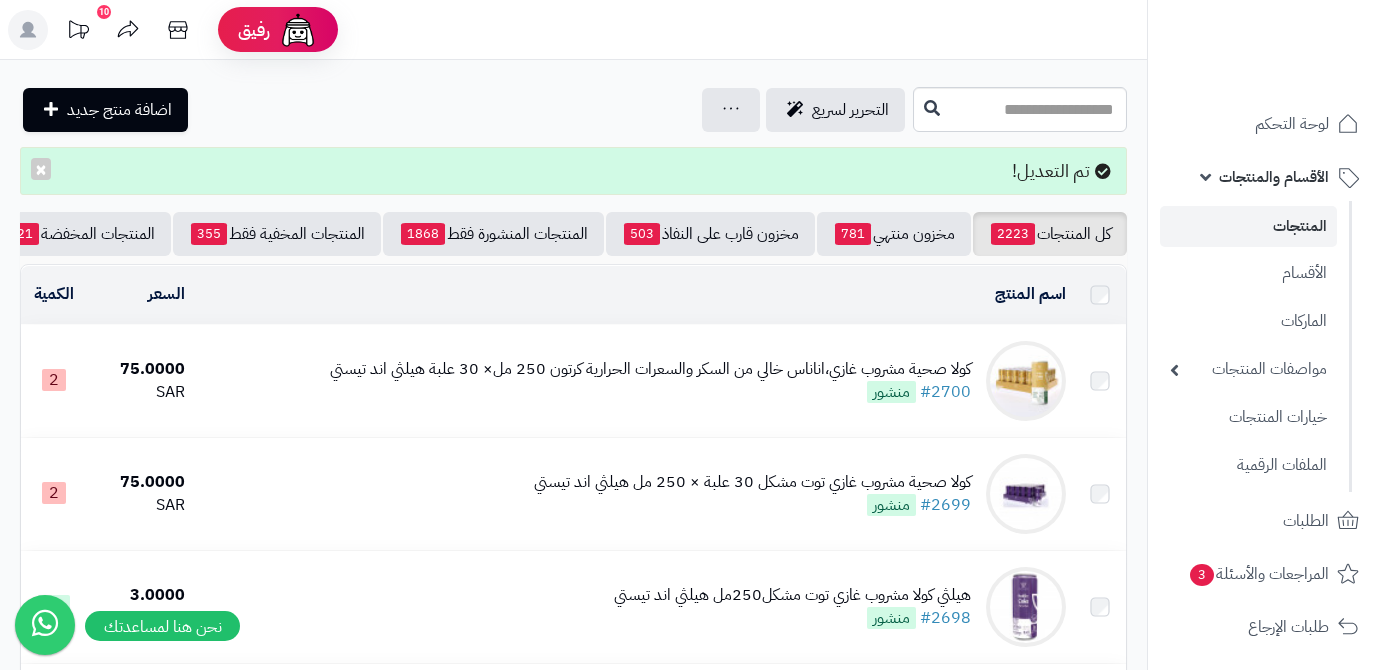 scroll, scrollTop: 0, scrollLeft: 0, axis: both 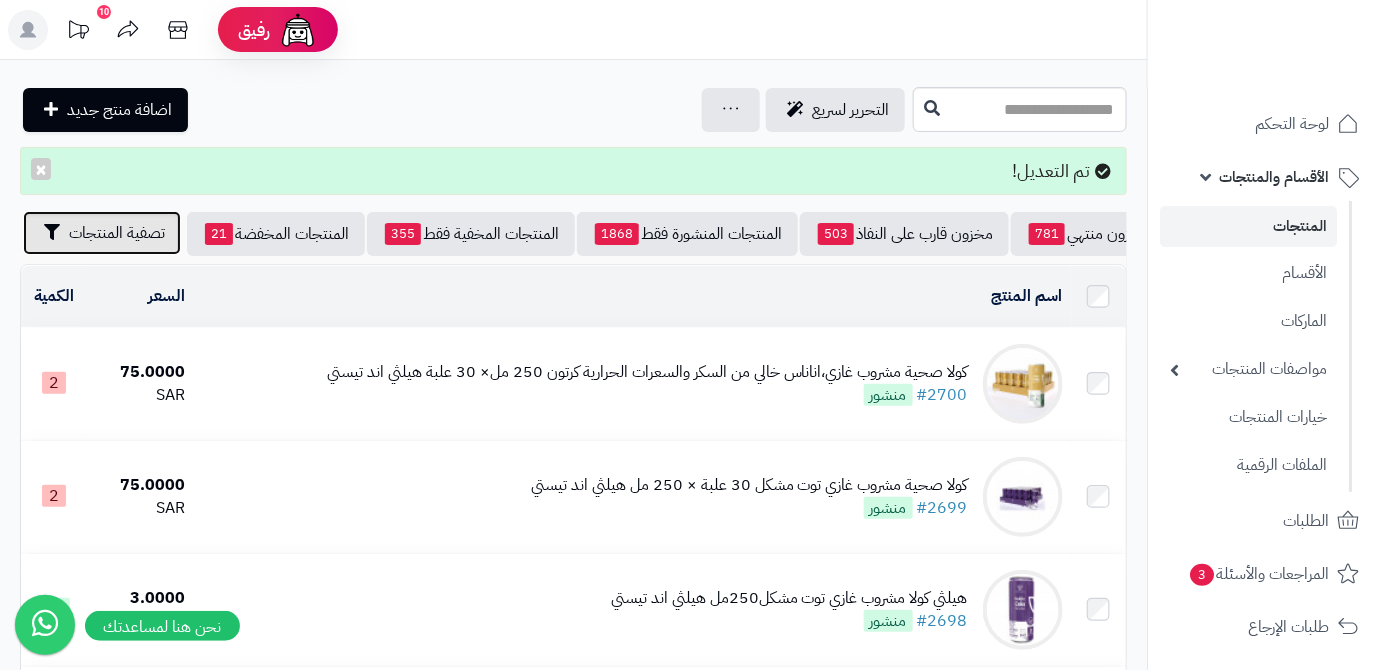 click at bounding box center [52, 232] 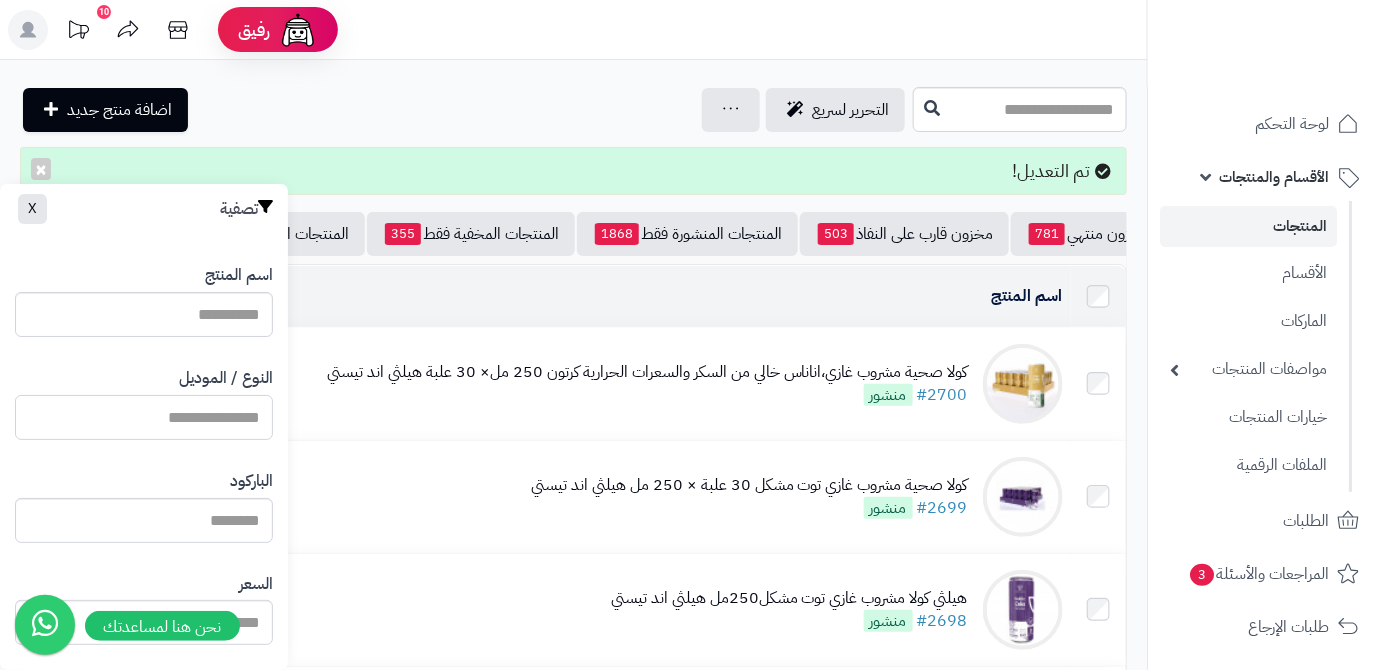 paste on "**********" 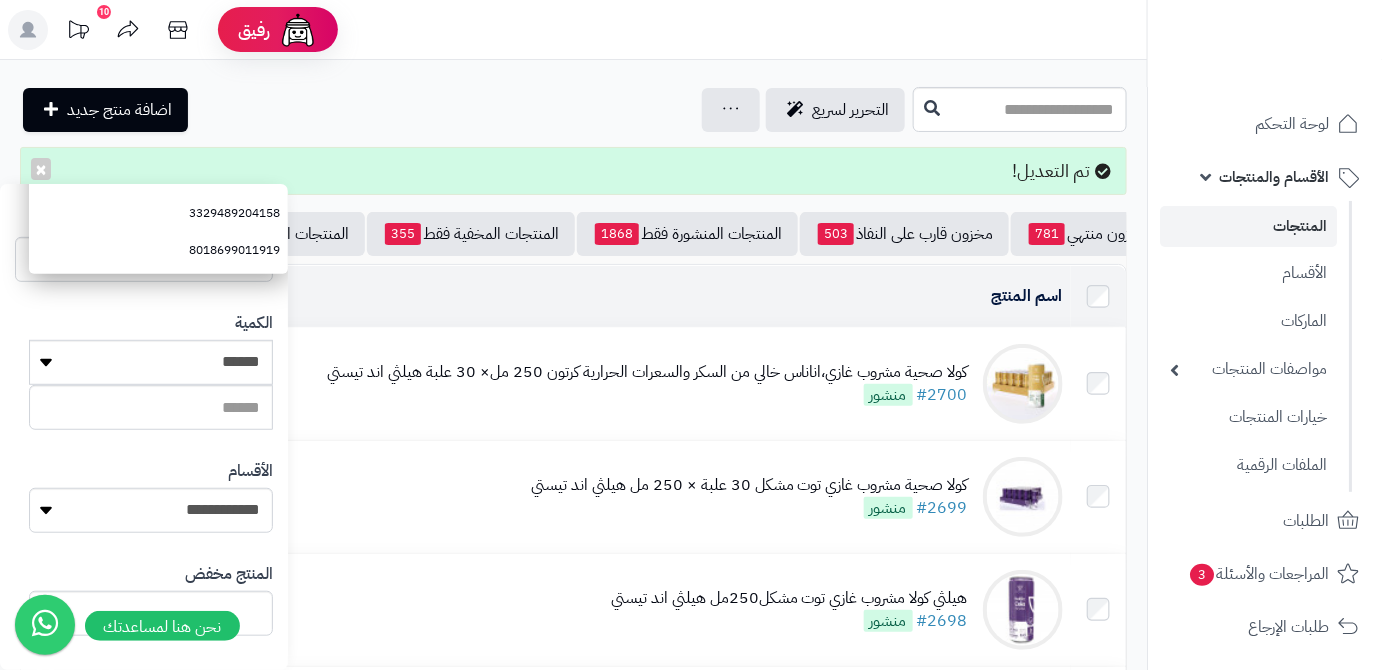 scroll, scrollTop: 552, scrollLeft: 0, axis: vertical 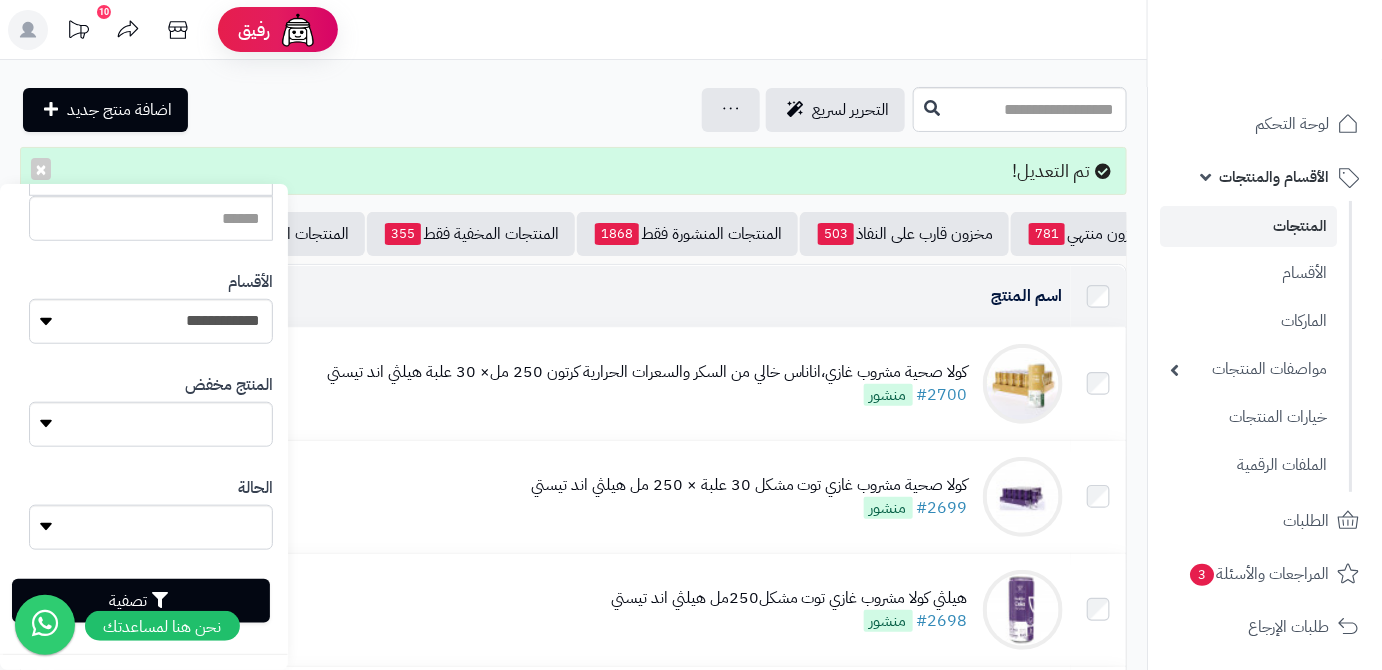type on "**********" 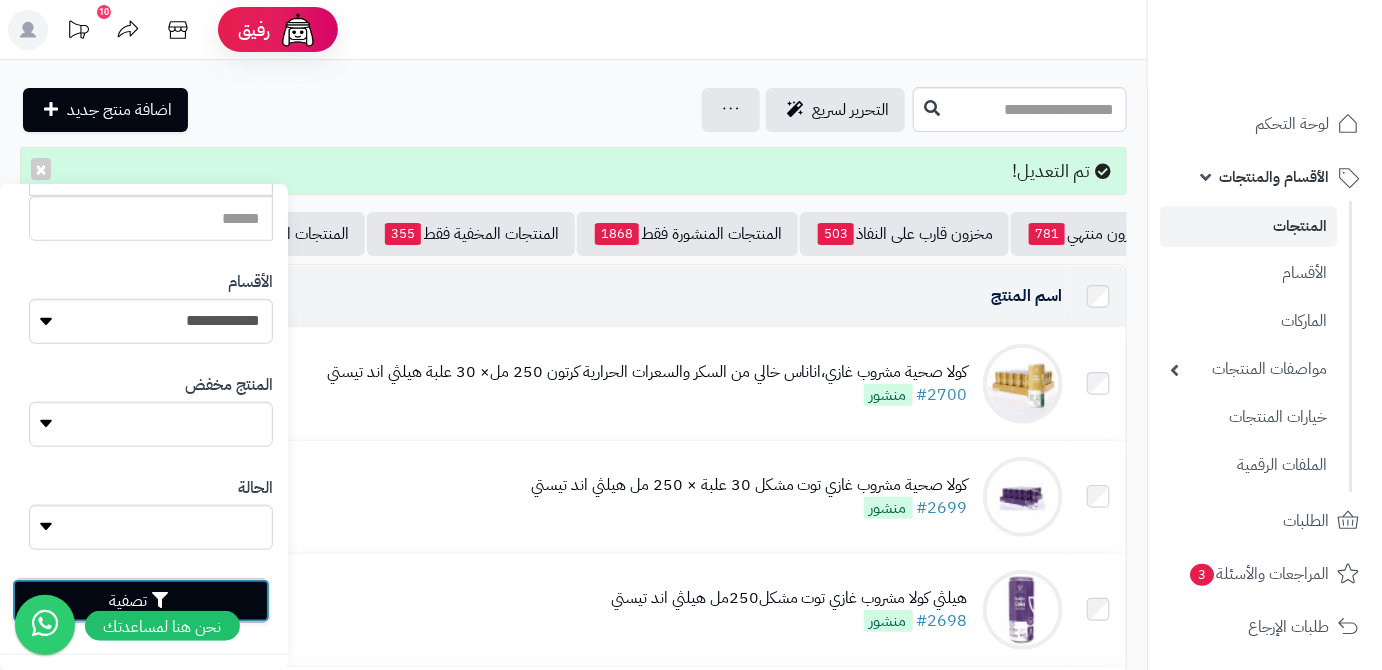 click on "تصفية" at bounding box center (141, 601) 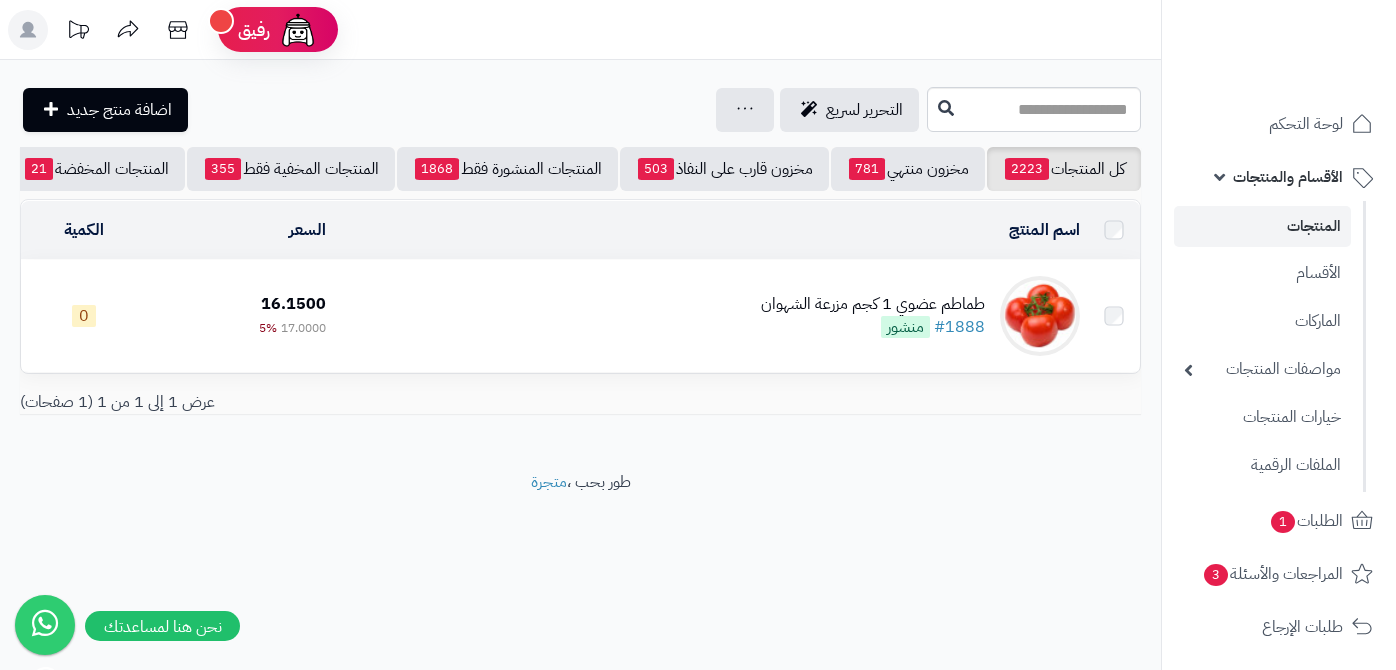 scroll, scrollTop: 0, scrollLeft: 0, axis: both 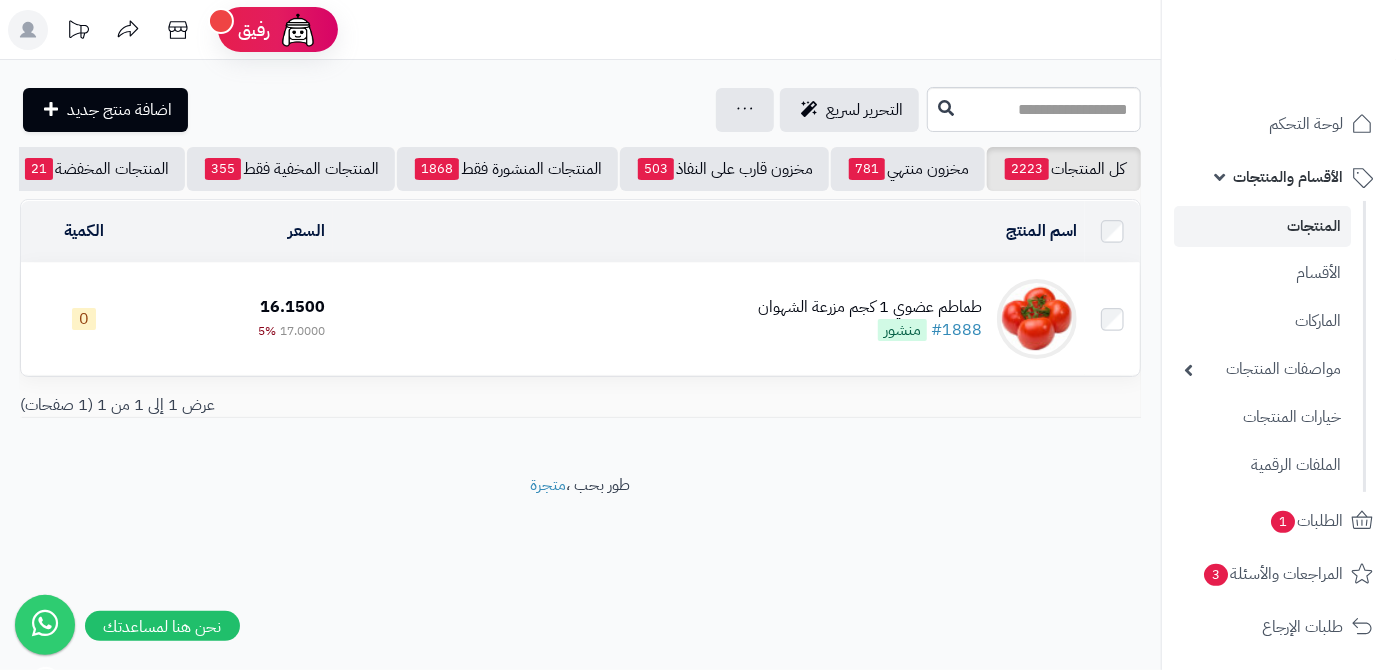 click on "طماطم عضوي 1 كجم مزرعة الشهوان" at bounding box center (870, 307) 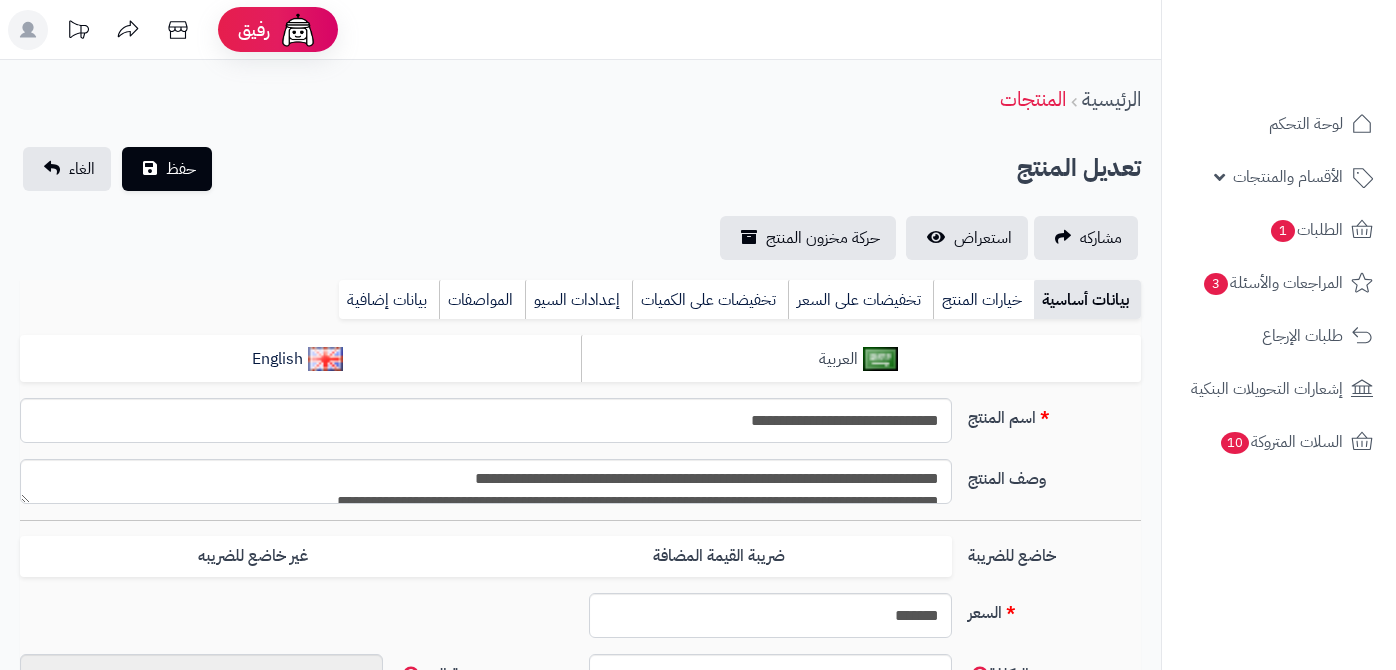 type on "**" 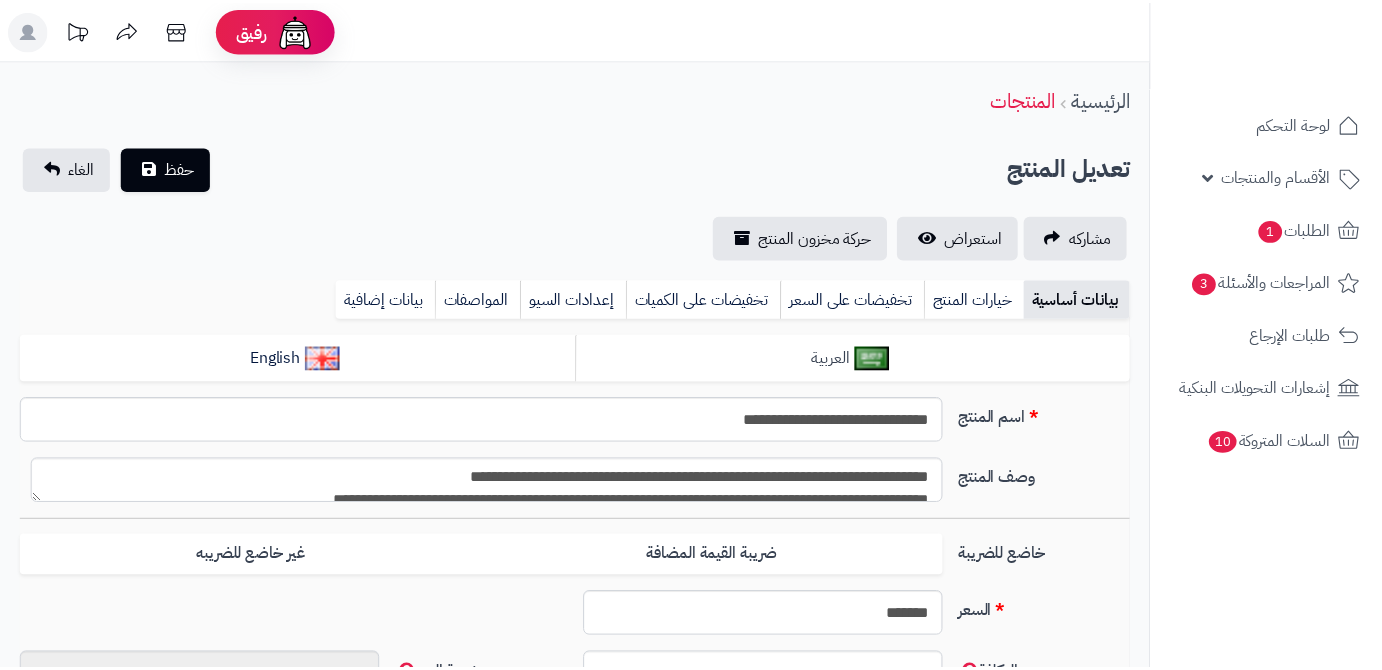 scroll, scrollTop: 0, scrollLeft: 0, axis: both 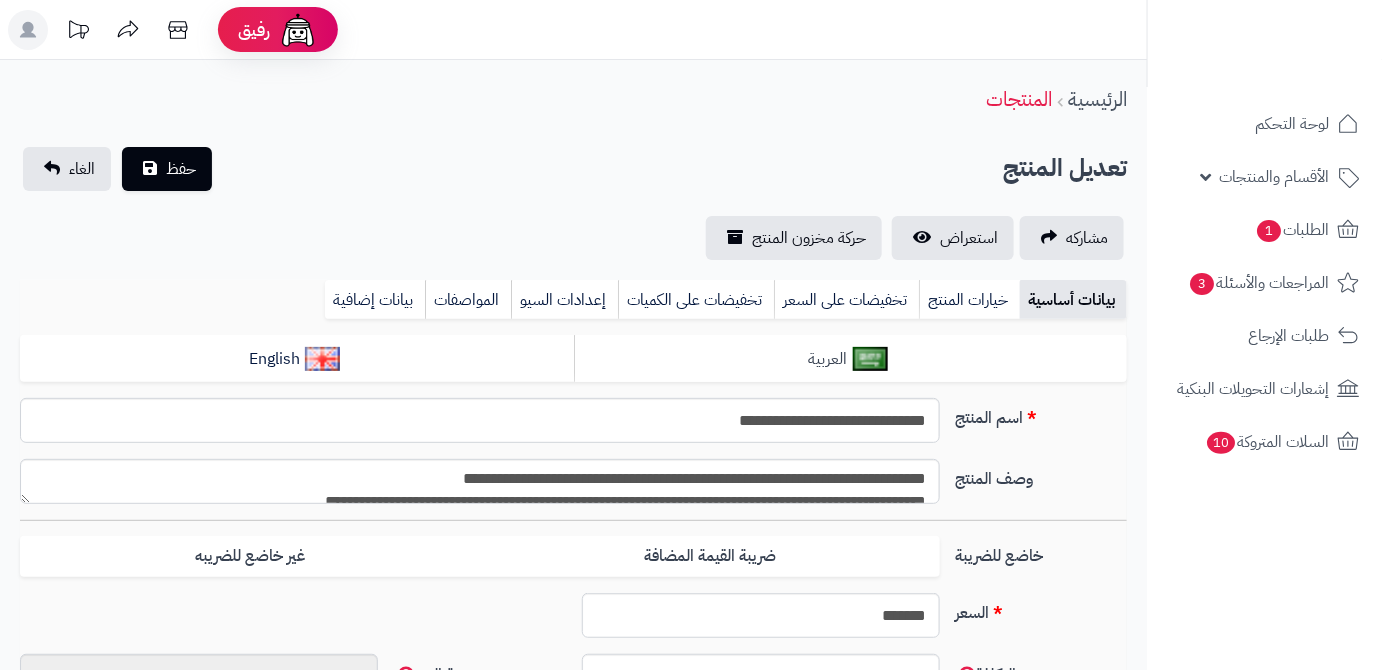 type on "*****" 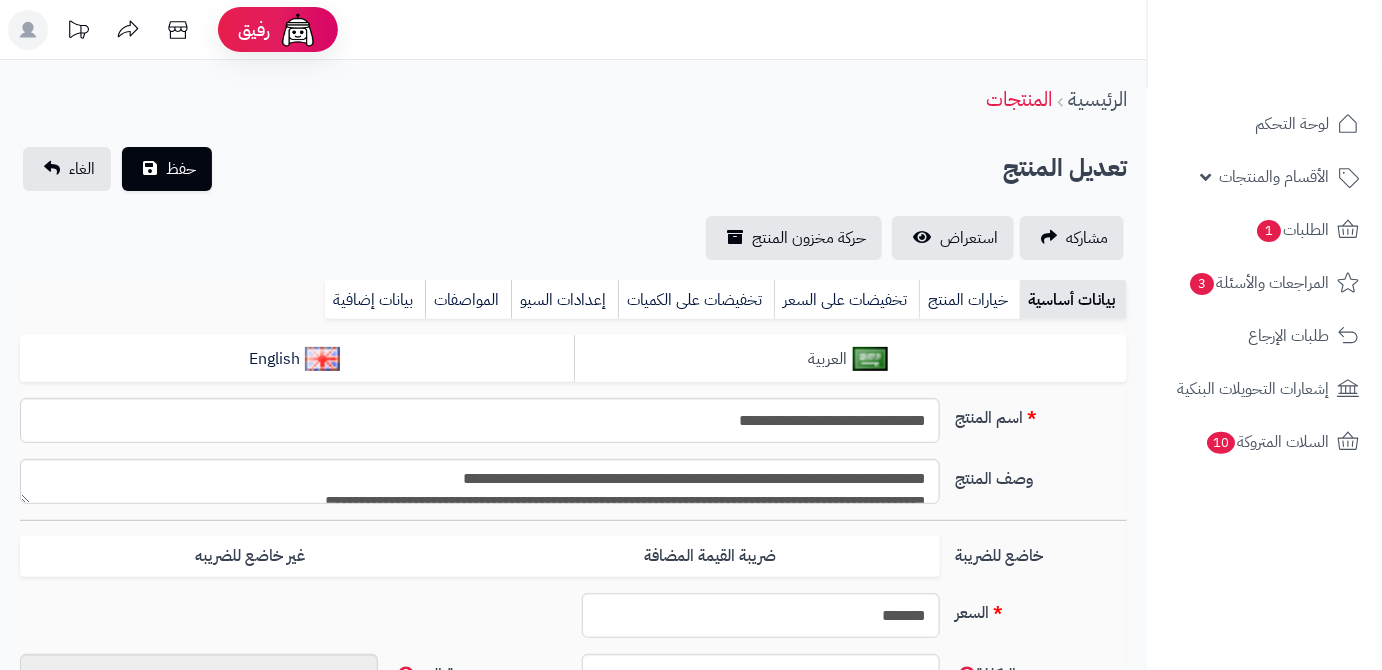 type on "*****" 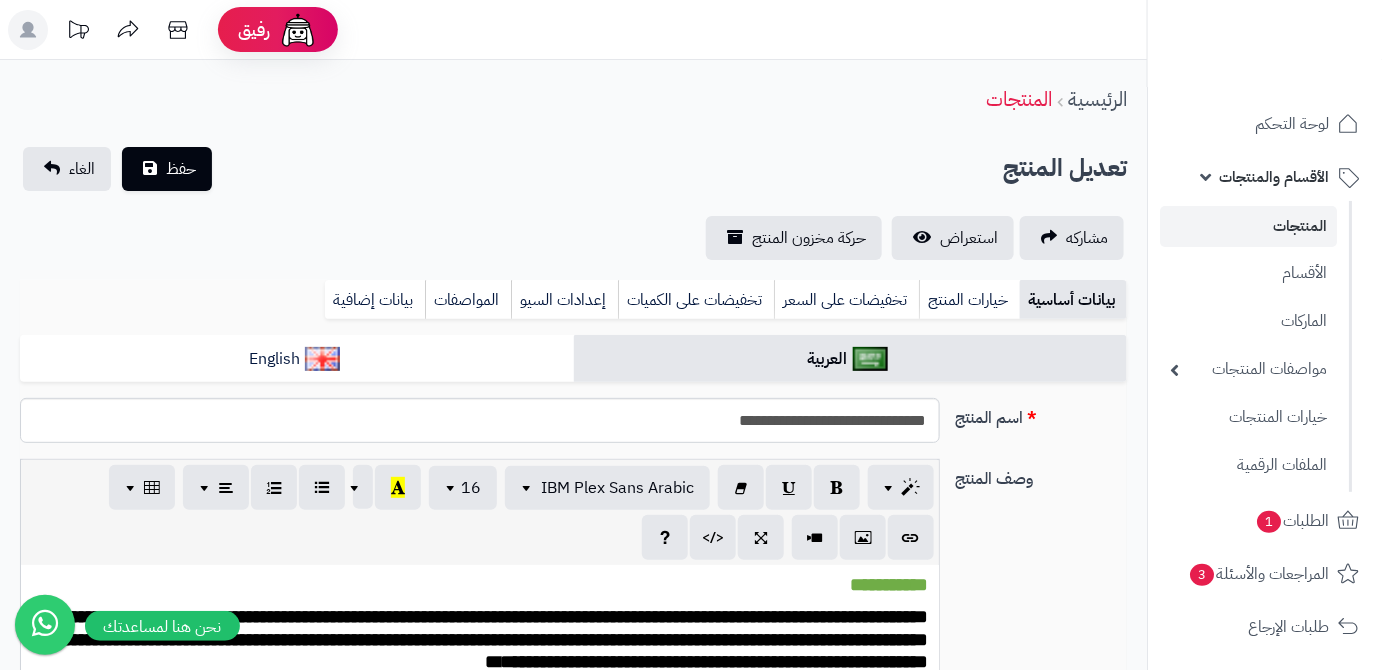 scroll, scrollTop: 454, scrollLeft: 0, axis: vertical 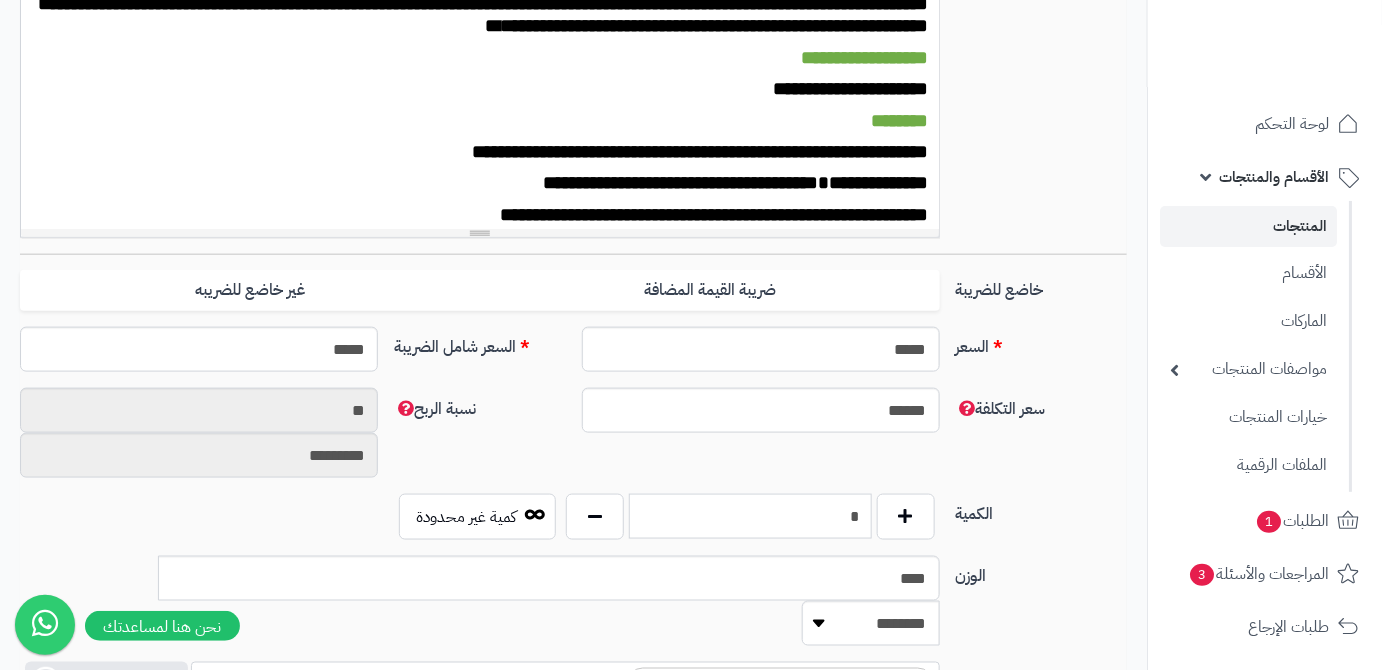 click on "*" at bounding box center [750, 516] 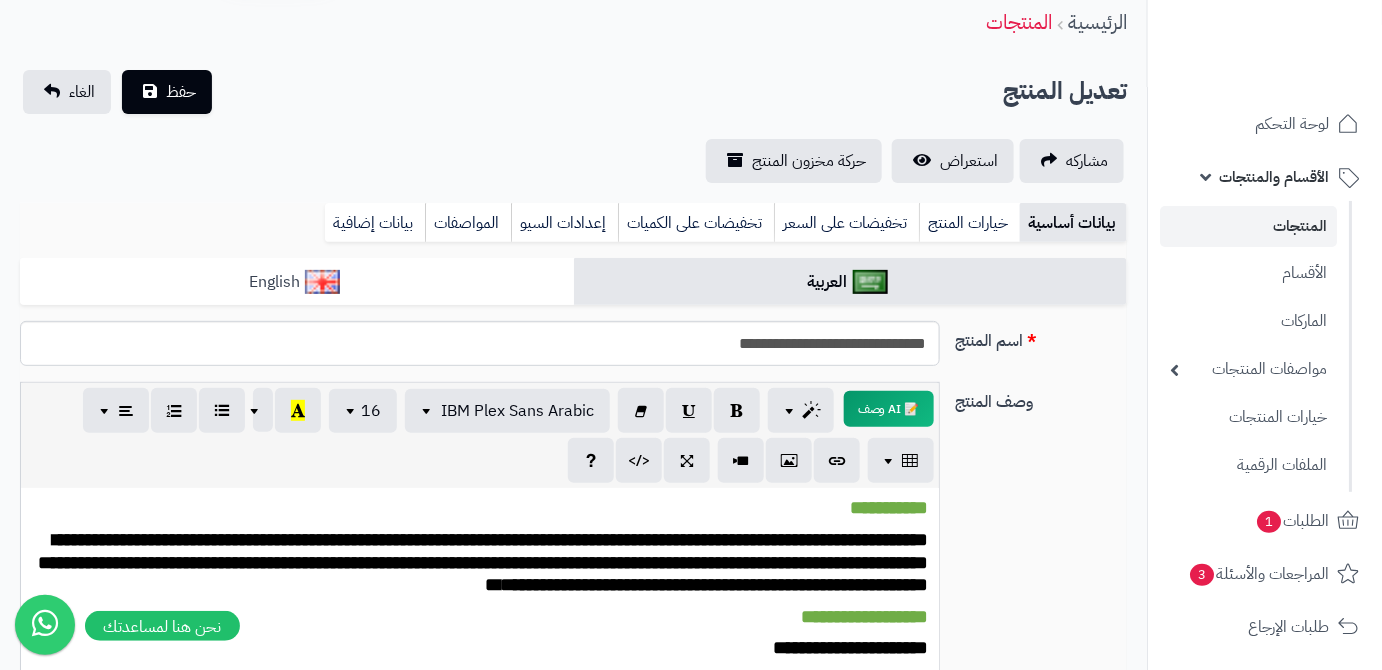 scroll, scrollTop: 0, scrollLeft: 0, axis: both 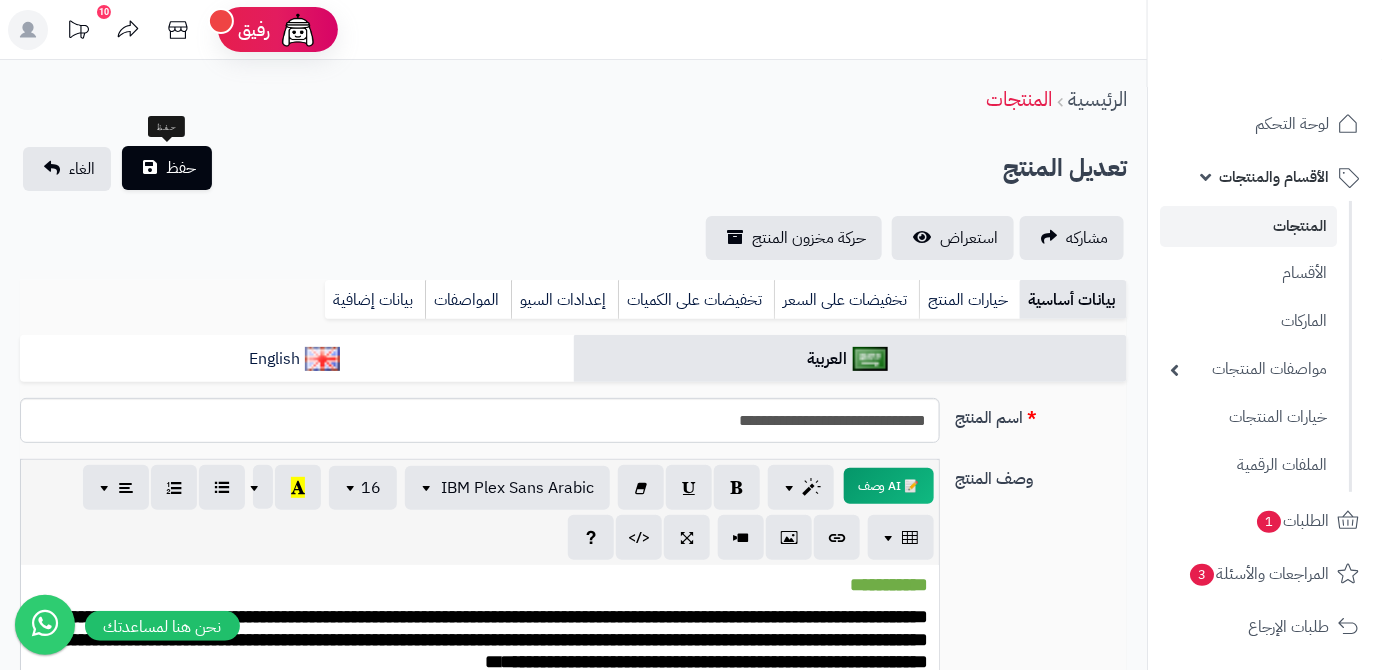 type on "*" 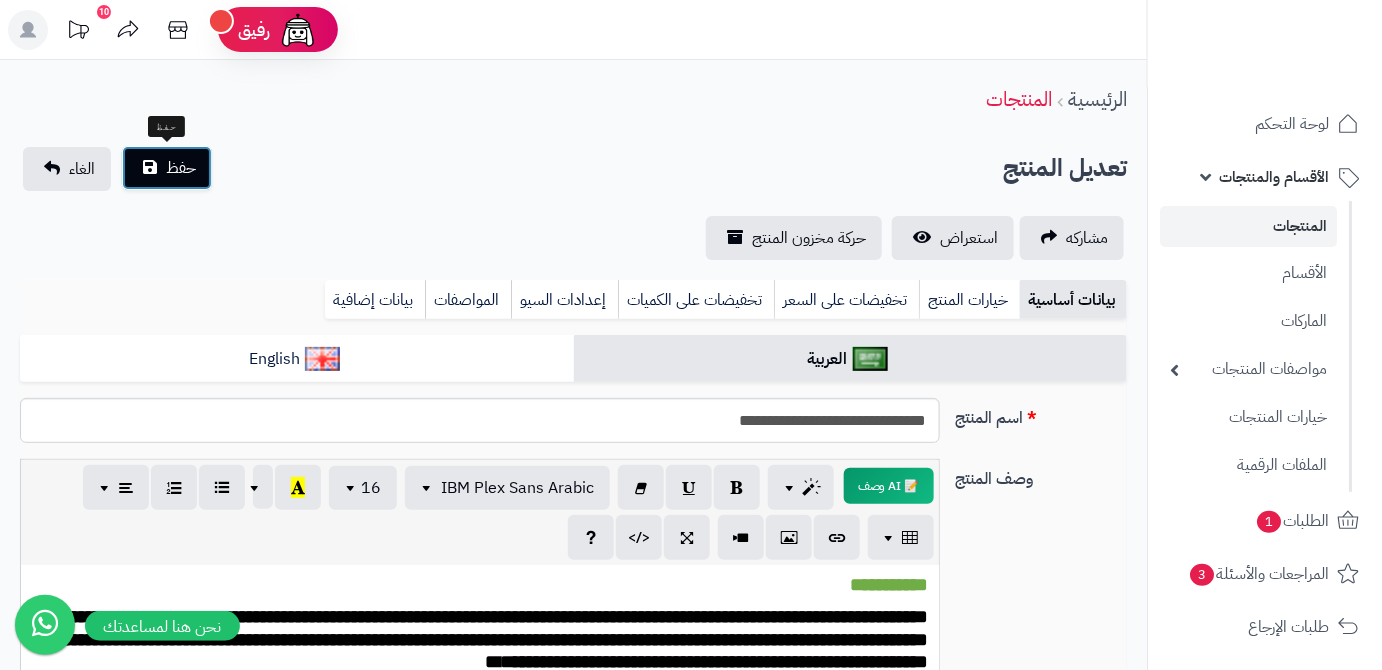 click on "حفظ" at bounding box center (167, 168) 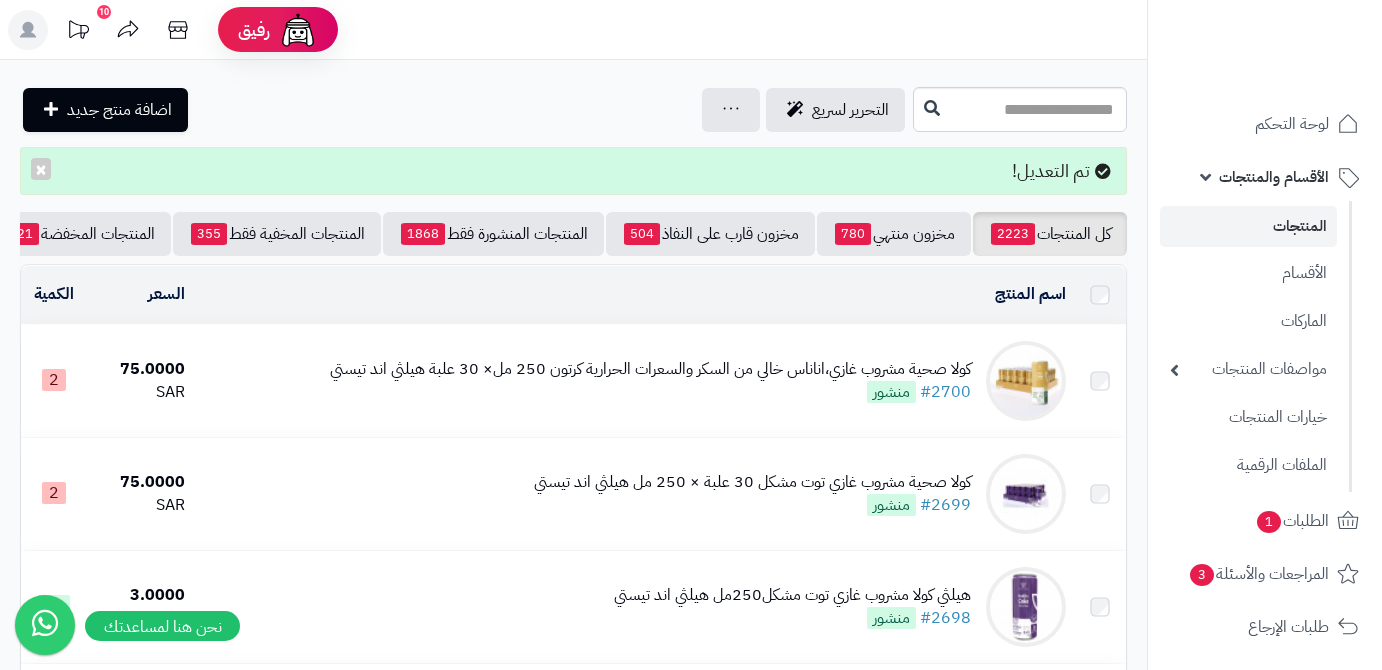 scroll, scrollTop: 0, scrollLeft: 0, axis: both 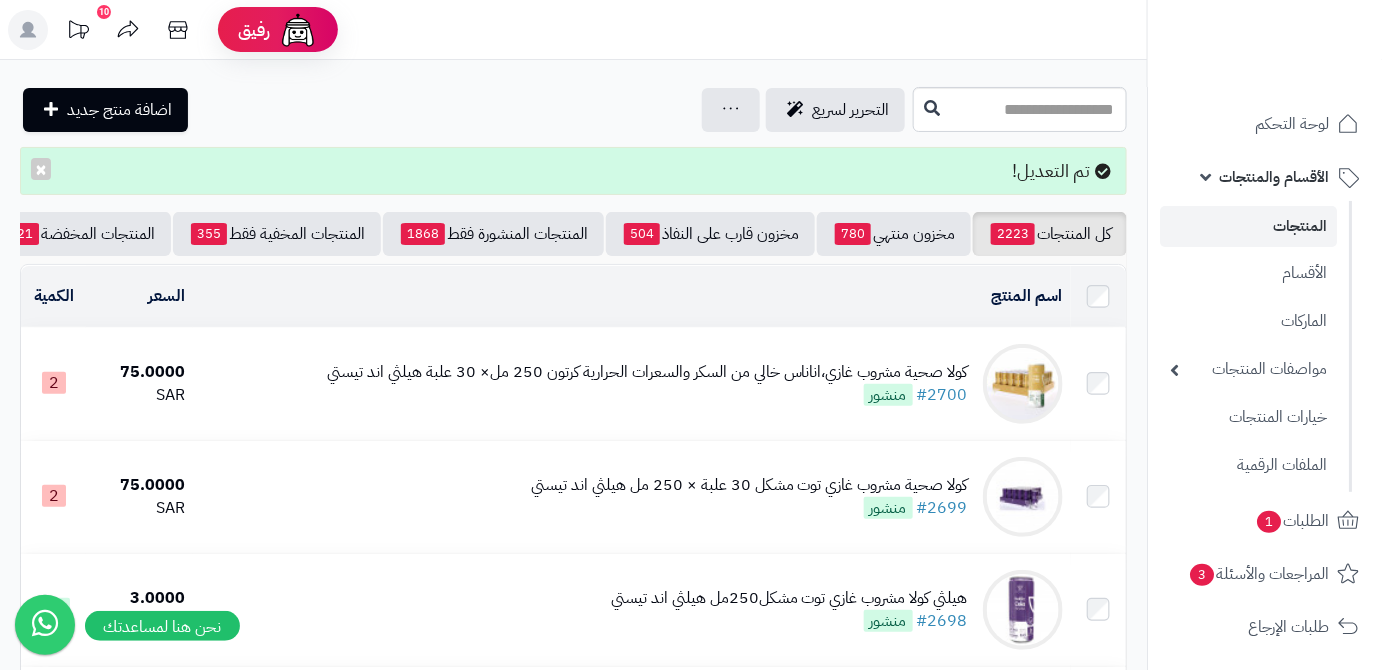 click on "كل المنتجات
2223
مخزون منتهي
780
مخزون قارب على النفاذ
504
المنتجات المنشورة فقط
1868
المنتجات المخفية فقط
355
المنتجات المخفضة
21
تصفية المنتجات
اسم المنتج المحدد:  0
نسخ
حذف                             السعر                          الكمية
كولا صحية مشروب غازي،اناناس خالي من السكر والسعرات الحرارية كرتون  250 مل× 30 علبة   هيلثي اند تيستي
#2700
منشور
75.0000 SAR                          2
كولا صحية  مشروب غازي توت مشكل 30 علبة × 250 مل هيلثي اند تيستي
#2699
منشور
75.0000 SAR                          2
30" at bounding box center (573, 1974) 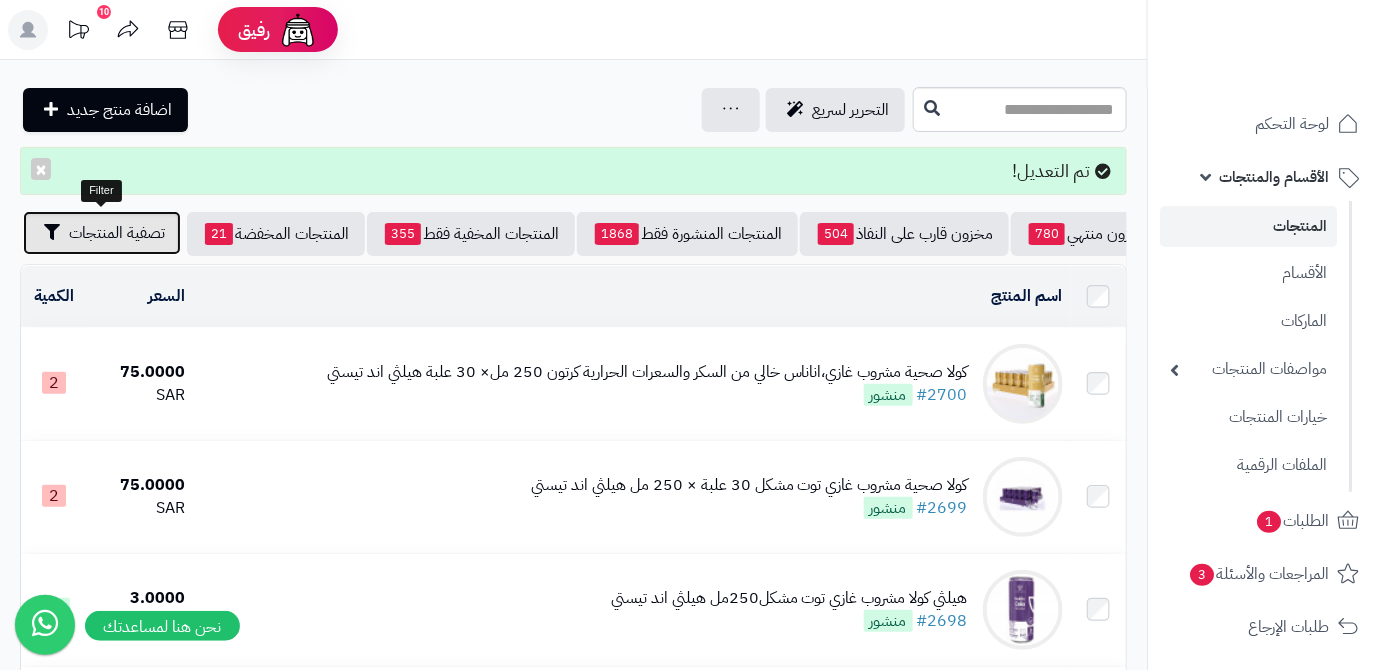 click on "تصفية المنتجات" at bounding box center [117, 233] 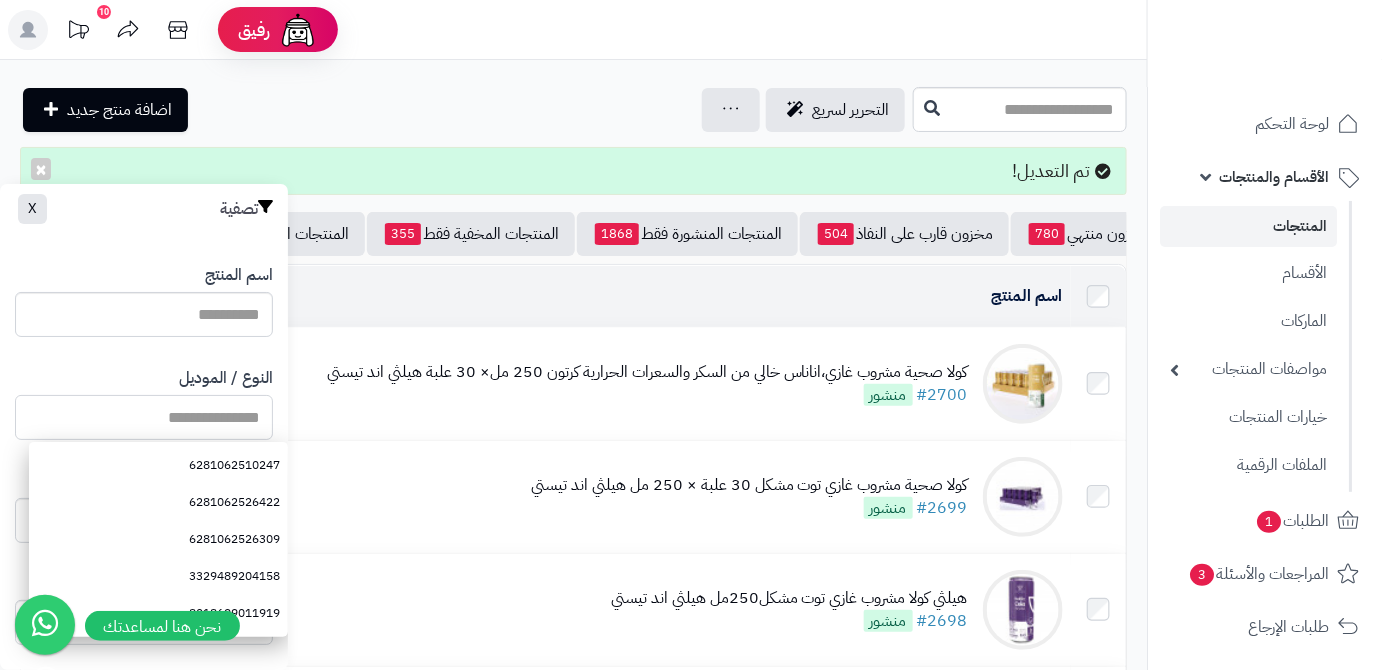 paste on "**********" 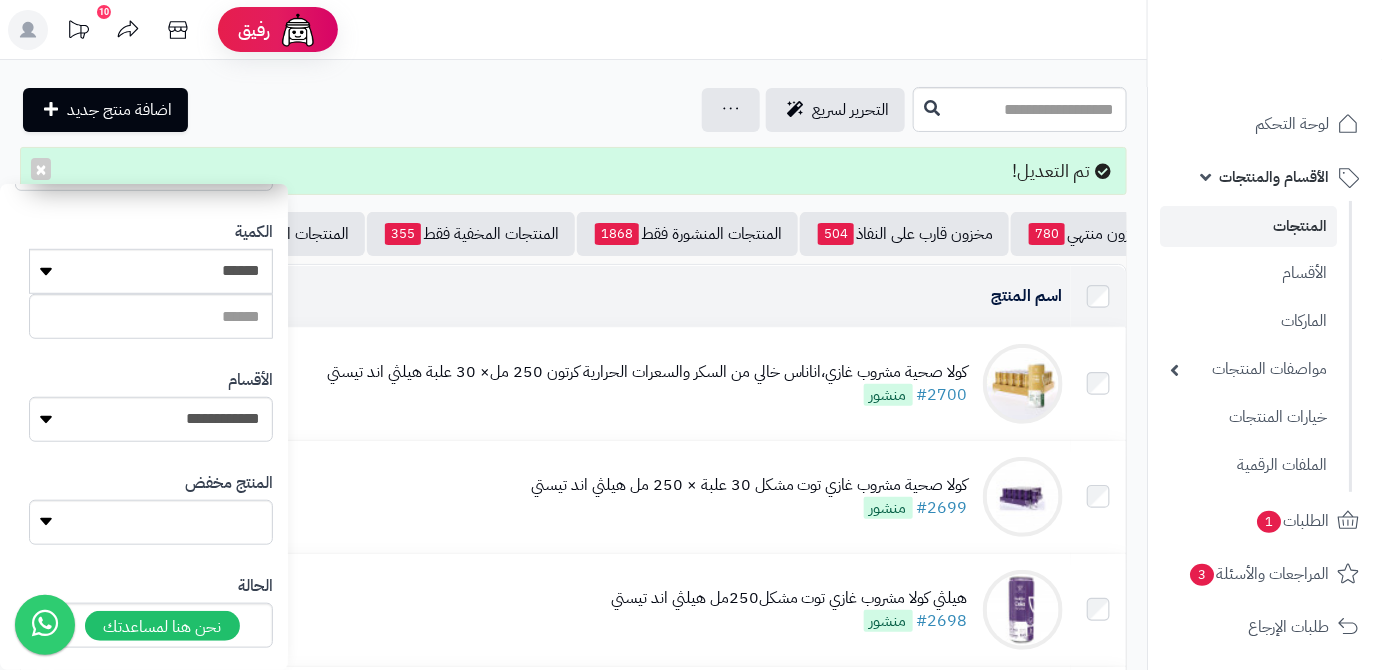 scroll, scrollTop: 552, scrollLeft: 0, axis: vertical 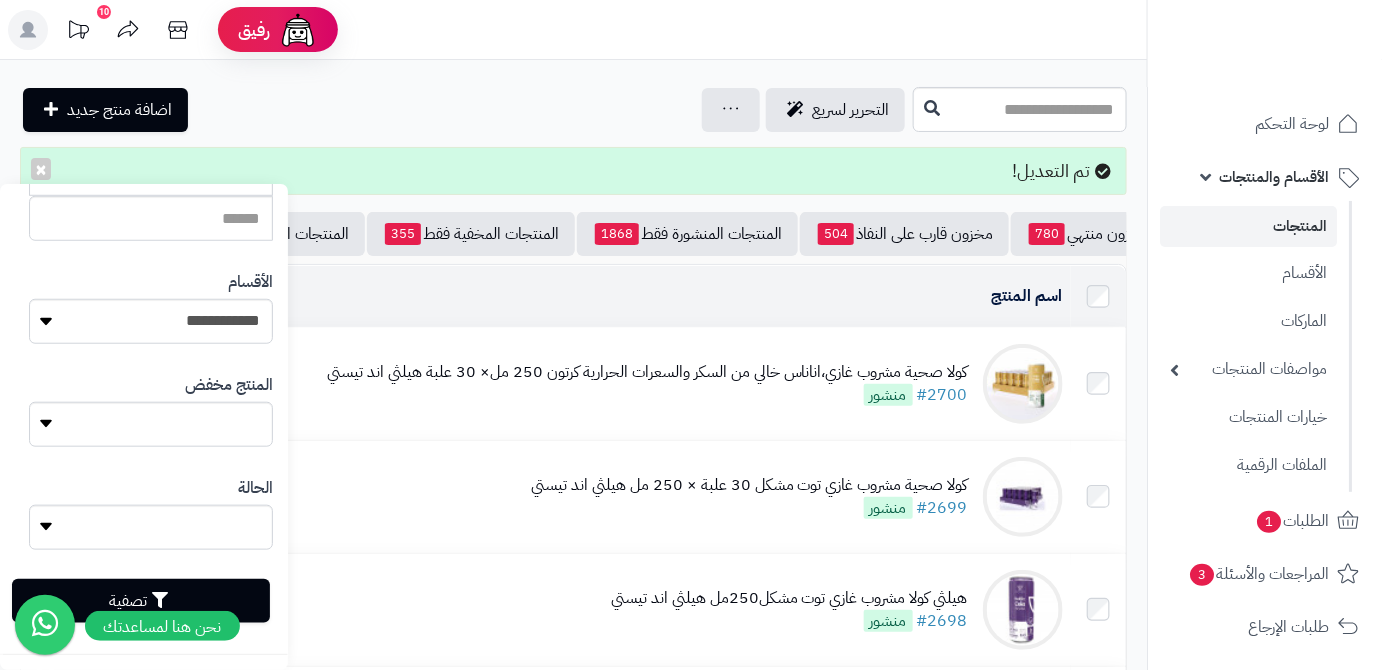 type on "**********" 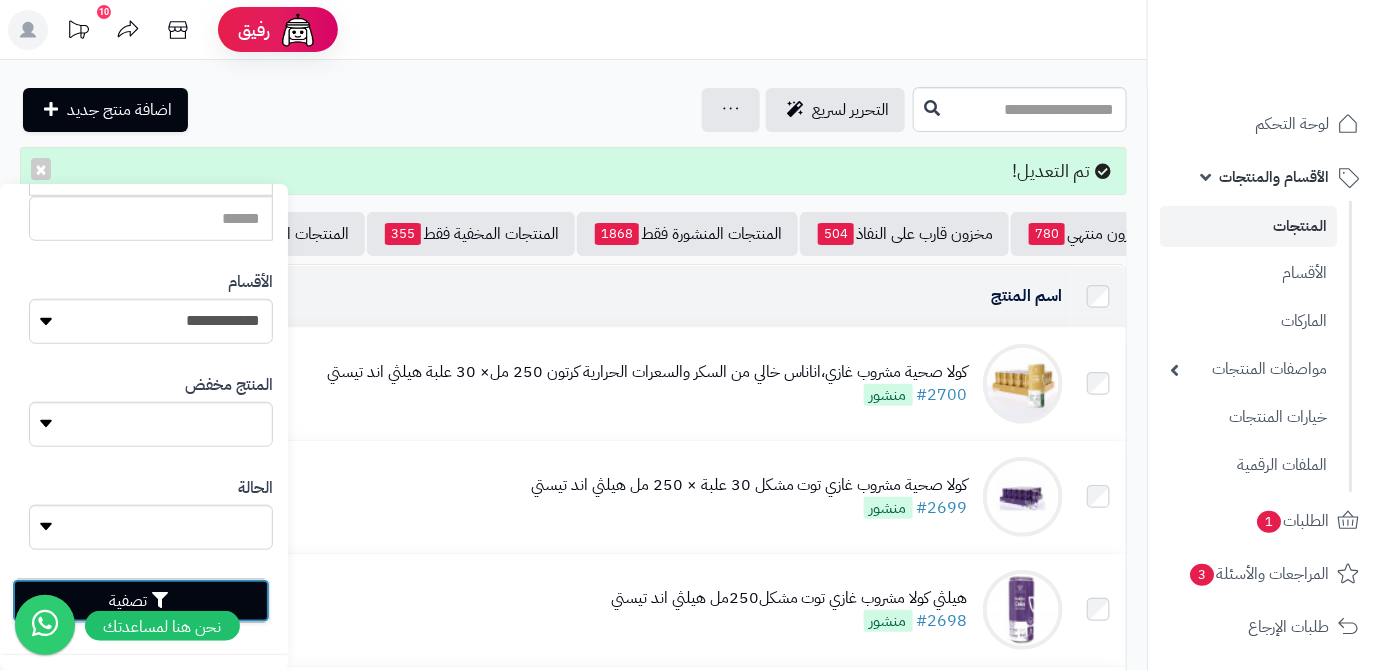click on "تصفية" at bounding box center [141, 601] 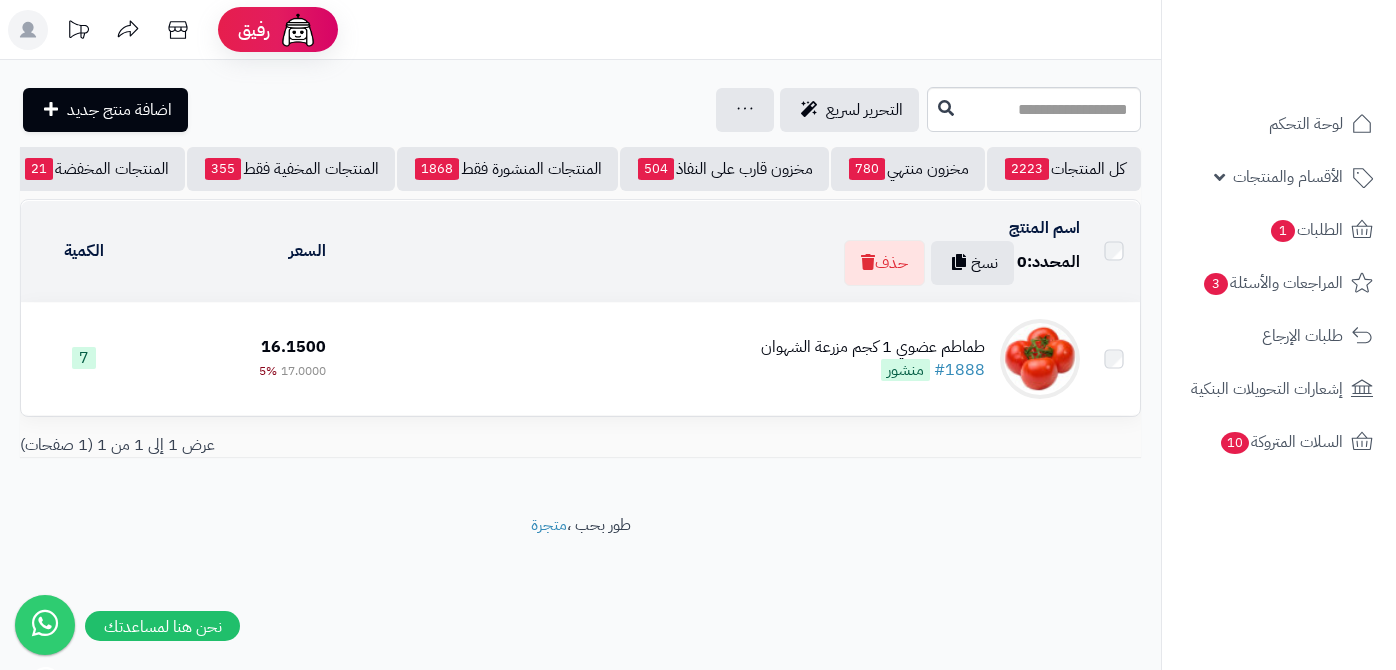 scroll, scrollTop: 0, scrollLeft: 0, axis: both 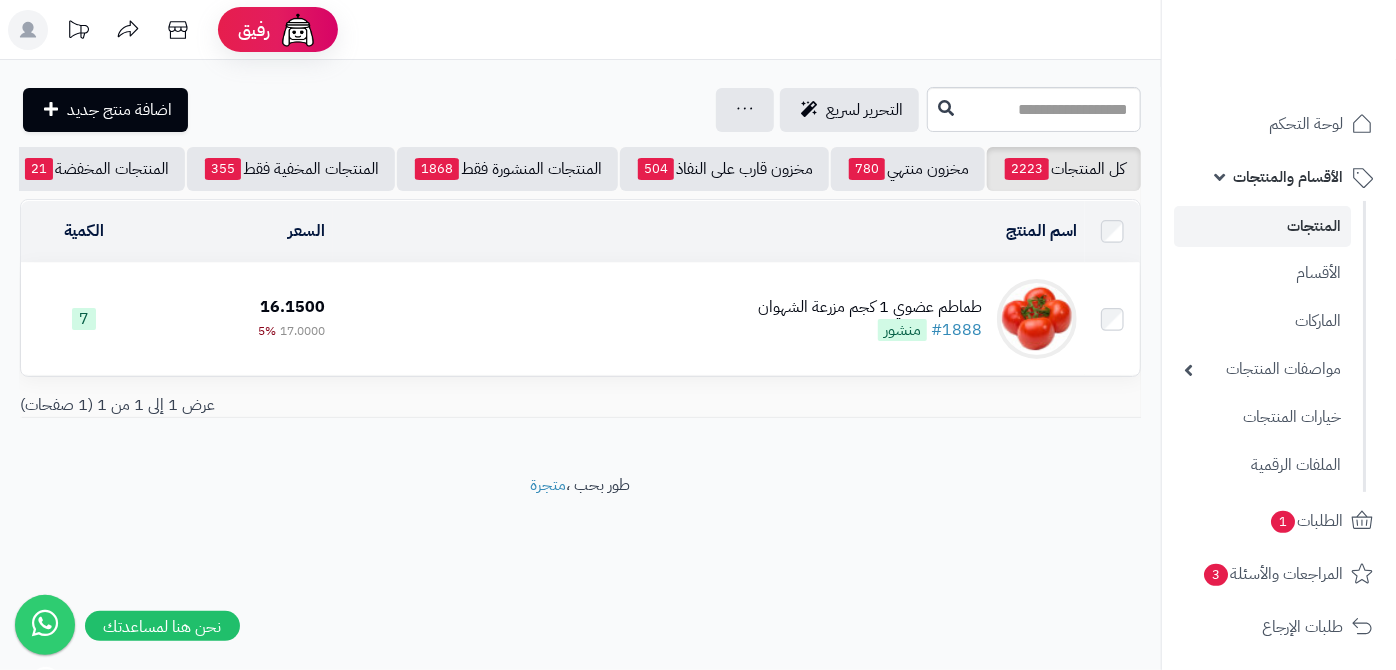 click on "طماطم عضوي 1 كجم مزرعة الشهوان" at bounding box center [870, 307] 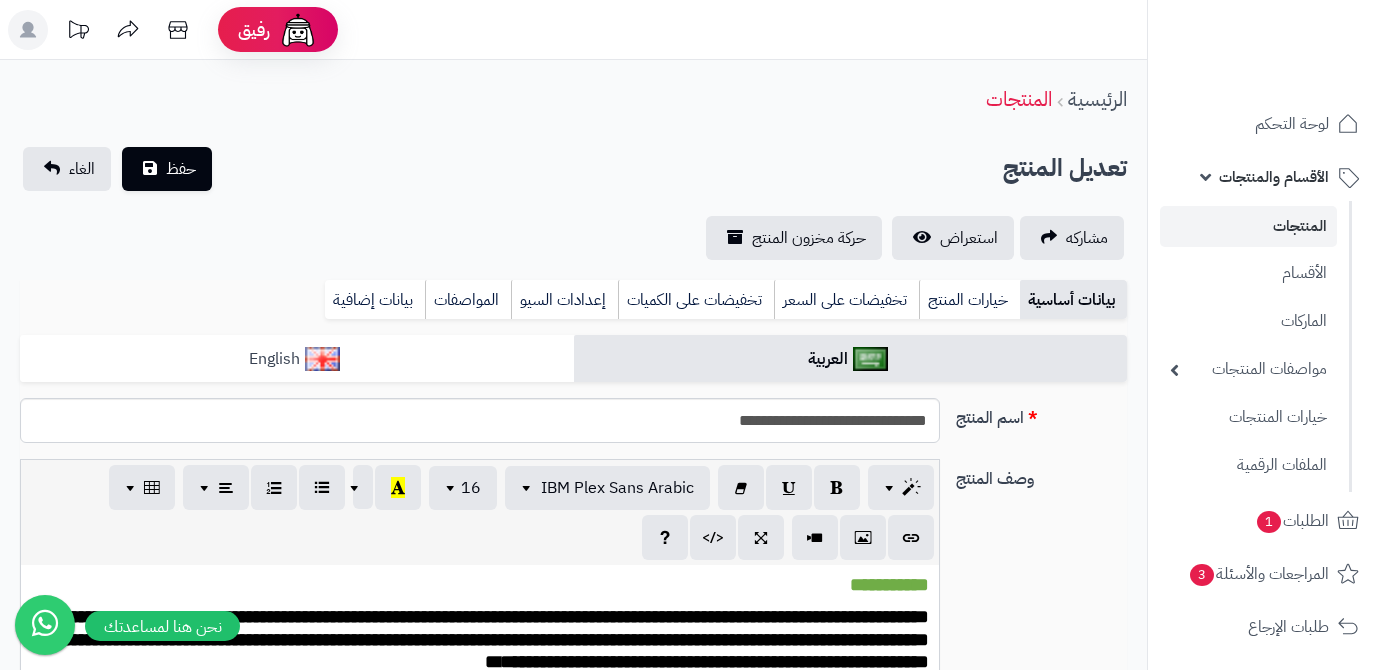scroll, scrollTop: 0, scrollLeft: 0, axis: both 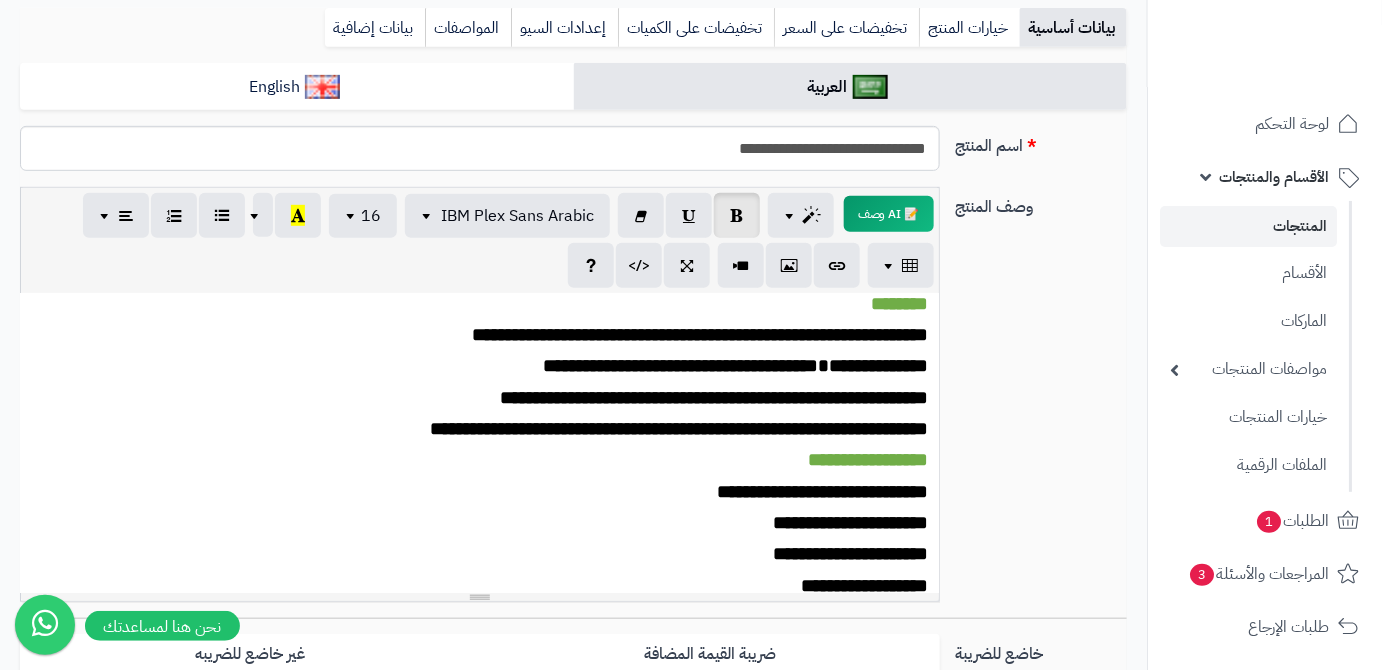 drag, startPoint x: 738, startPoint y: 446, endPoint x: 267, endPoint y: 321, distance: 487.30484 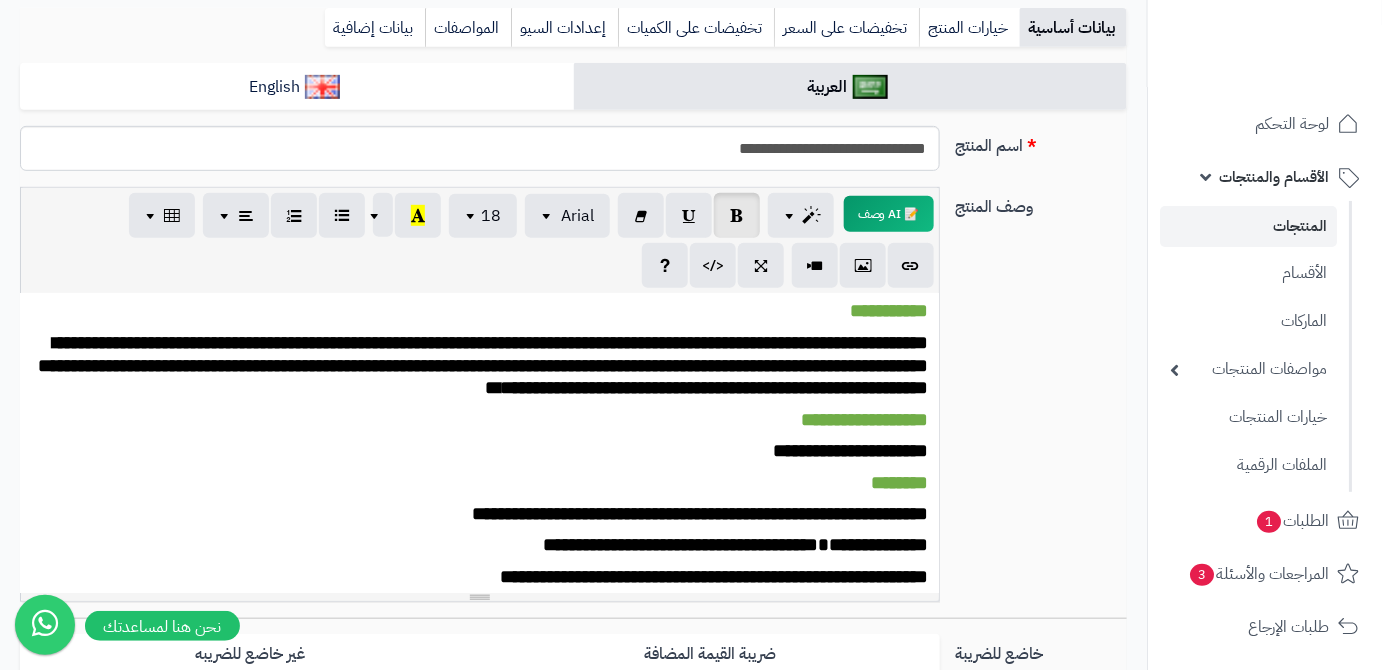 scroll, scrollTop: 0, scrollLeft: 0, axis: both 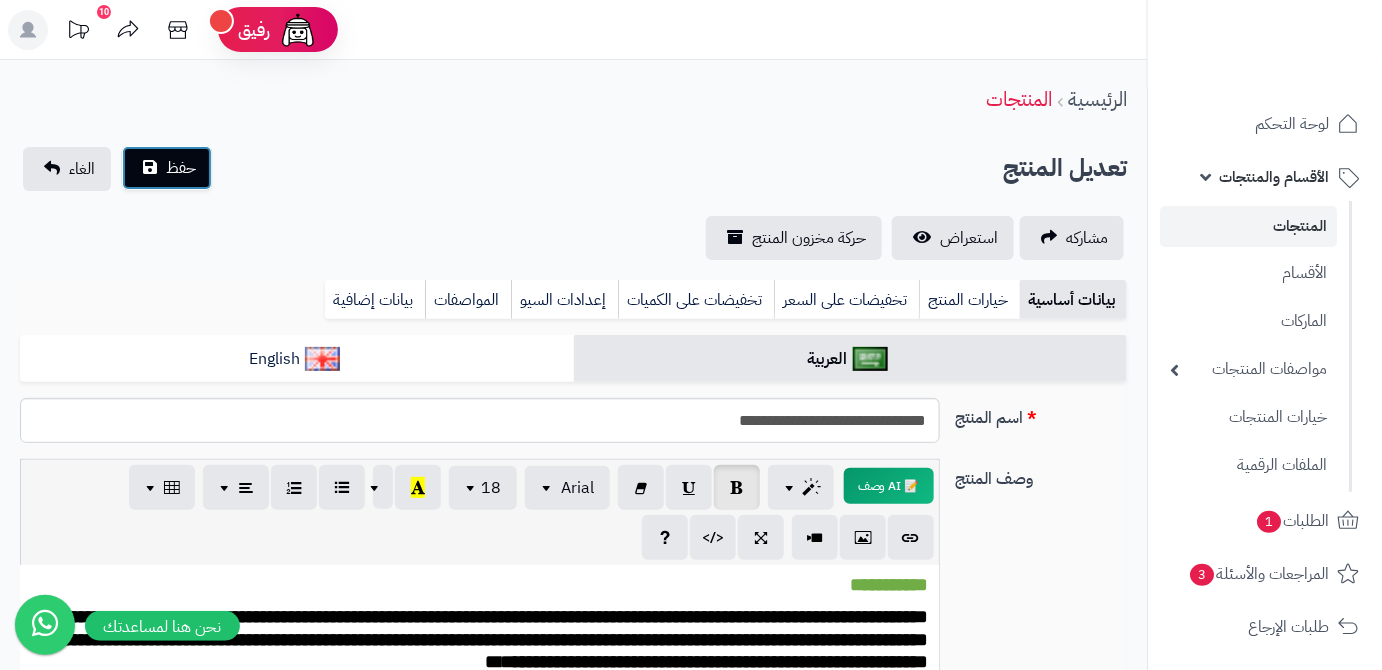 click on "حفظ" at bounding box center [181, 168] 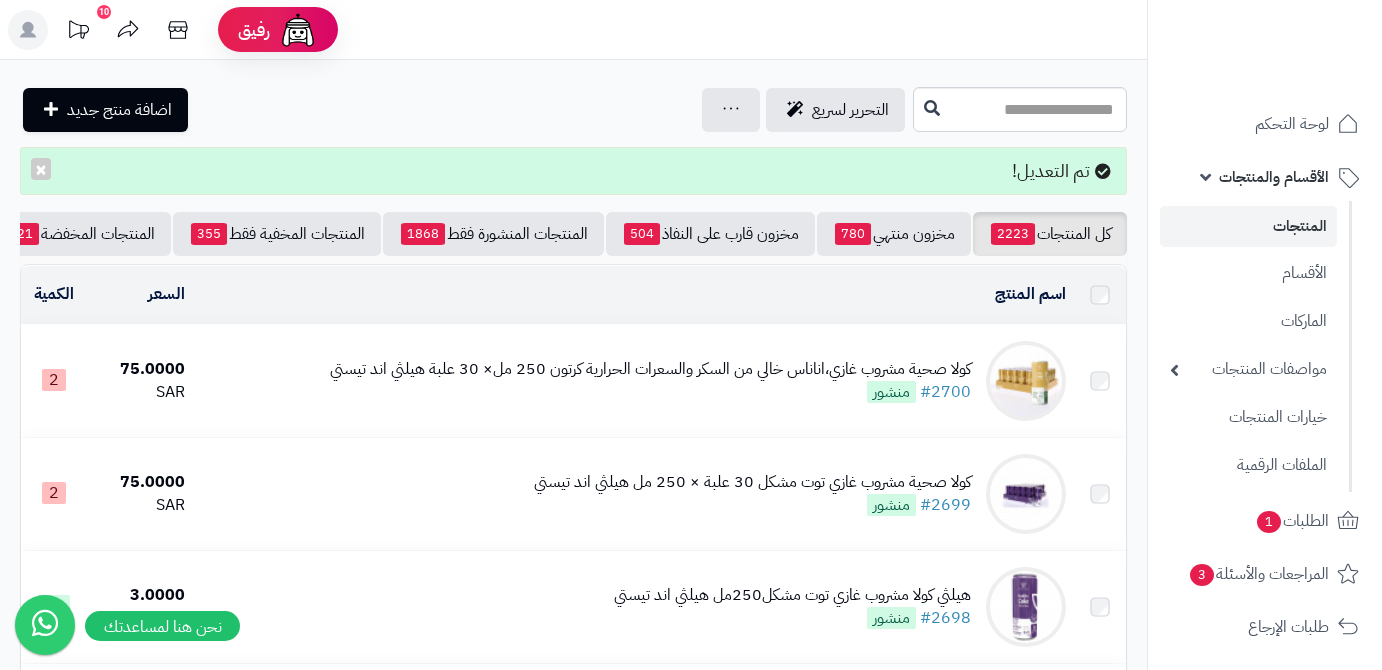 scroll, scrollTop: 0, scrollLeft: 0, axis: both 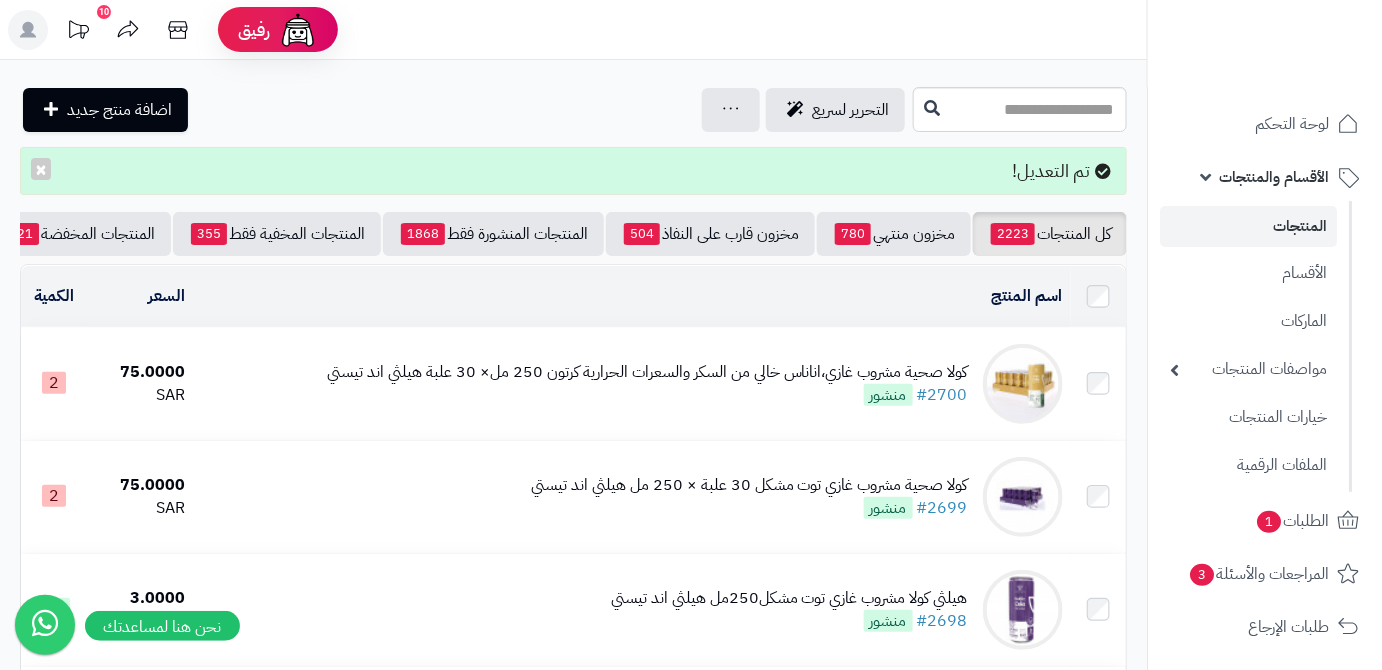 click on "اسم المنتج المحدد:  0
نسخ
حذف                             السعر                          الكمية
كولا صحية مشروب غازي،اناناس خالي من السكر والسعرات الحرارية كرتون  250 مل× 30 علبة   هيلثي اند تيستي
#2700
منشور
75.0000 SAR                          2
كولا صحية  مشروب غازي توت مشكل 30 علبة × 250 مل هيلثي اند تيستي
#2699
منشور
75.0000 SAR                          2
هيلثي كولا مشروب غازي توت مشكل250مل هيلثي اند تيستي
#2698
منشور
3.0000 SAR                          30
جبنة قشقوان بقري عضوي 150جم ارض الطبيعة
#2697
منشور
25.2200 SAR                          6
#2696
منشور
17.0000 SAR                          12" at bounding box center (573, 1991) 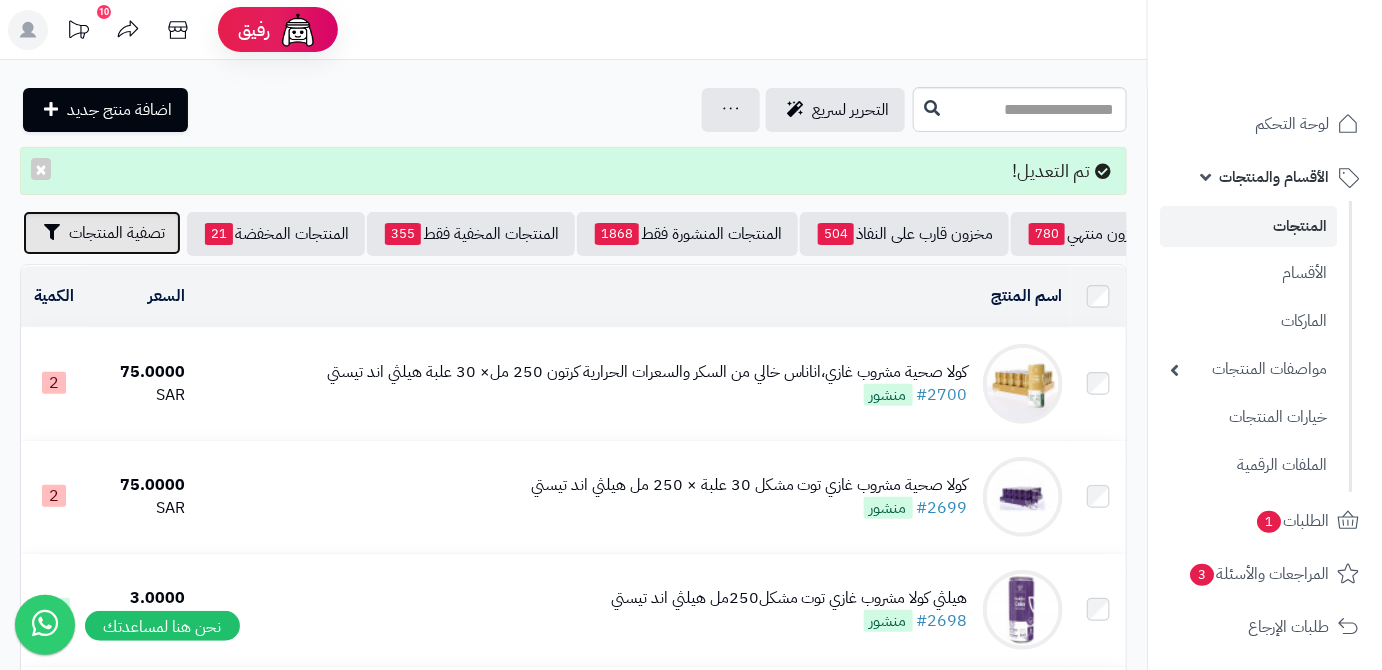 click on "تصفية المنتجات" at bounding box center (102, 233) 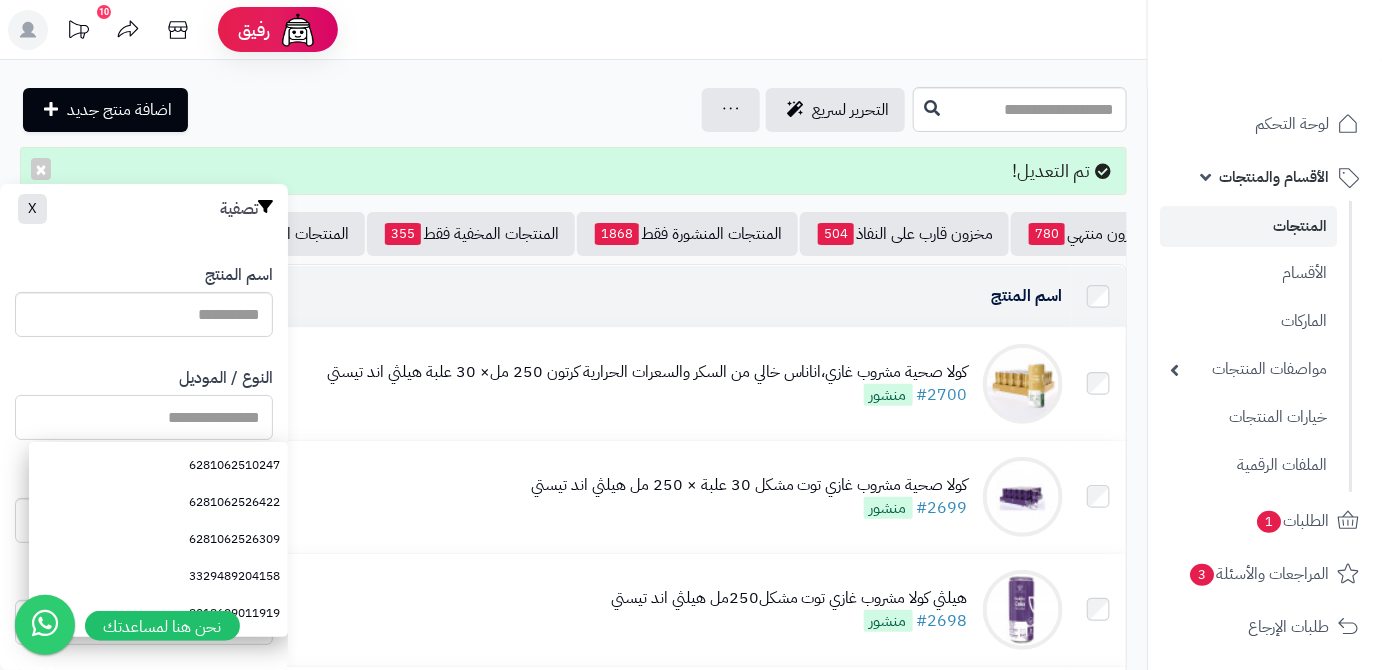 paste on "**********" 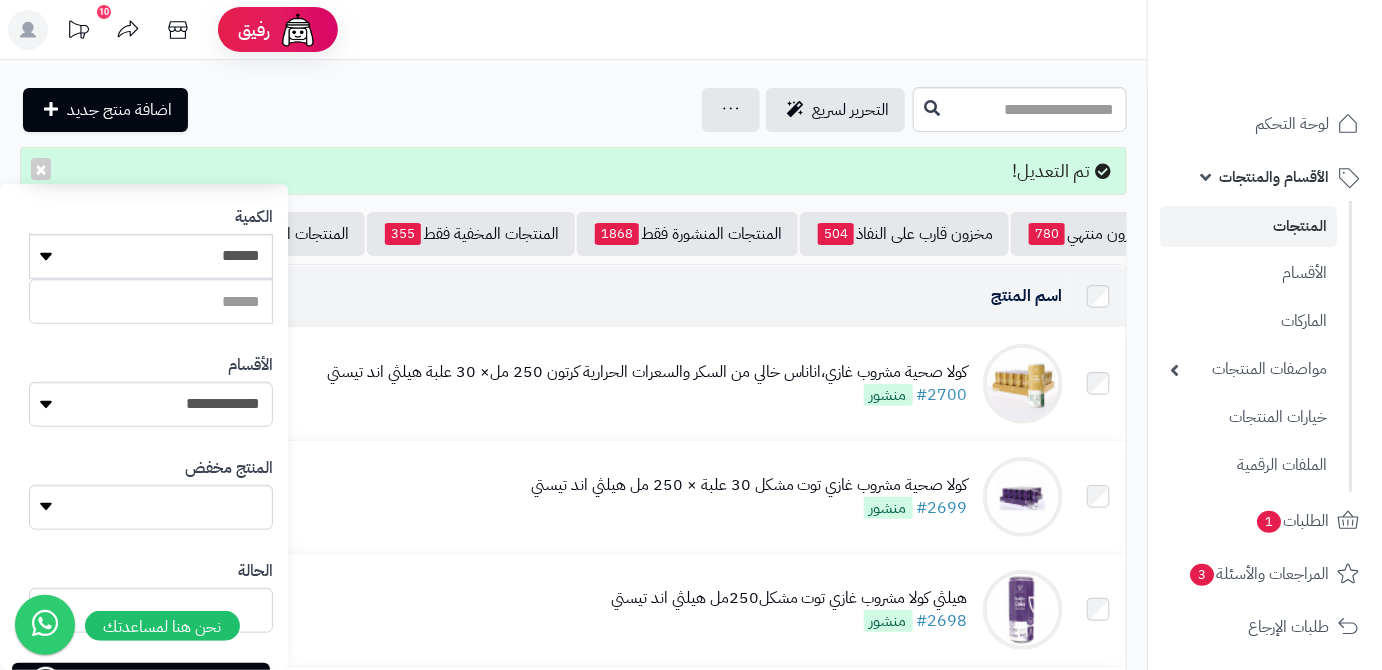scroll, scrollTop: 552, scrollLeft: 0, axis: vertical 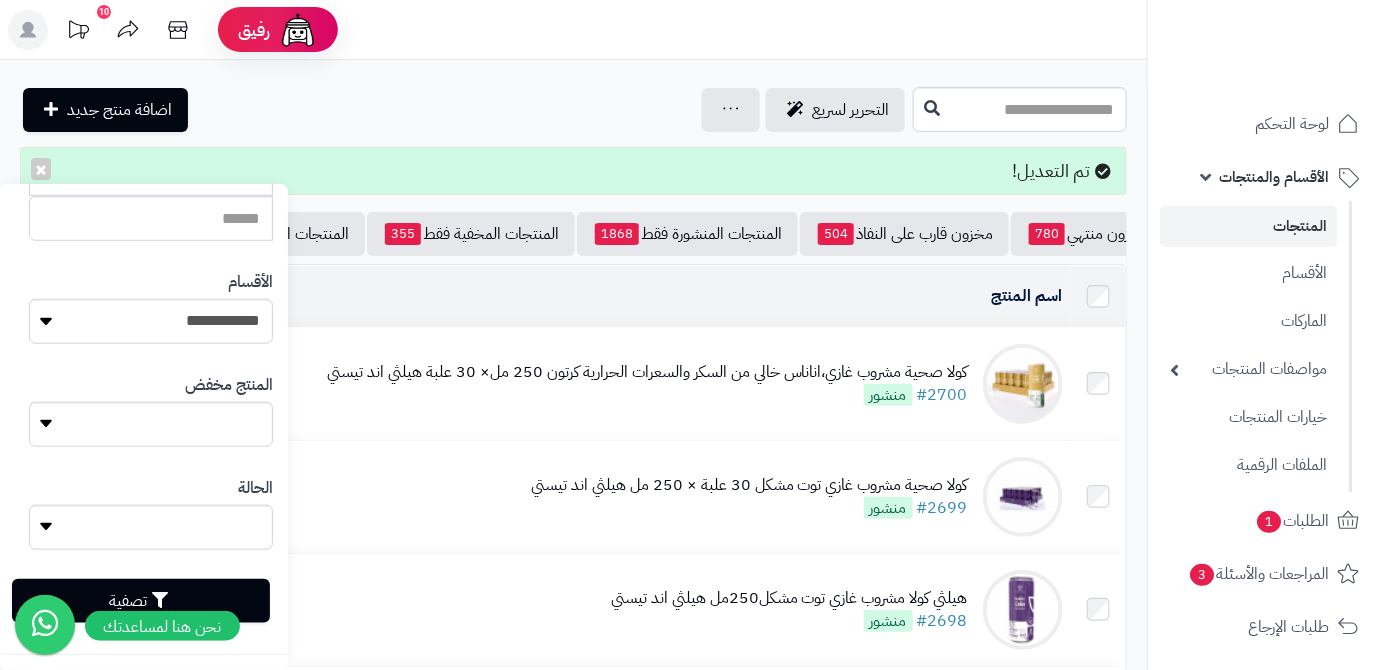 type on "**********" 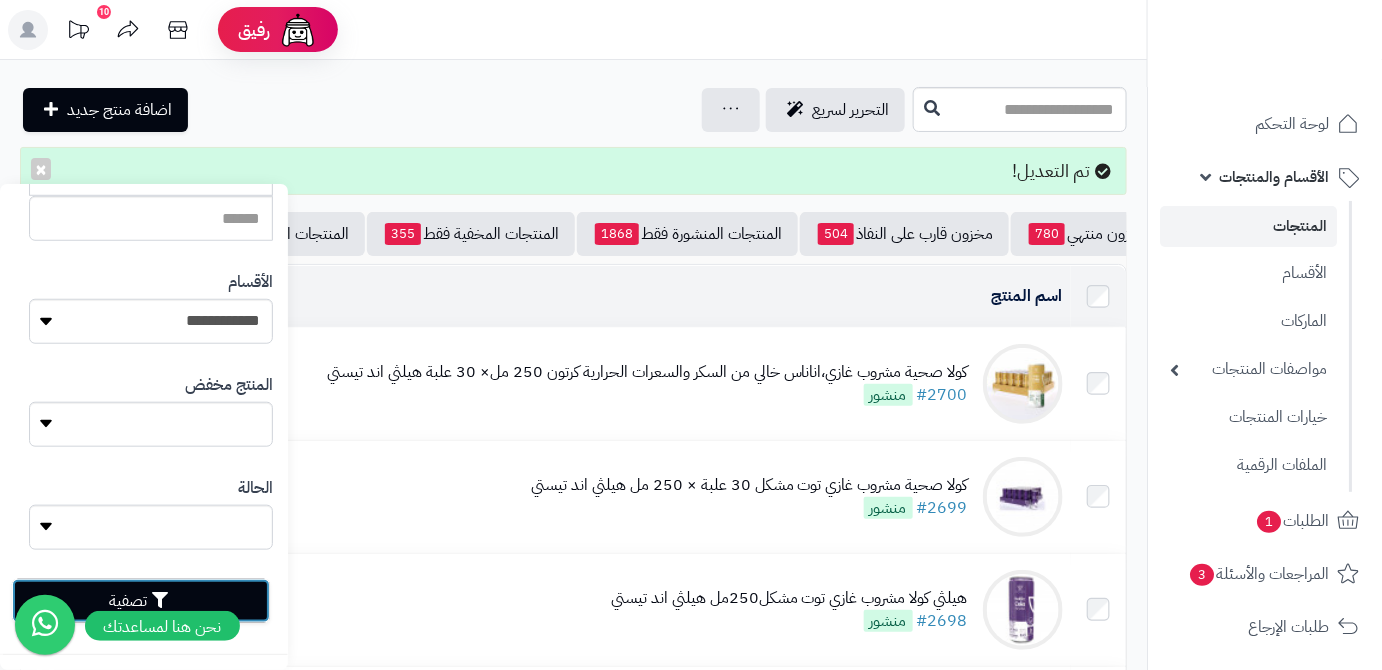 click on "تصفية" at bounding box center (141, 601) 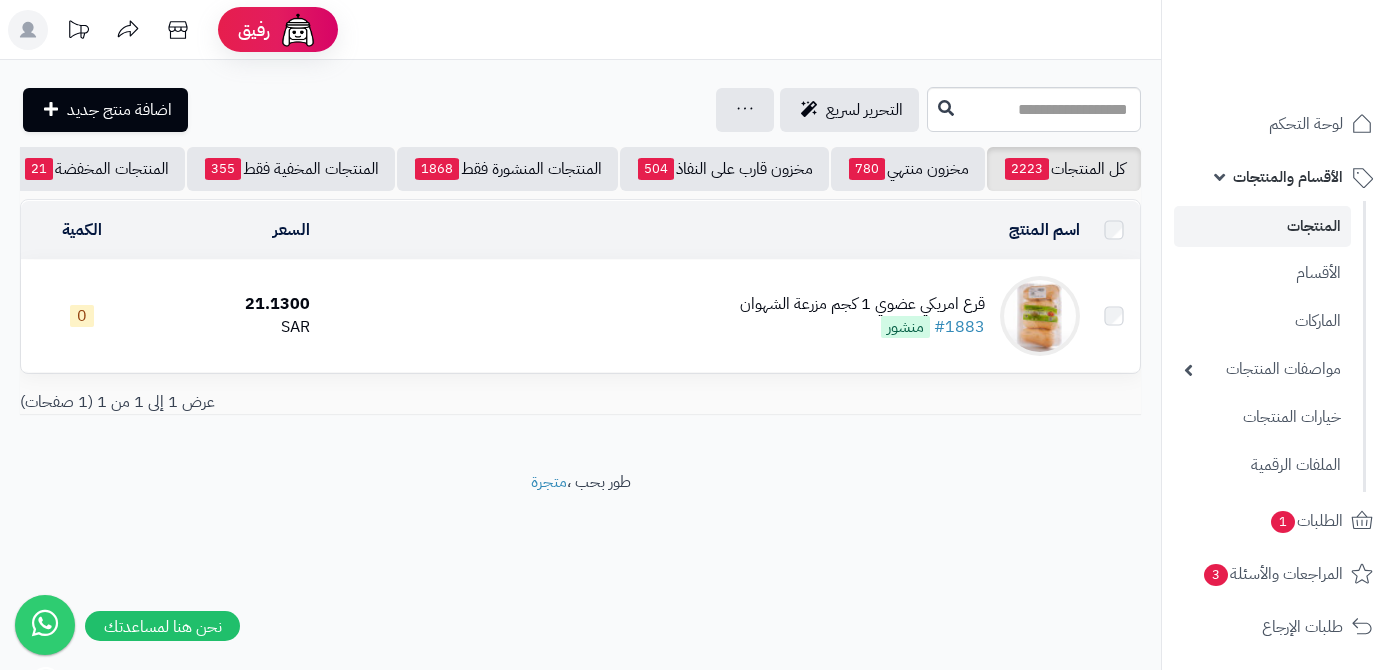 scroll, scrollTop: 0, scrollLeft: 0, axis: both 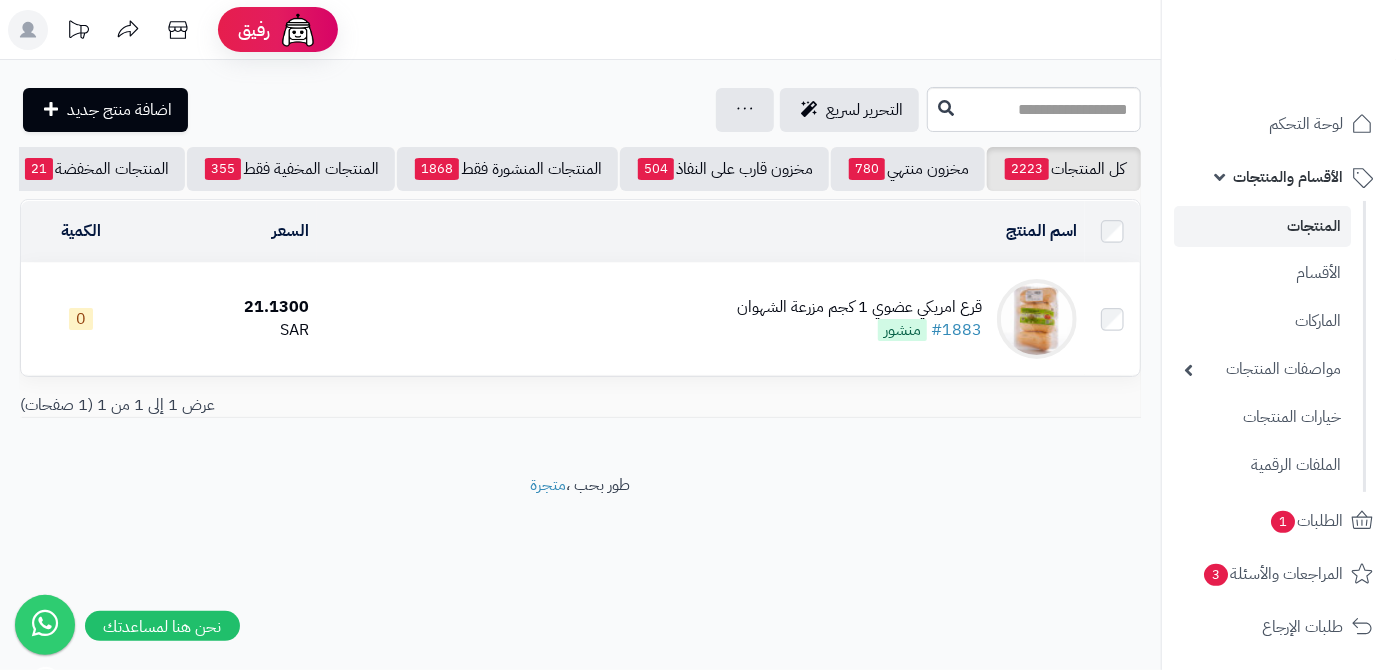 click on "قرع امريكي عضوي 1 كجم مزرعة الشهوان" at bounding box center [859, 307] 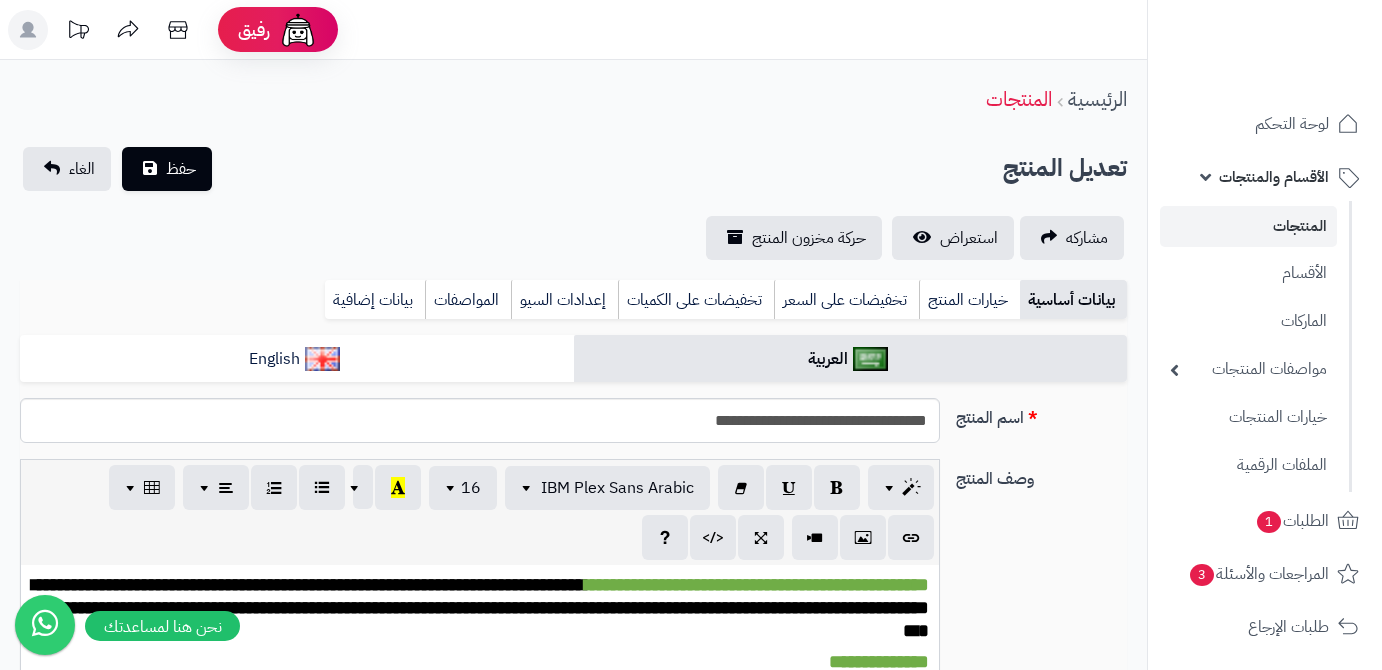scroll, scrollTop: 0, scrollLeft: 0, axis: both 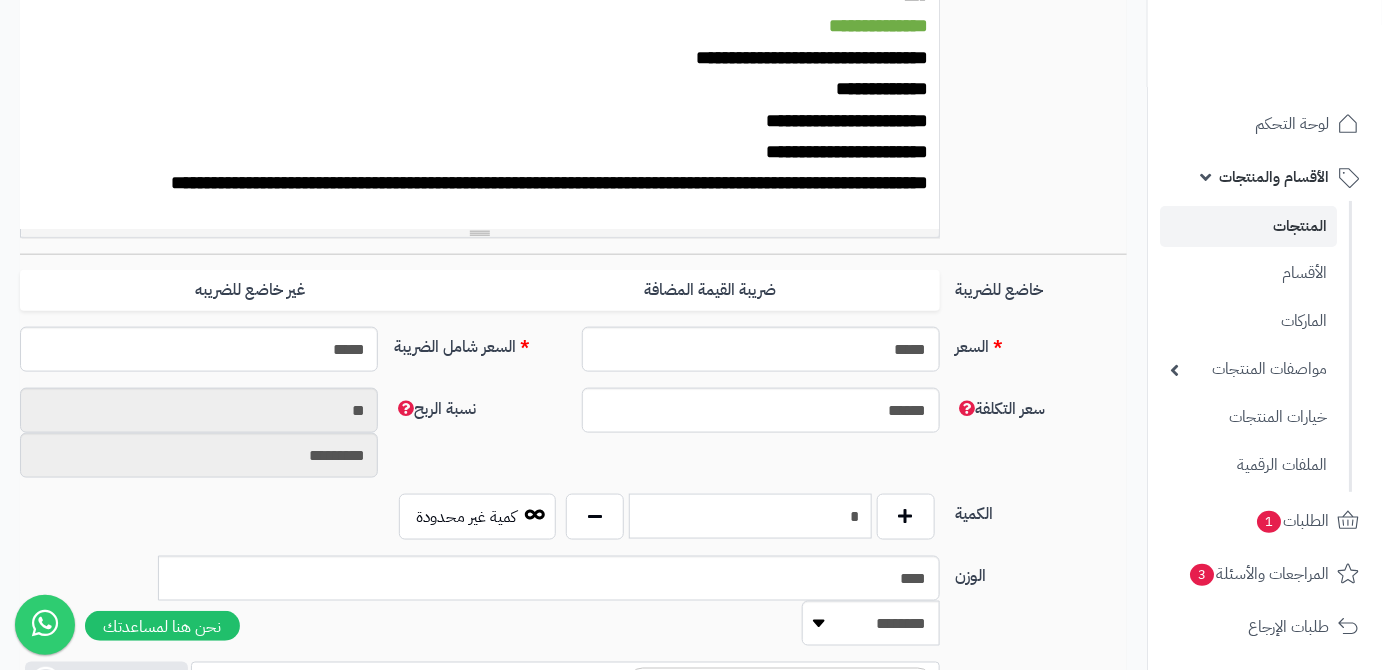 click on "*" at bounding box center [750, 516] 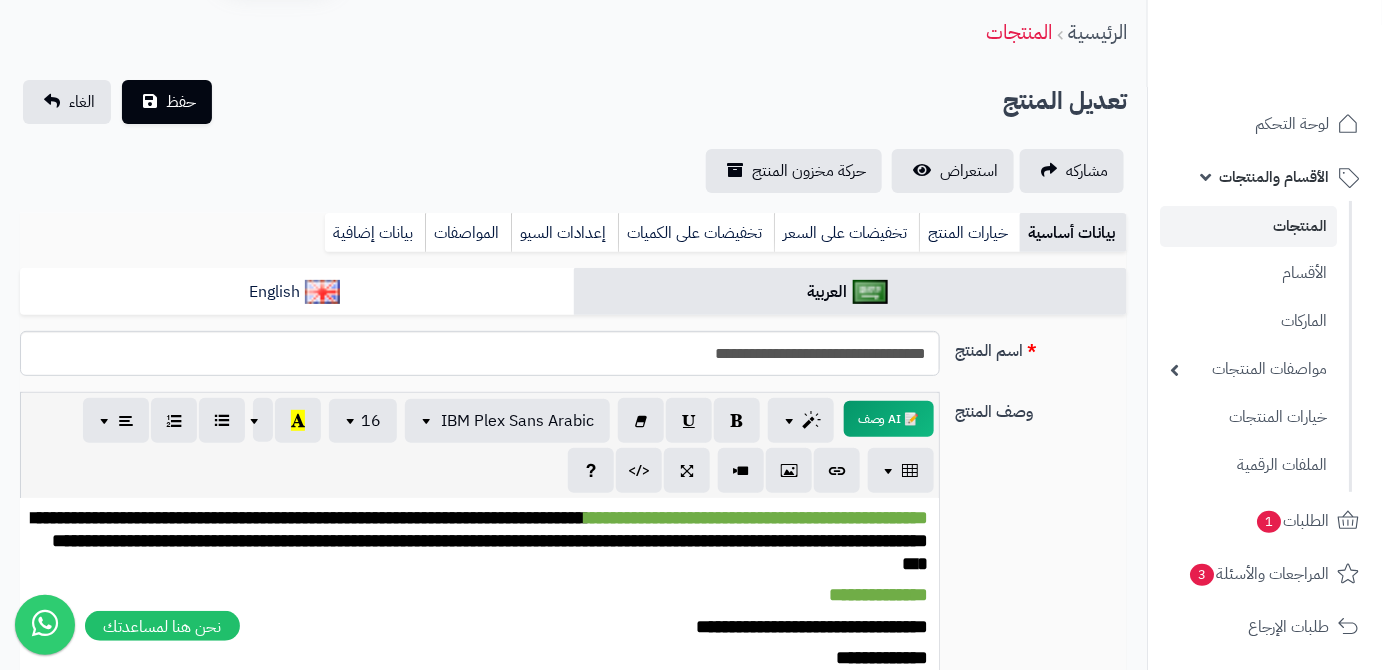 scroll, scrollTop: 0, scrollLeft: 0, axis: both 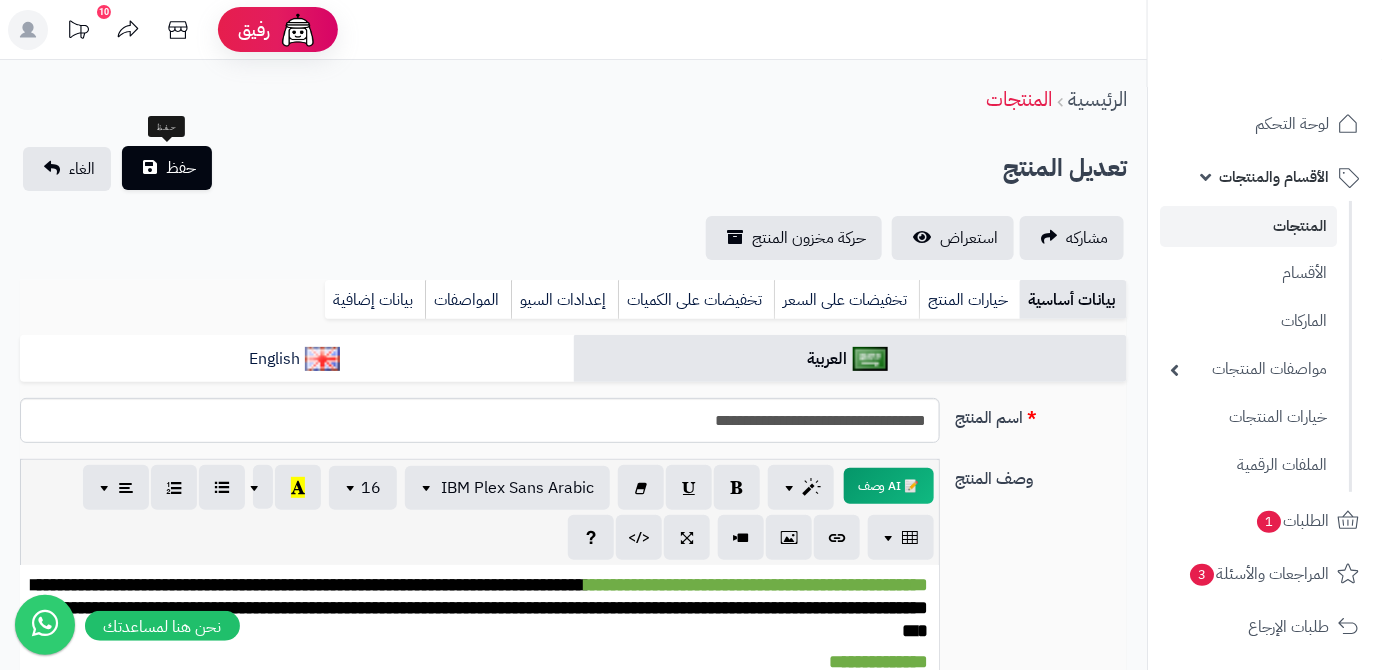 type on "*" 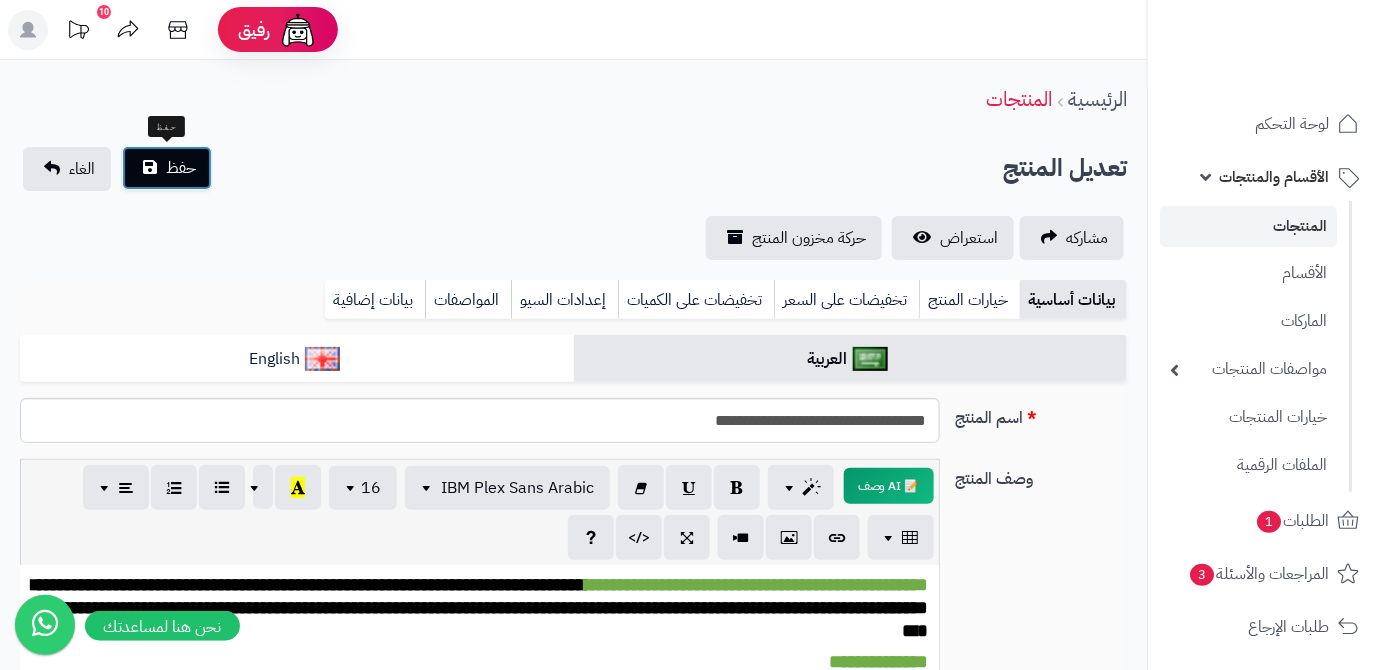 click on "حفظ" at bounding box center [181, 168] 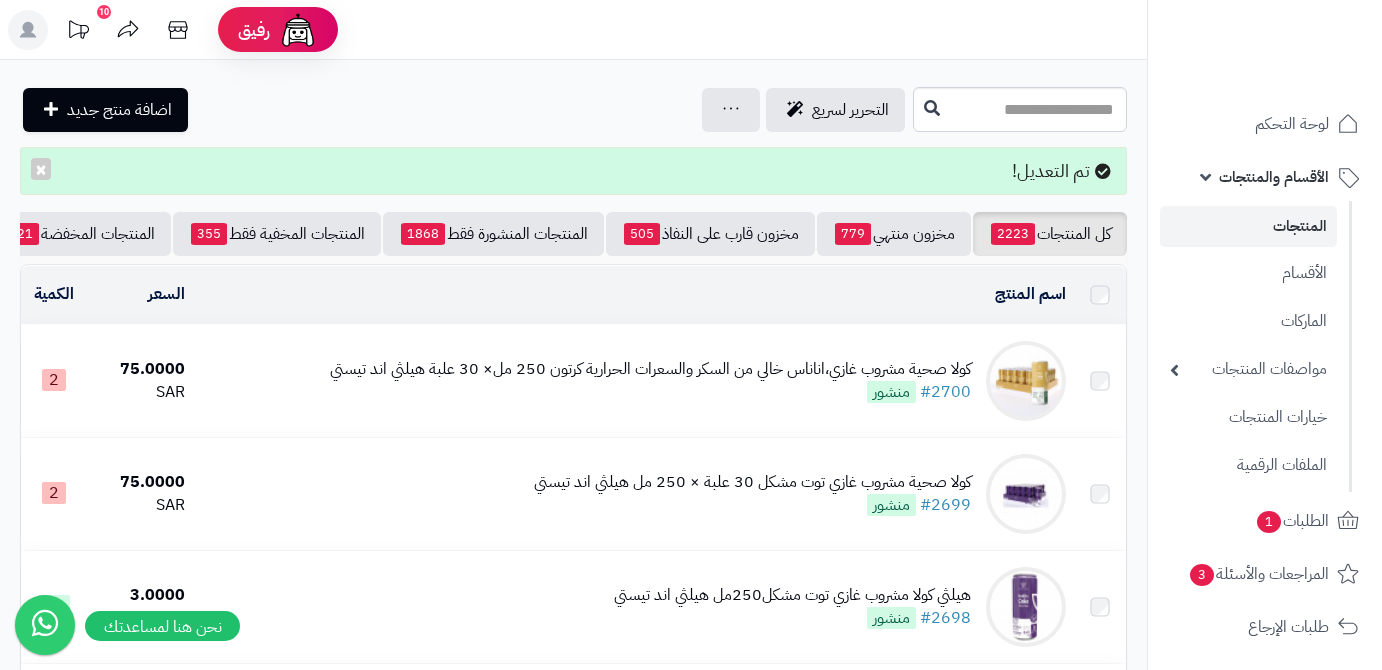 scroll, scrollTop: 0, scrollLeft: 0, axis: both 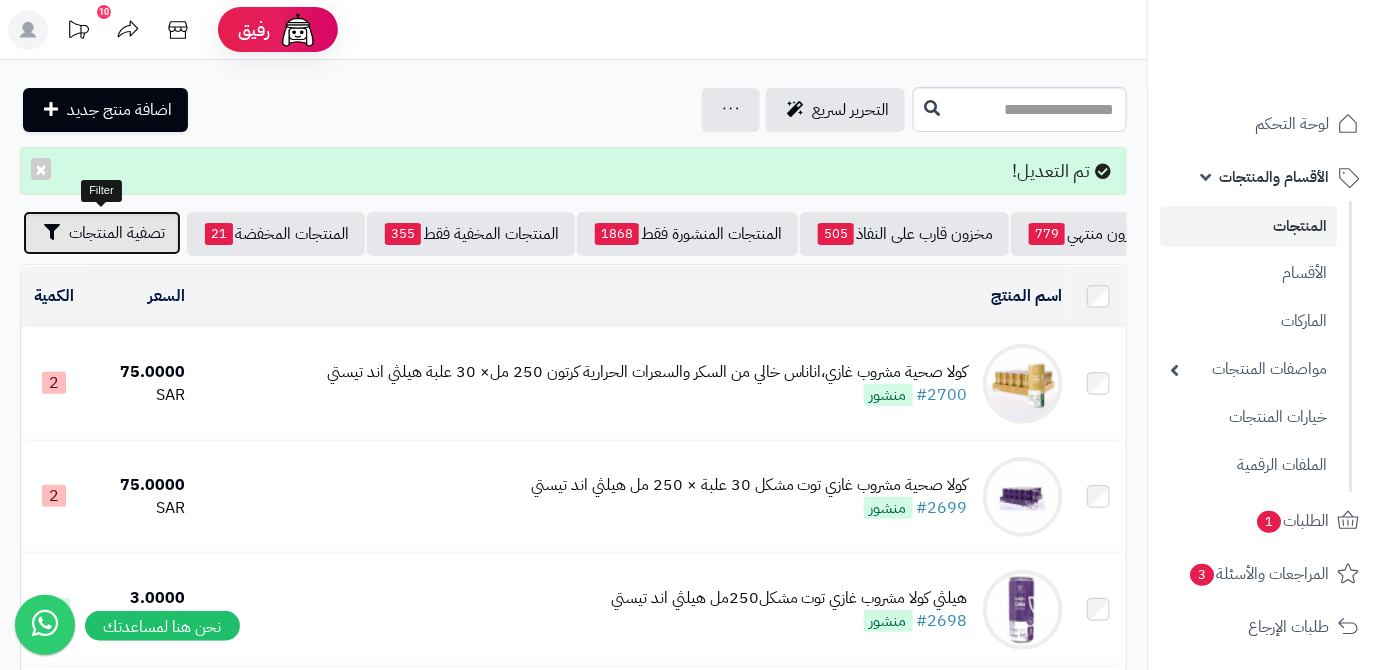 click on "تصفية المنتجات" at bounding box center (117, 233) 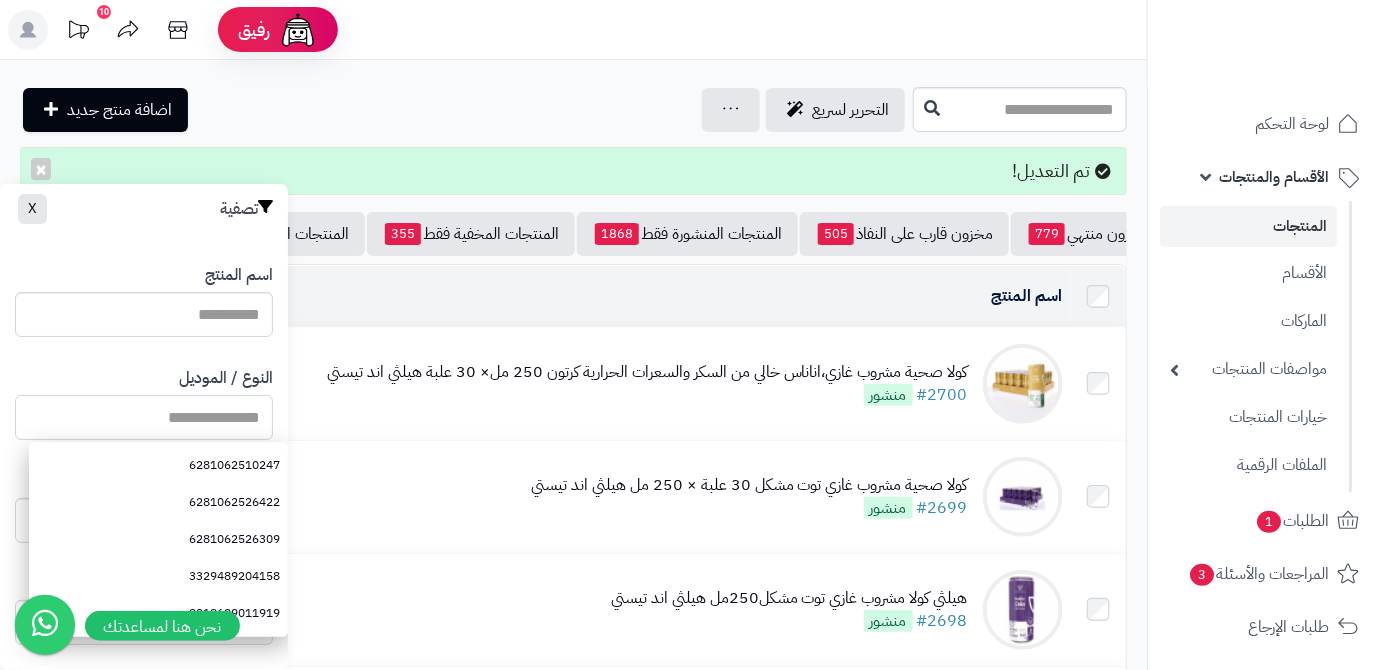 paste on "**********" 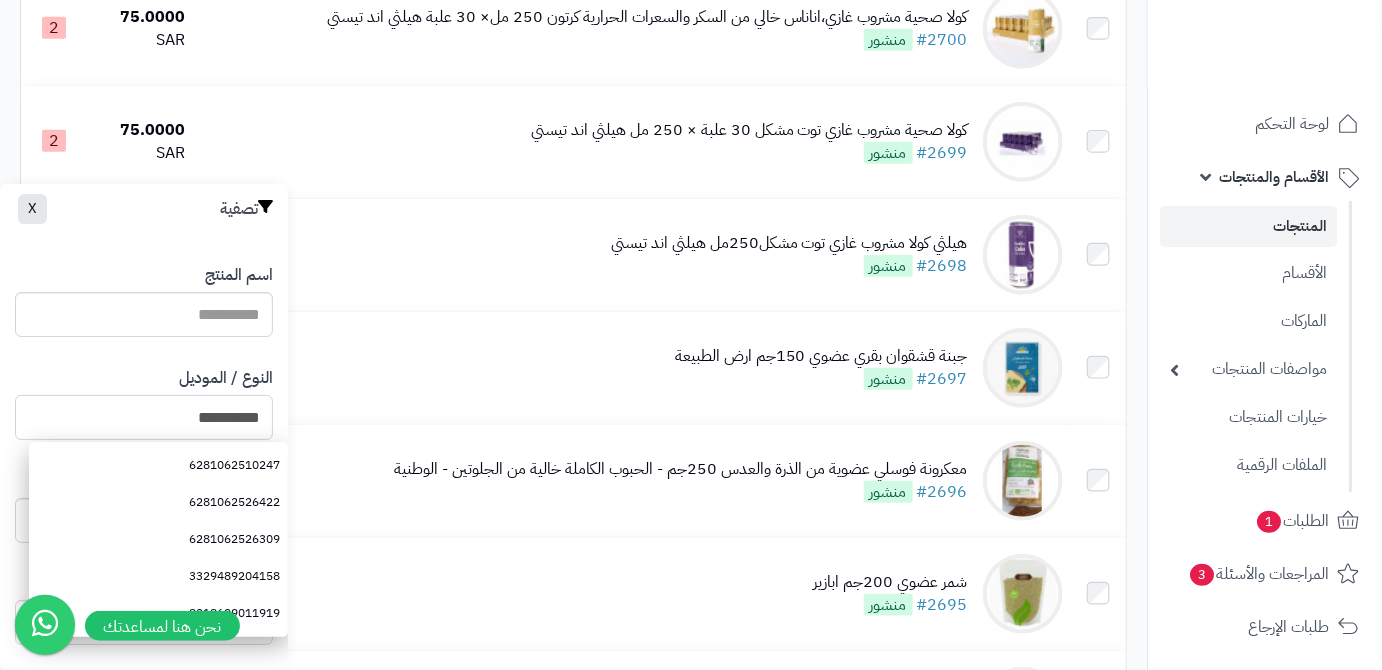 scroll, scrollTop: 545, scrollLeft: 0, axis: vertical 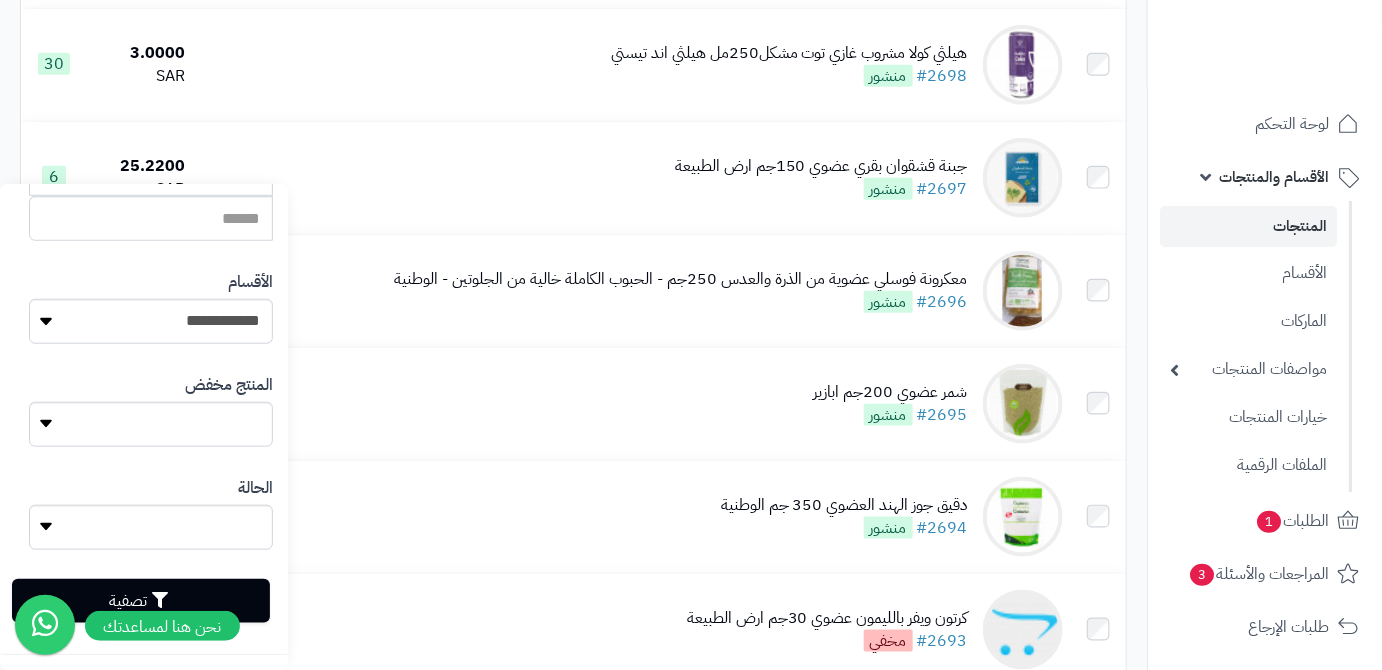 type on "**********" 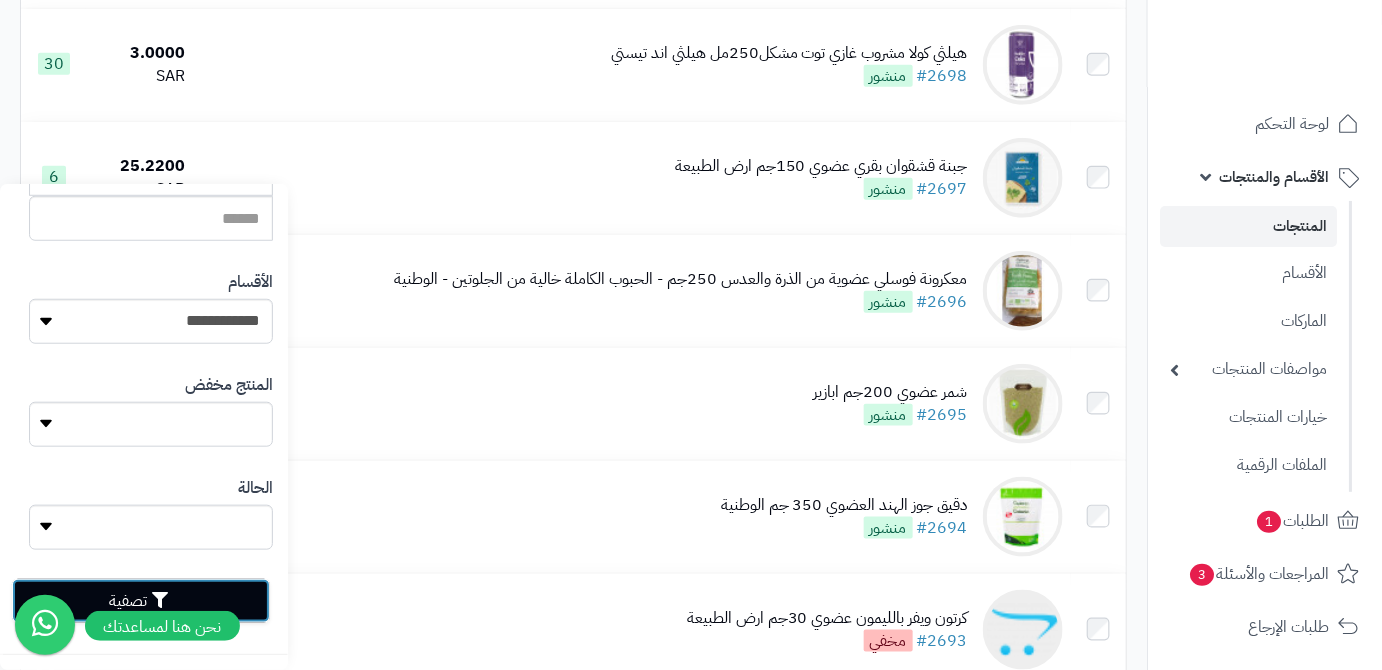 click on "تصفية" at bounding box center [141, 601] 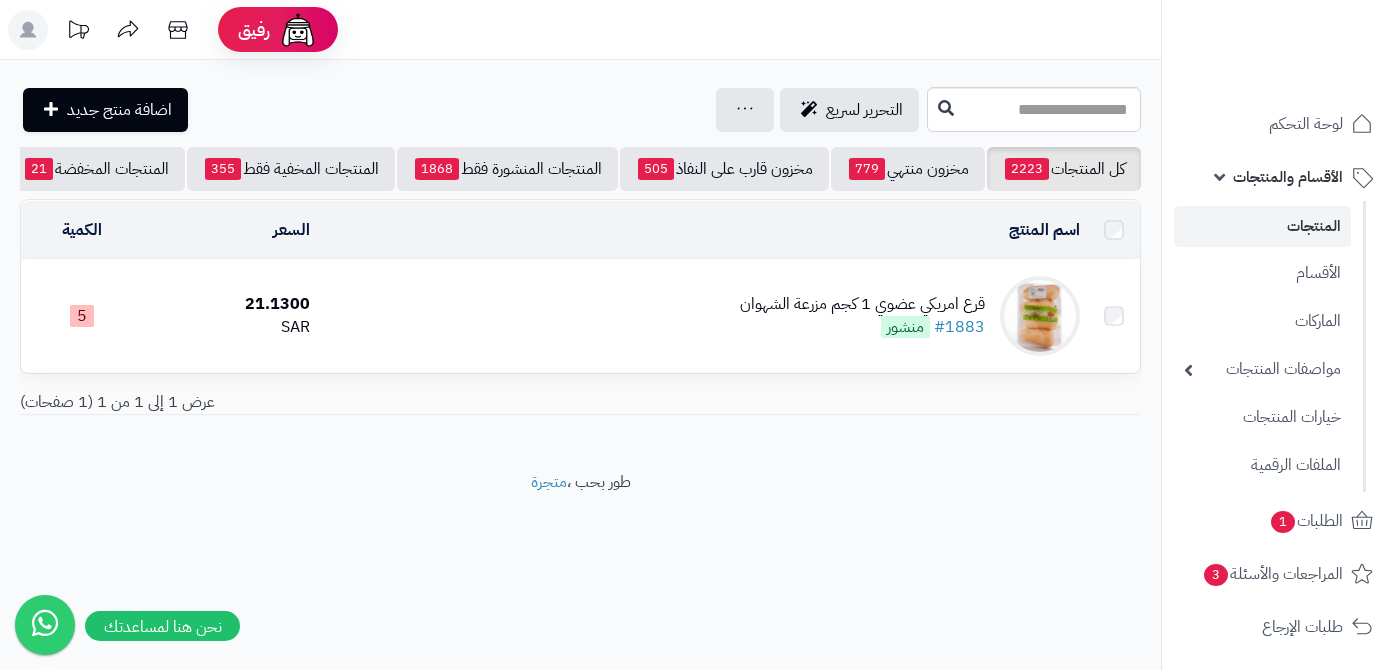 scroll, scrollTop: 0, scrollLeft: 0, axis: both 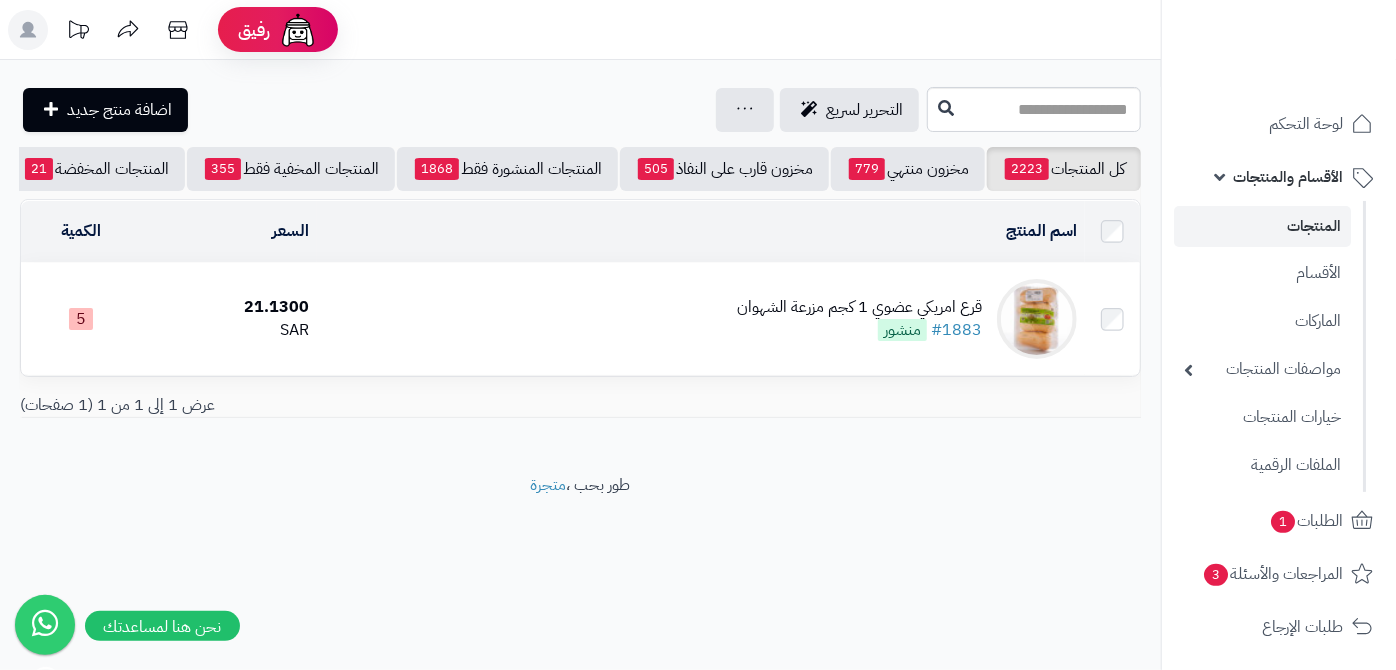 click on "قرع امريكي عضوي 1 كجم مزرعة الشهوان" at bounding box center [859, 307] 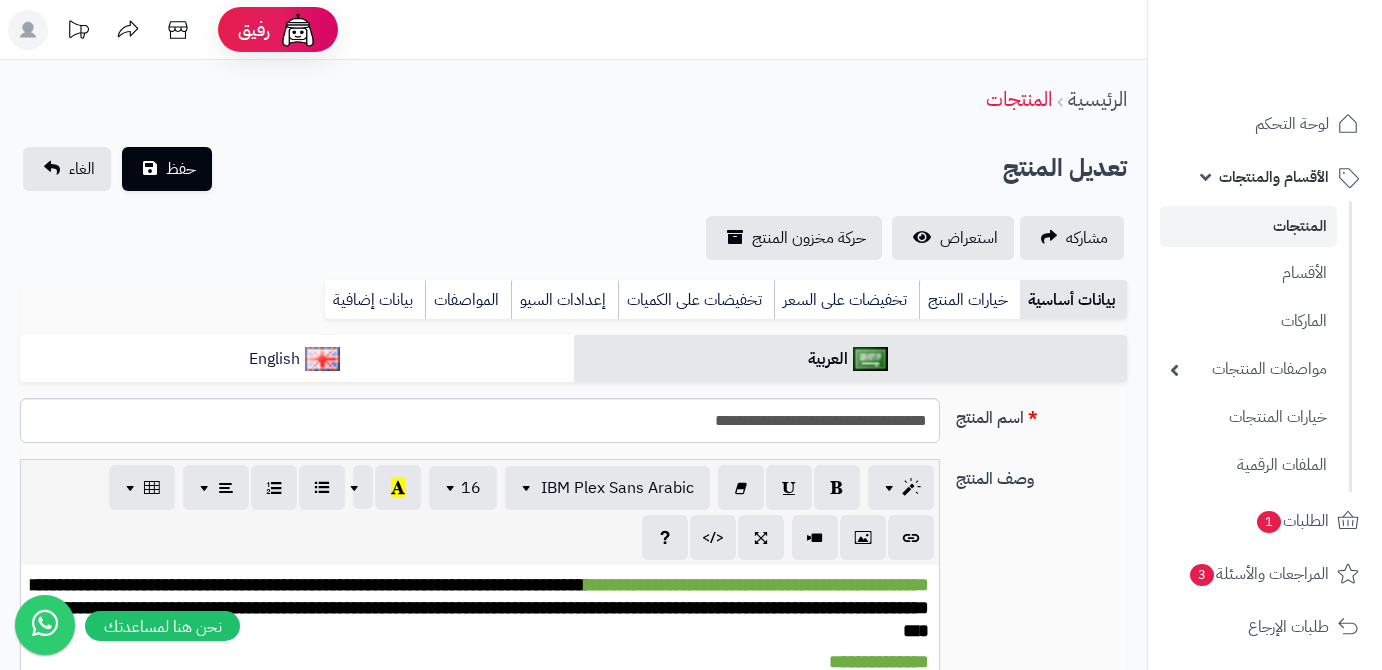 scroll, scrollTop: 272, scrollLeft: 0, axis: vertical 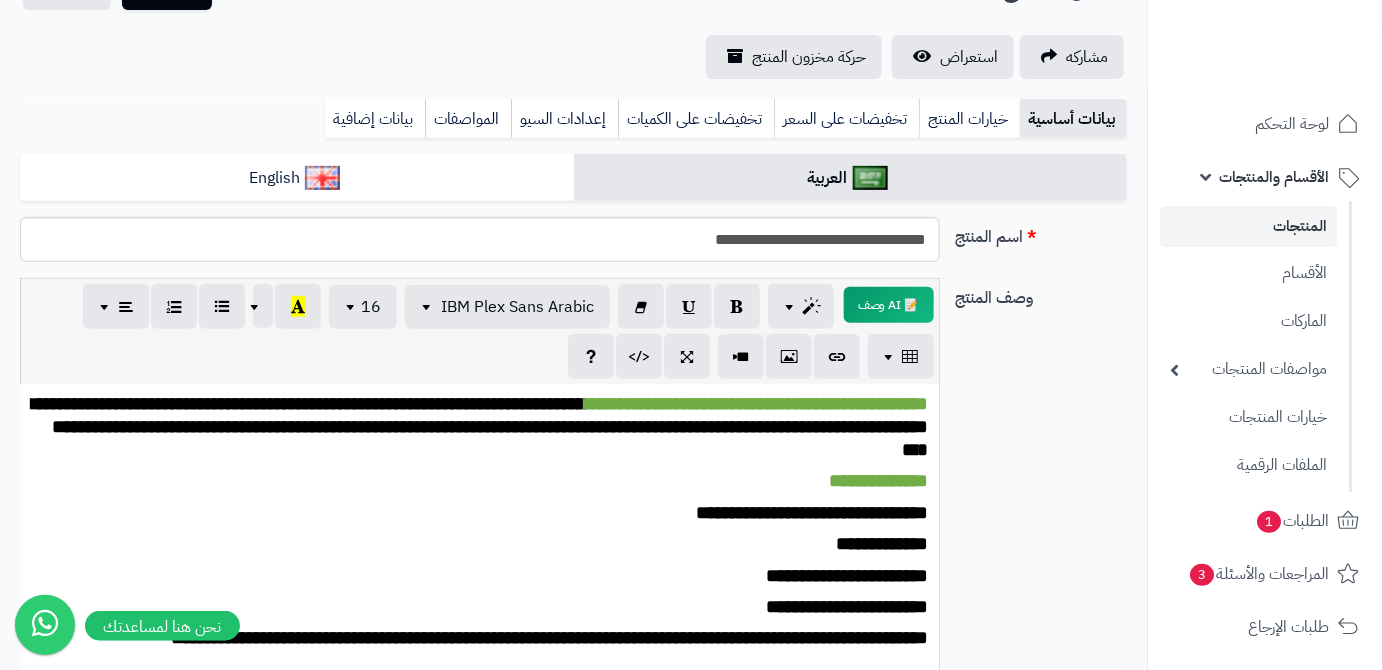click on "**********" at bounding box center (573, 22) 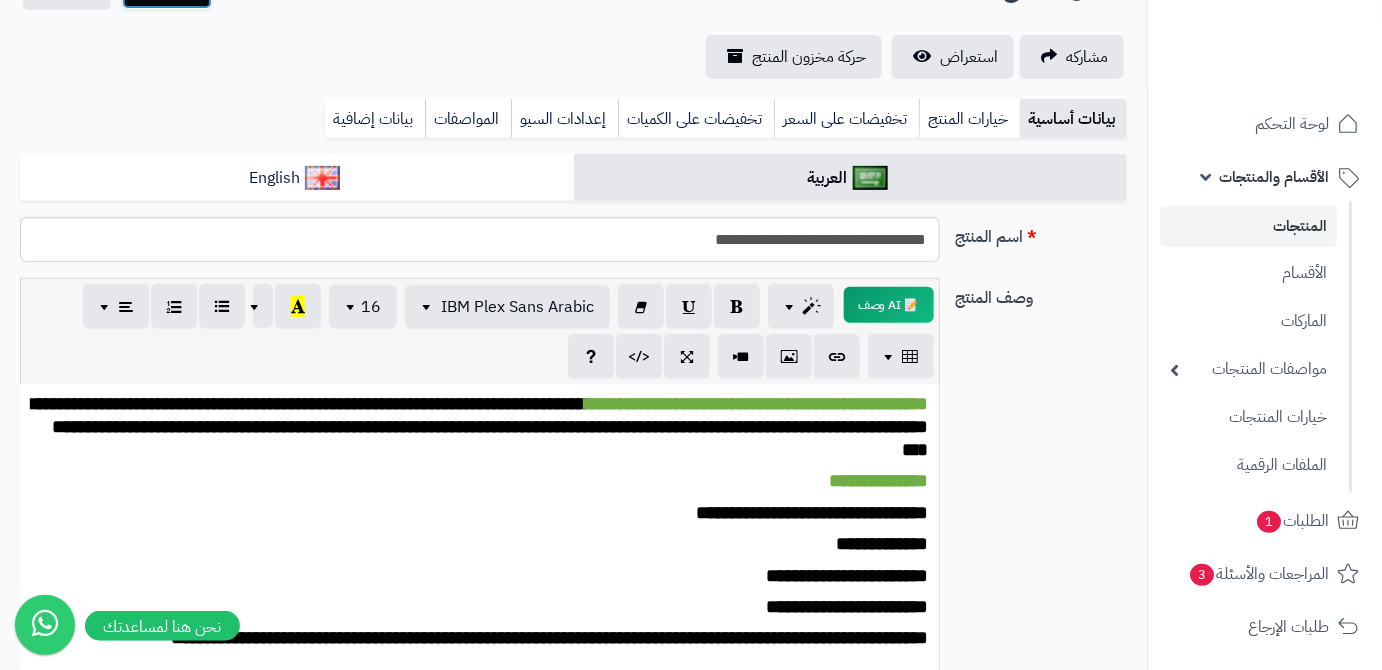 click on "حفظ" at bounding box center (167, -13) 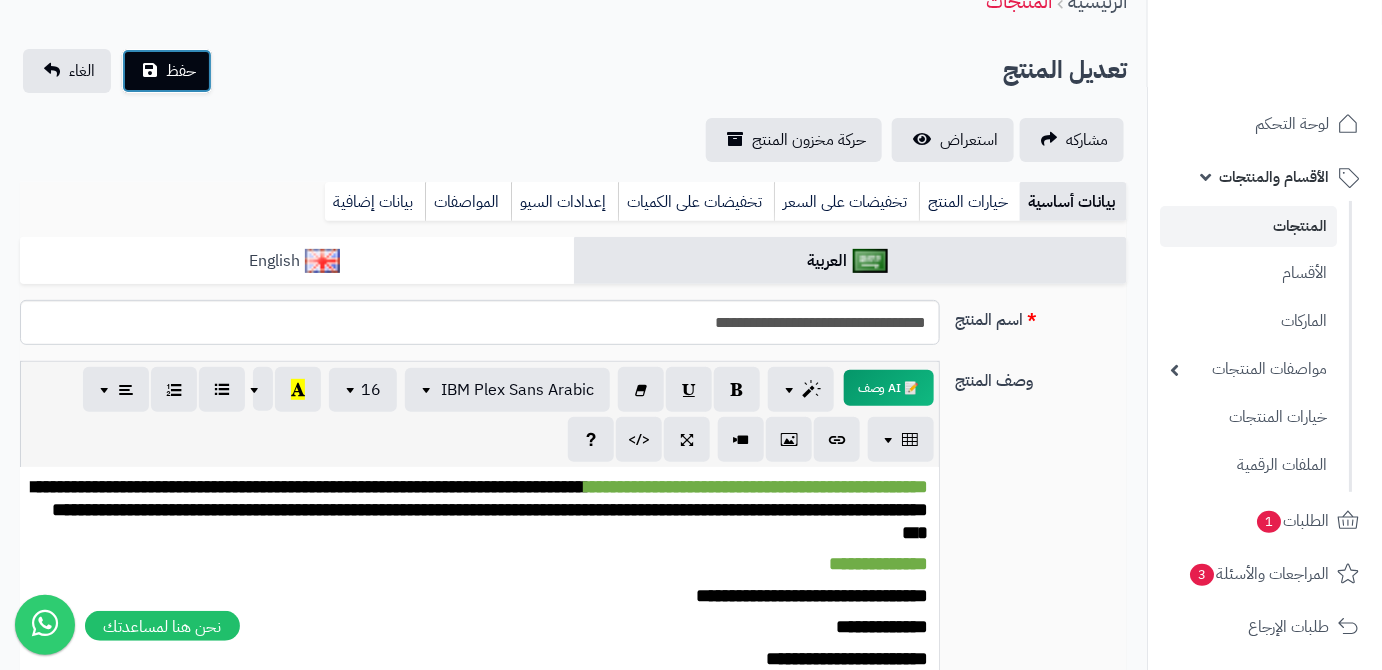 scroll, scrollTop: 0, scrollLeft: 0, axis: both 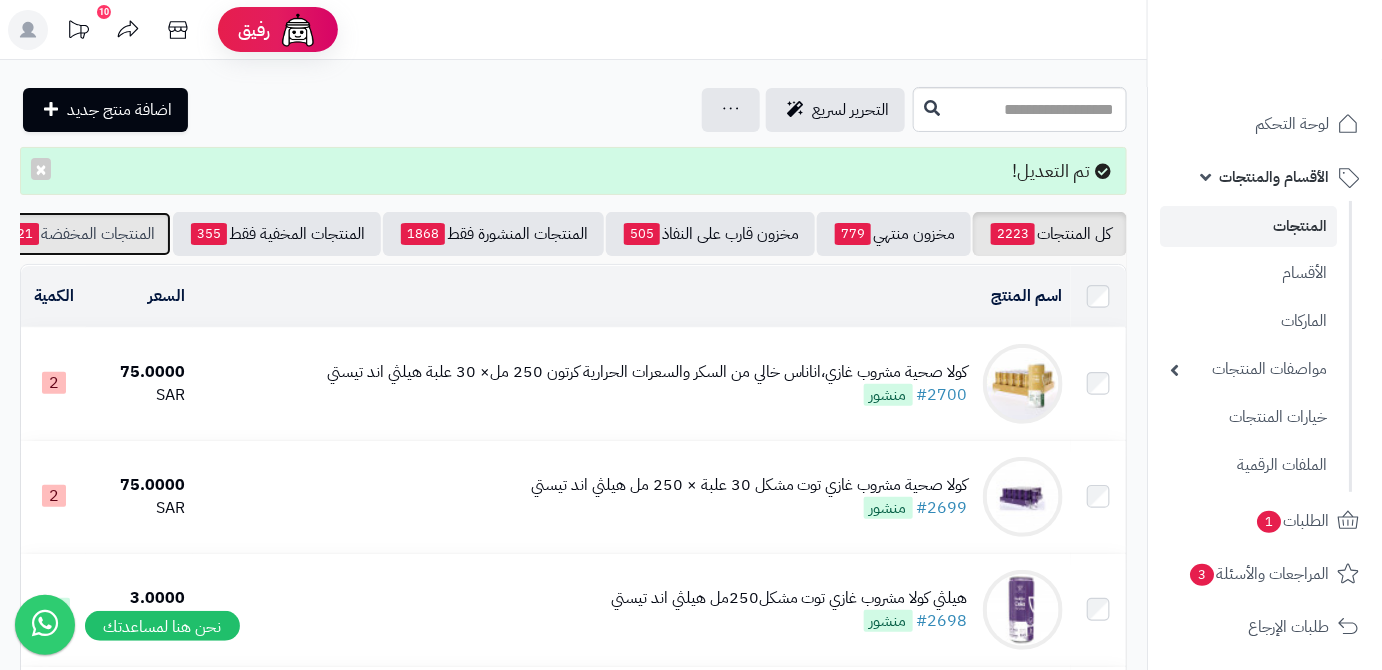 click on "المنتجات المخفضة
21" at bounding box center [82, 234] 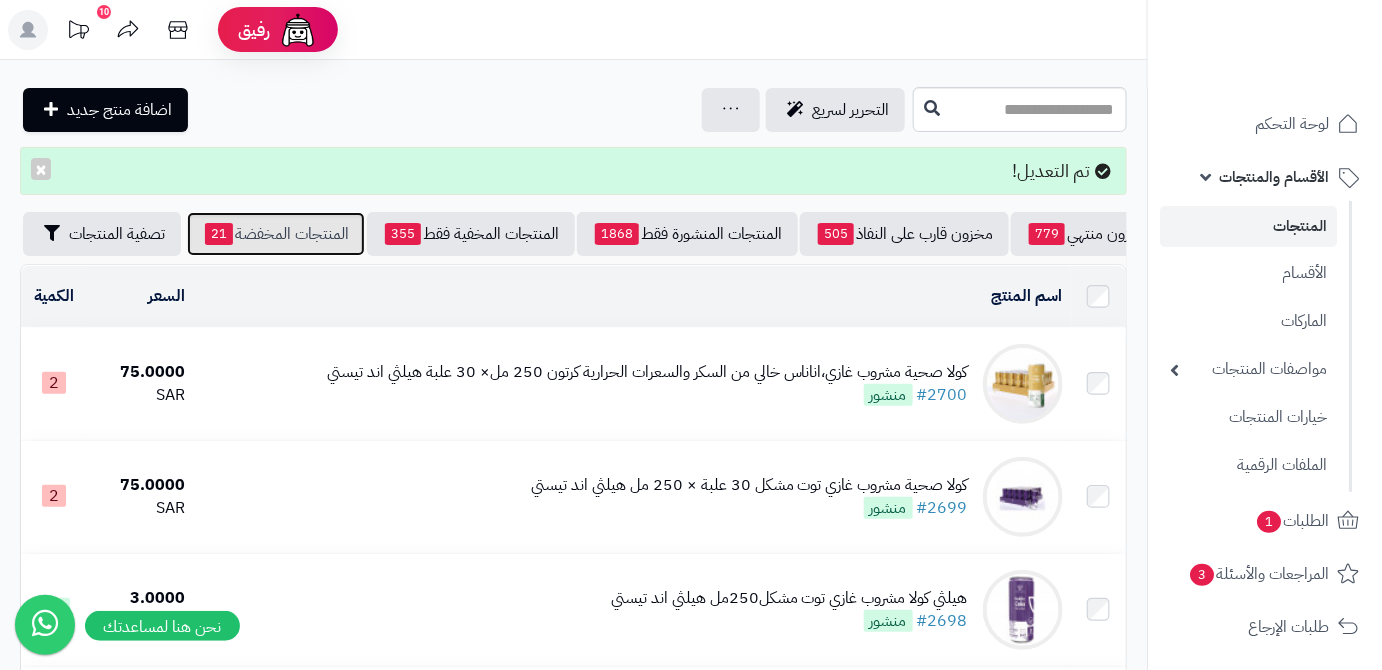 scroll, scrollTop: 0, scrollLeft: -211, axis: horizontal 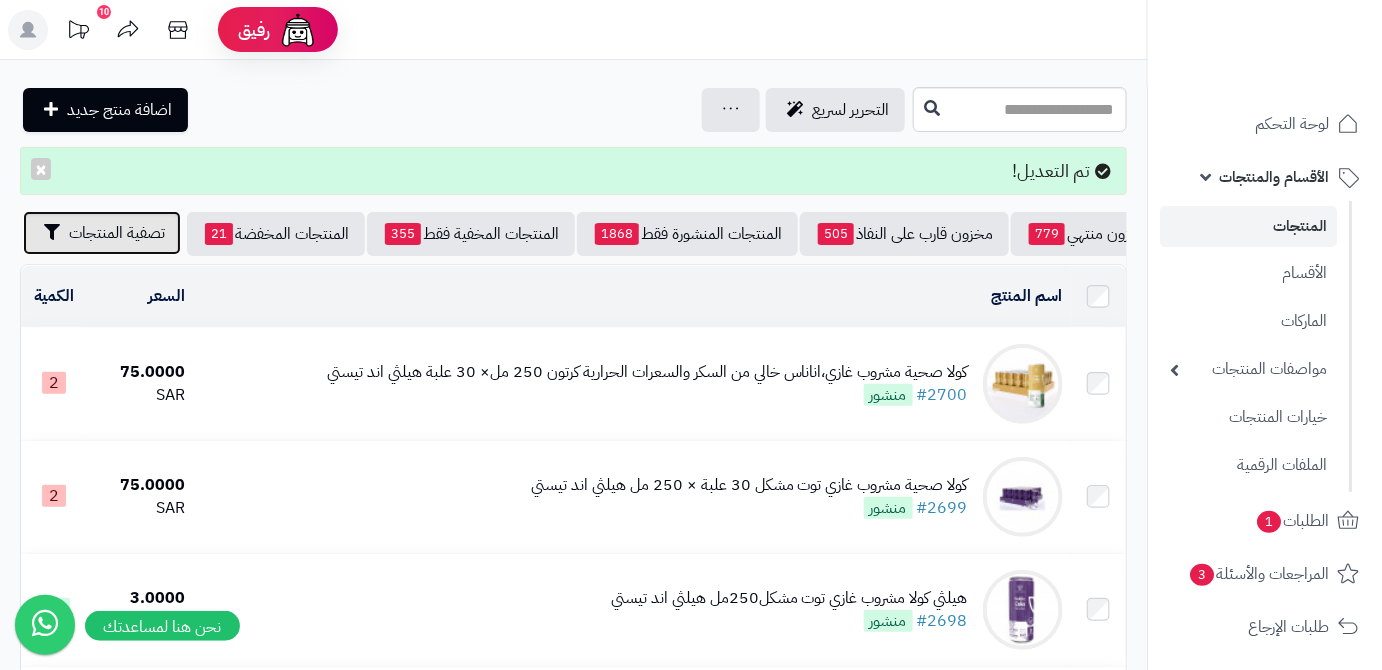 click on "تصفية المنتجات" at bounding box center (102, 233) 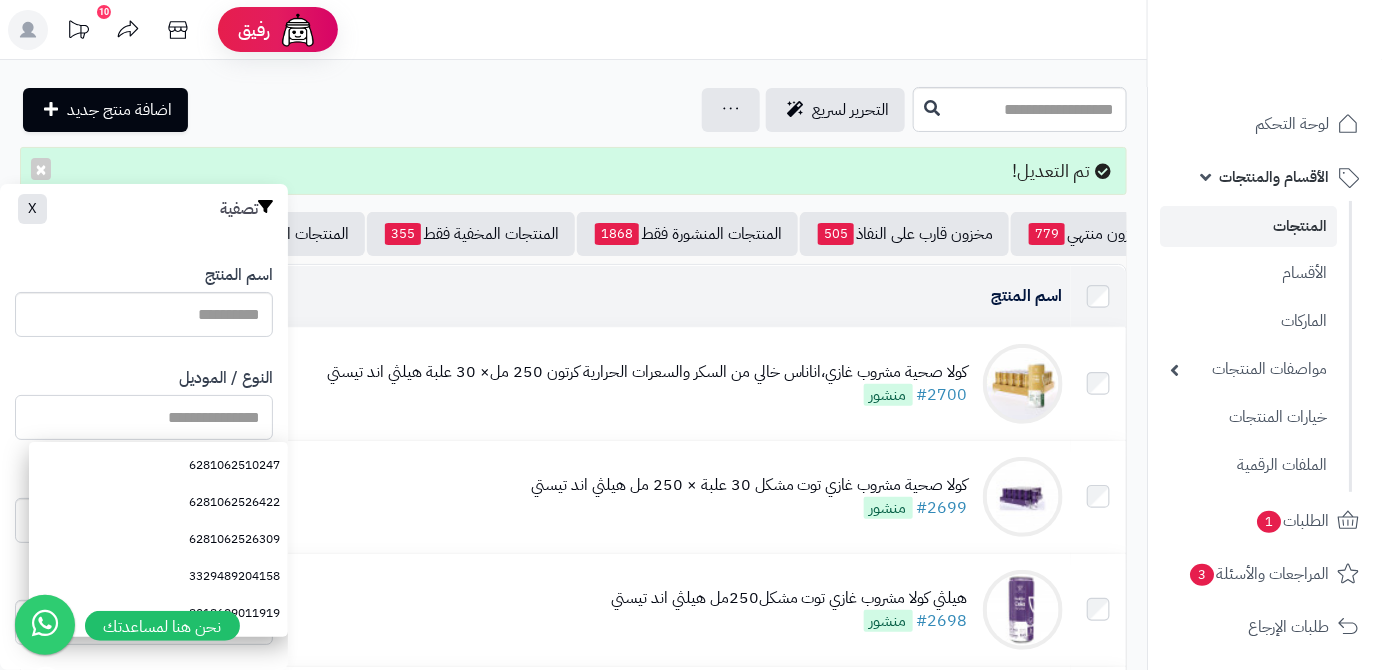 paste on "**********" 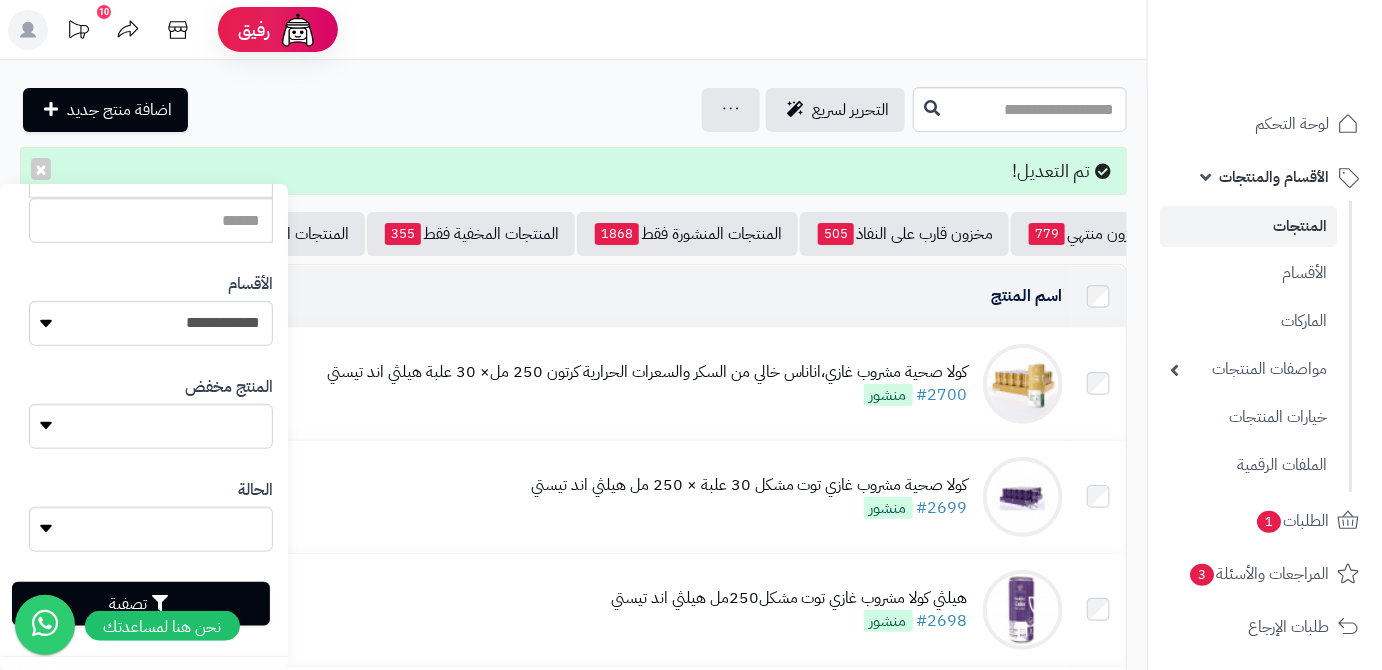 scroll, scrollTop: 552, scrollLeft: 0, axis: vertical 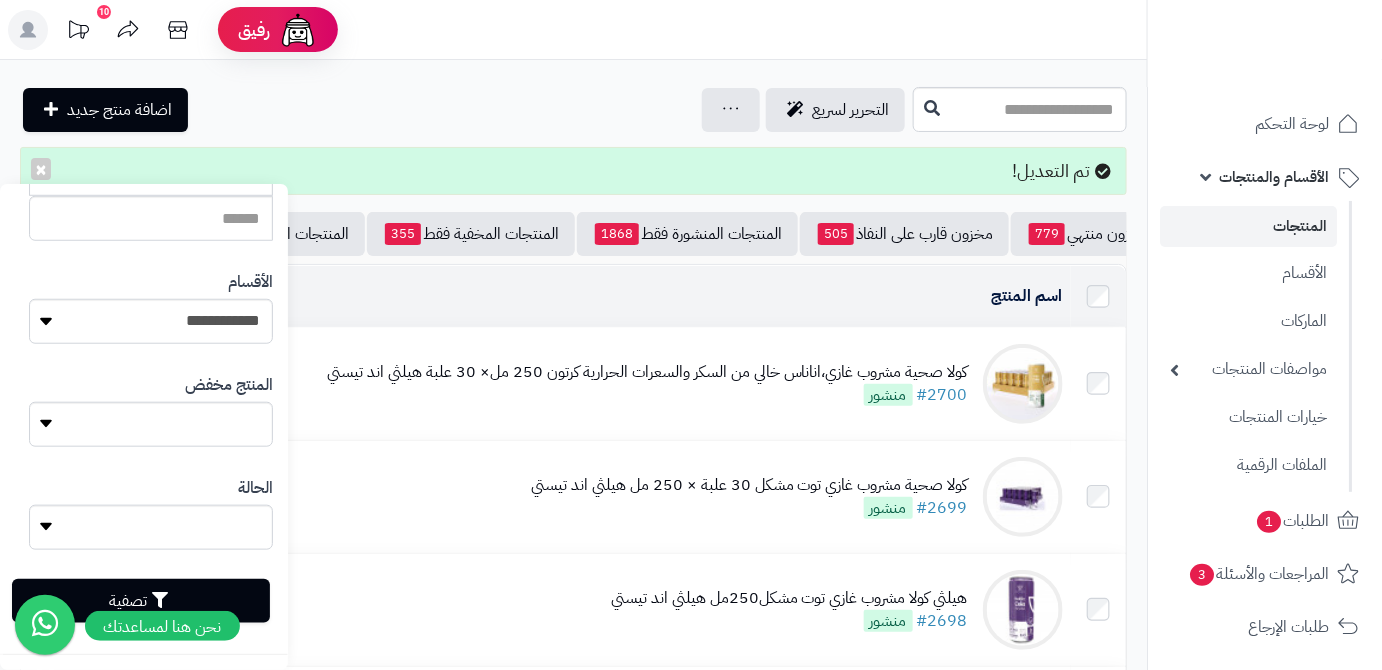 type on "**********" 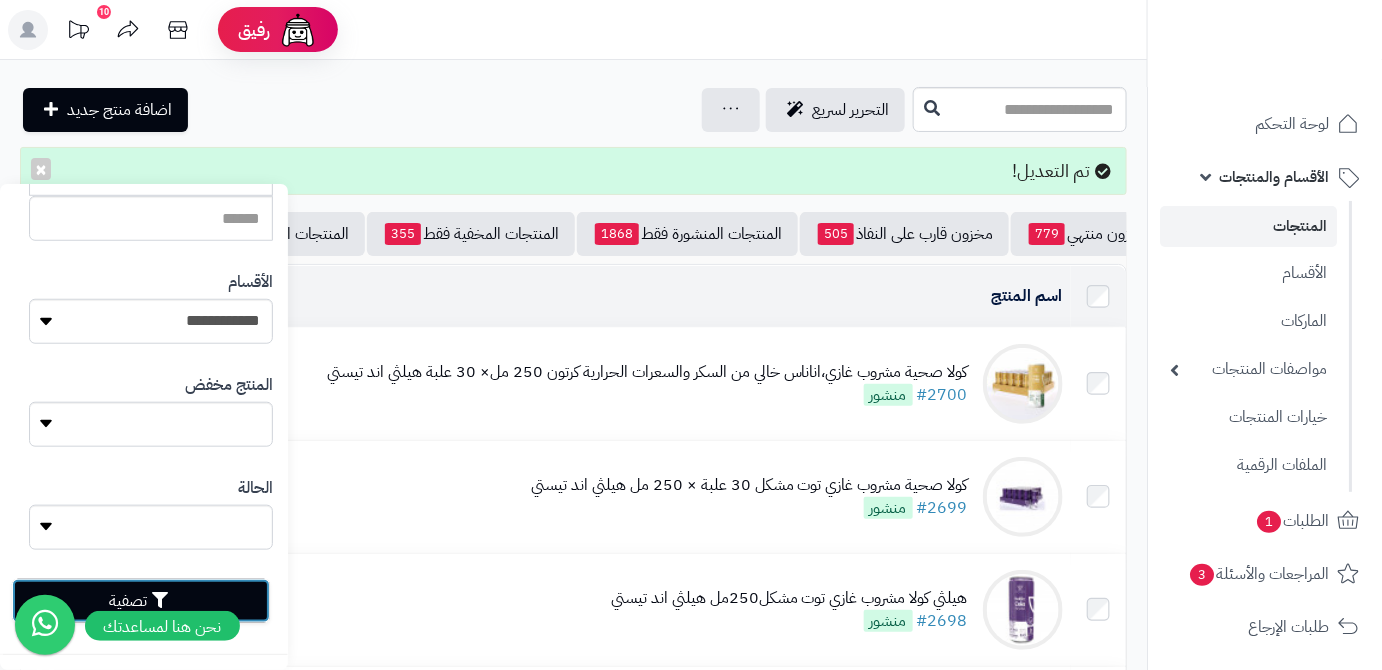 click on "تصفية" at bounding box center [141, 601] 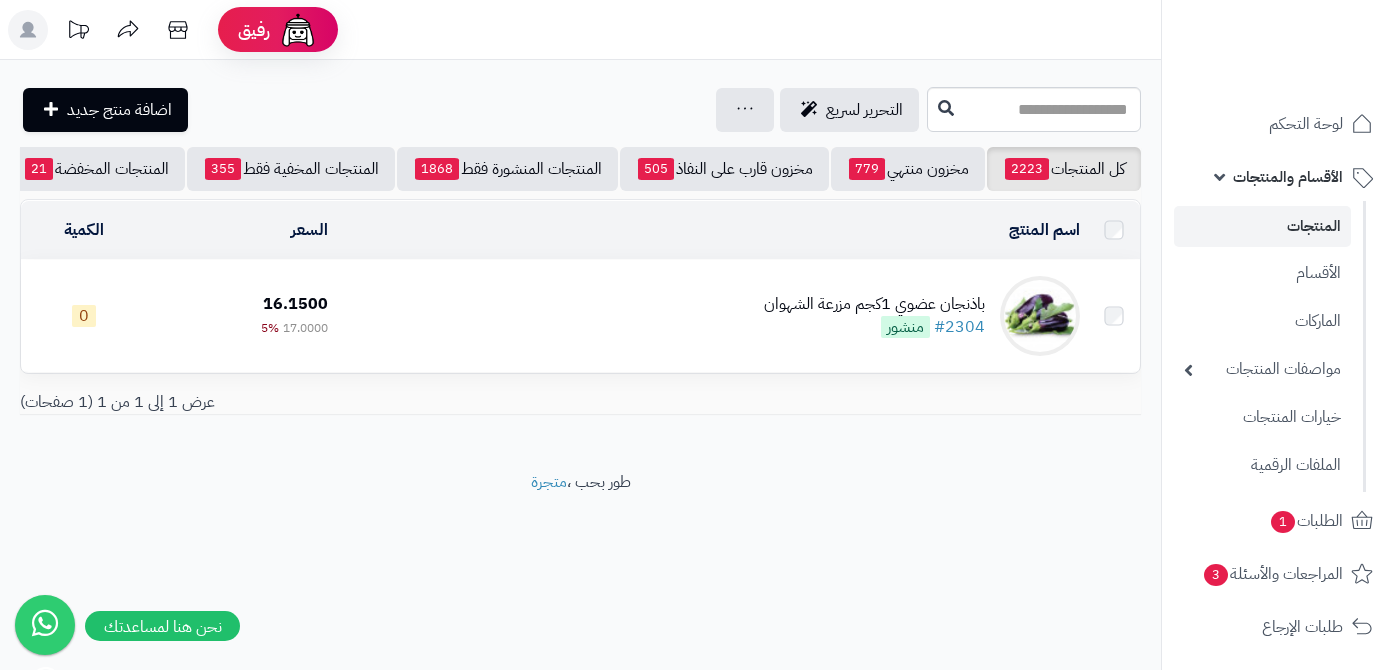scroll, scrollTop: 0, scrollLeft: 0, axis: both 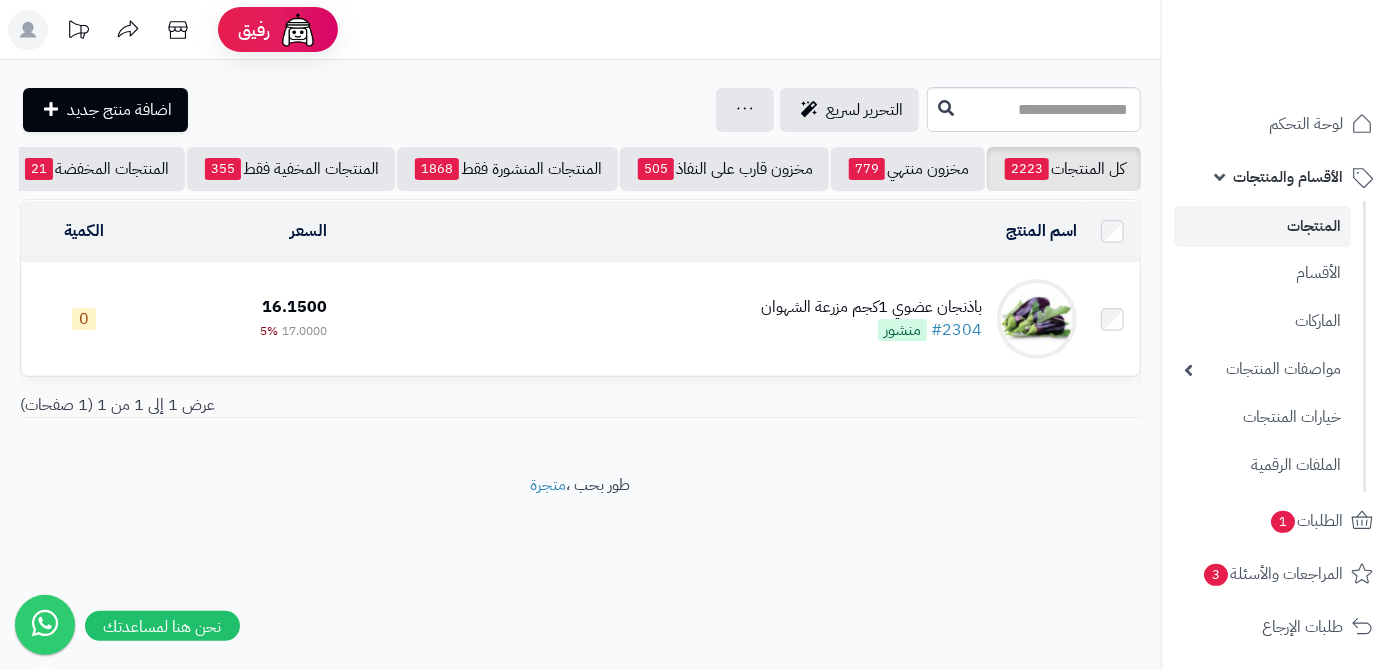 click on "باذنجان عضوي 1كجم مزرعة الشهوان" at bounding box center (871, 307) 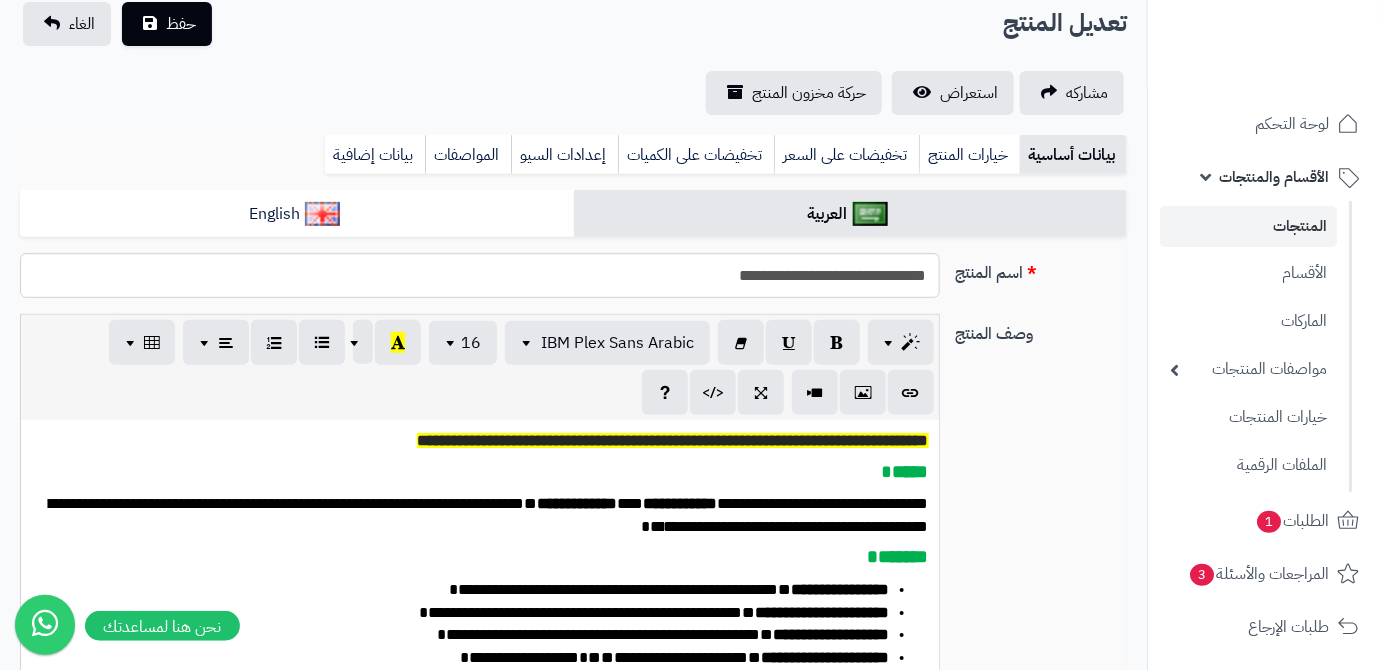 scroll, scrollTop: 417, scrollLeft: 0, axis: vertical 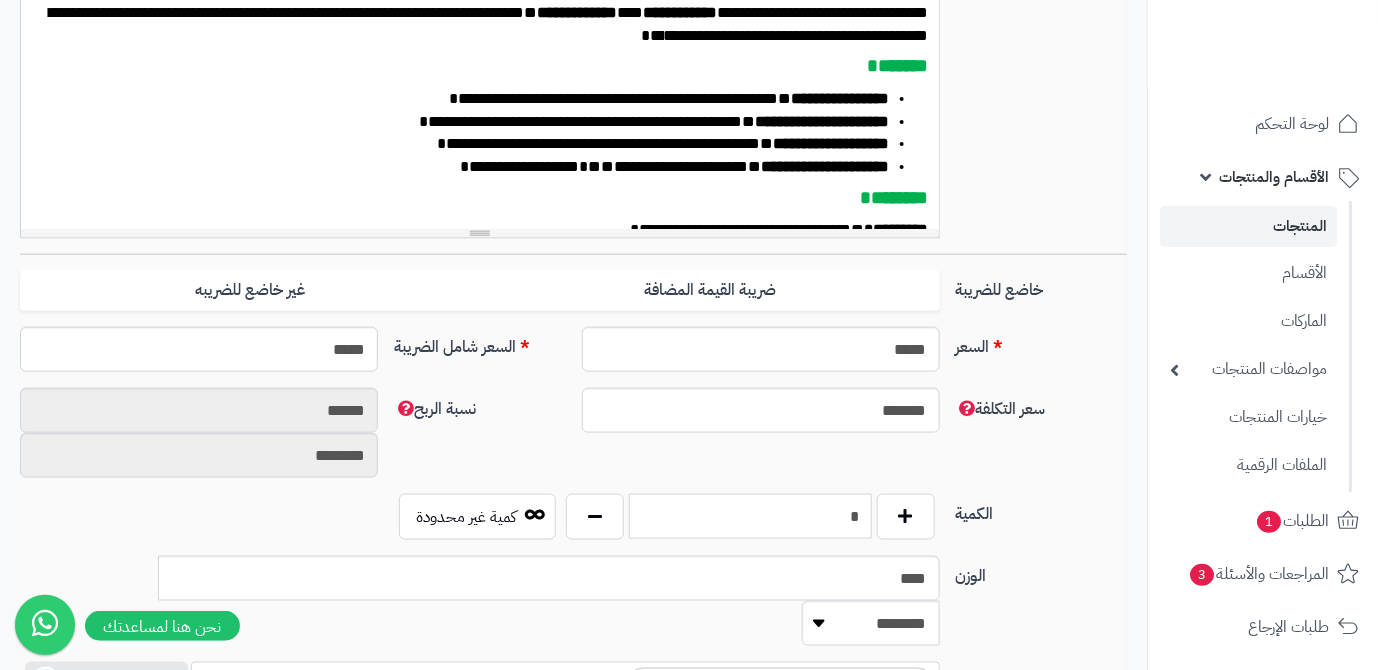 click on "*" at bounding box center [750, 516] 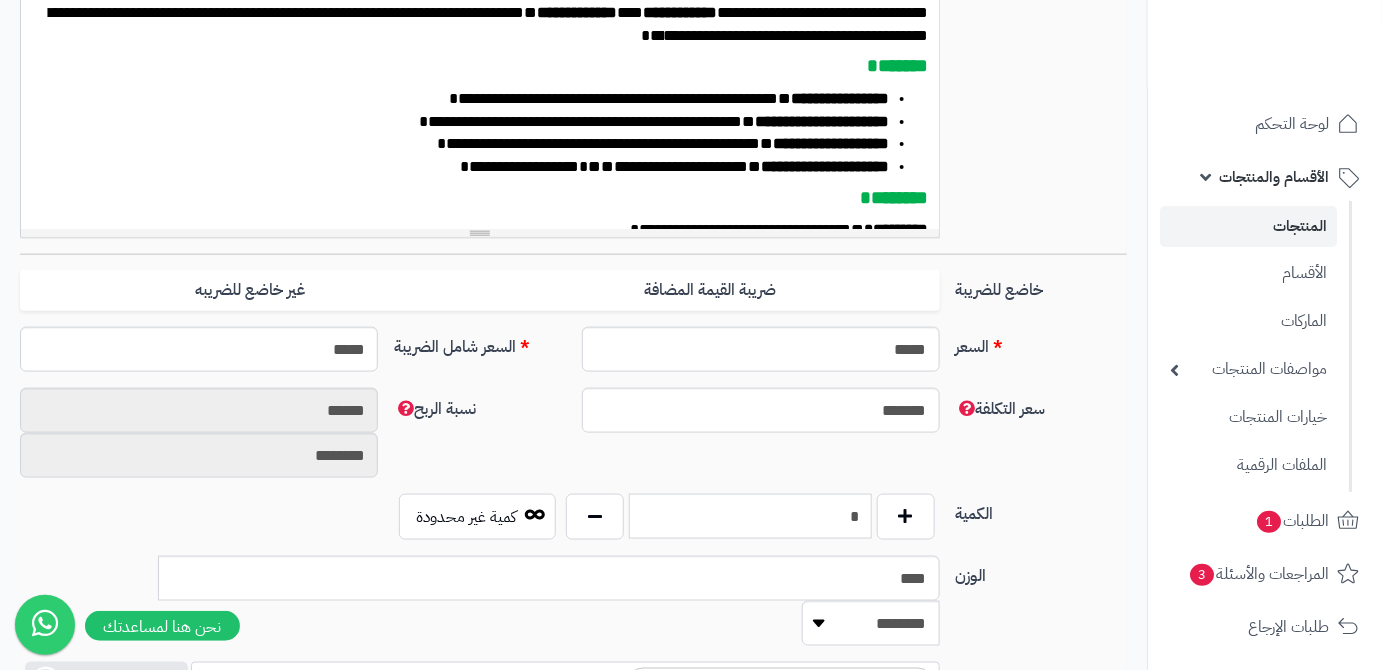 type on "*" 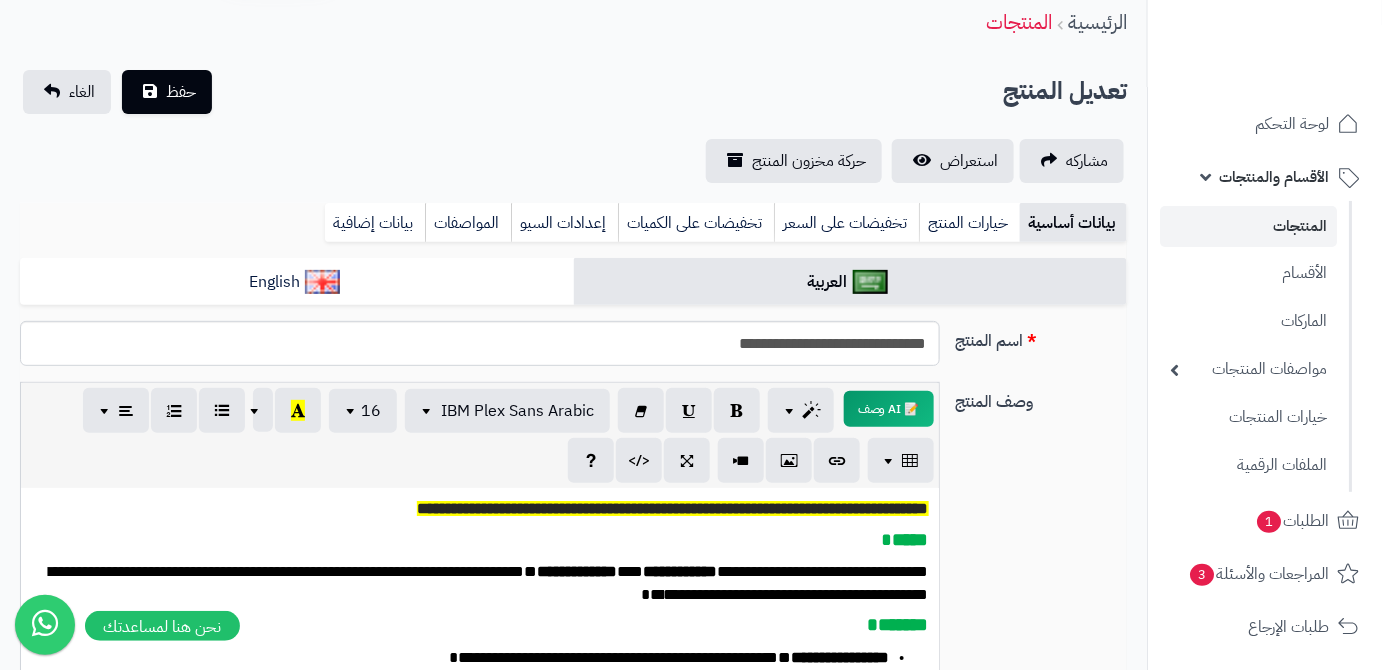 scroll, scrollTop: 0, scrollLeft: 0, axis: both 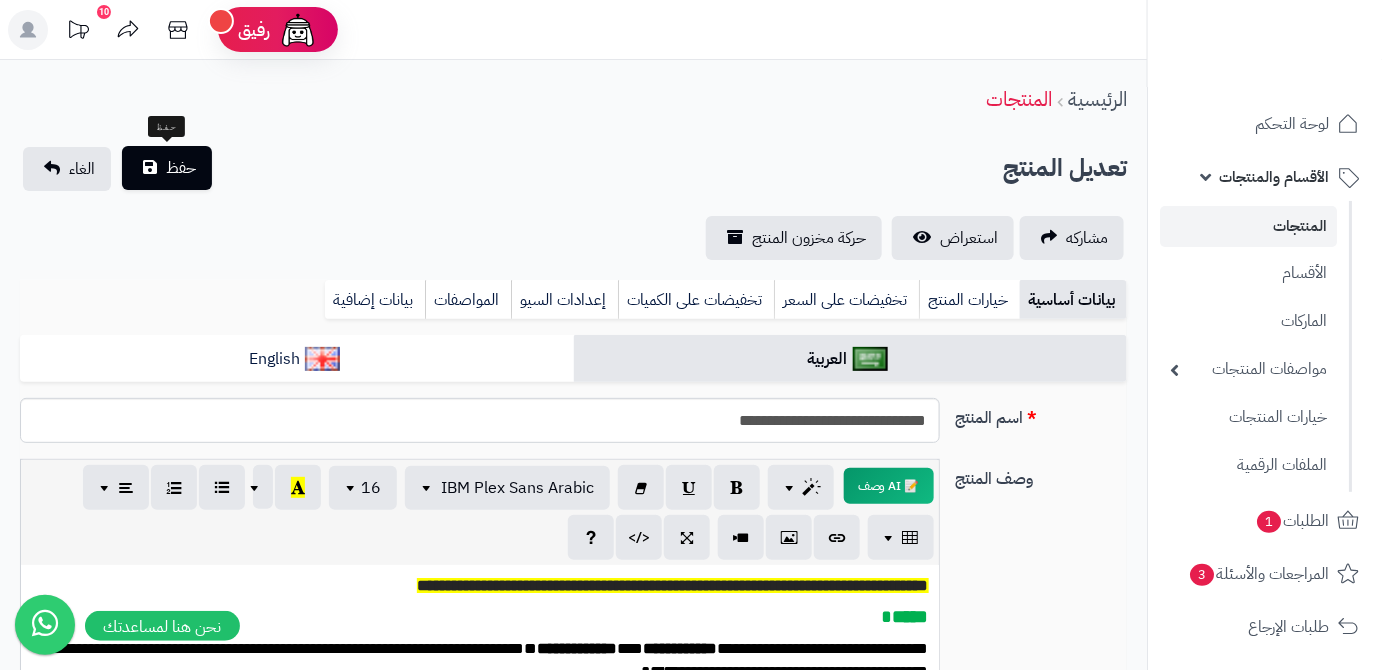 type on "*" 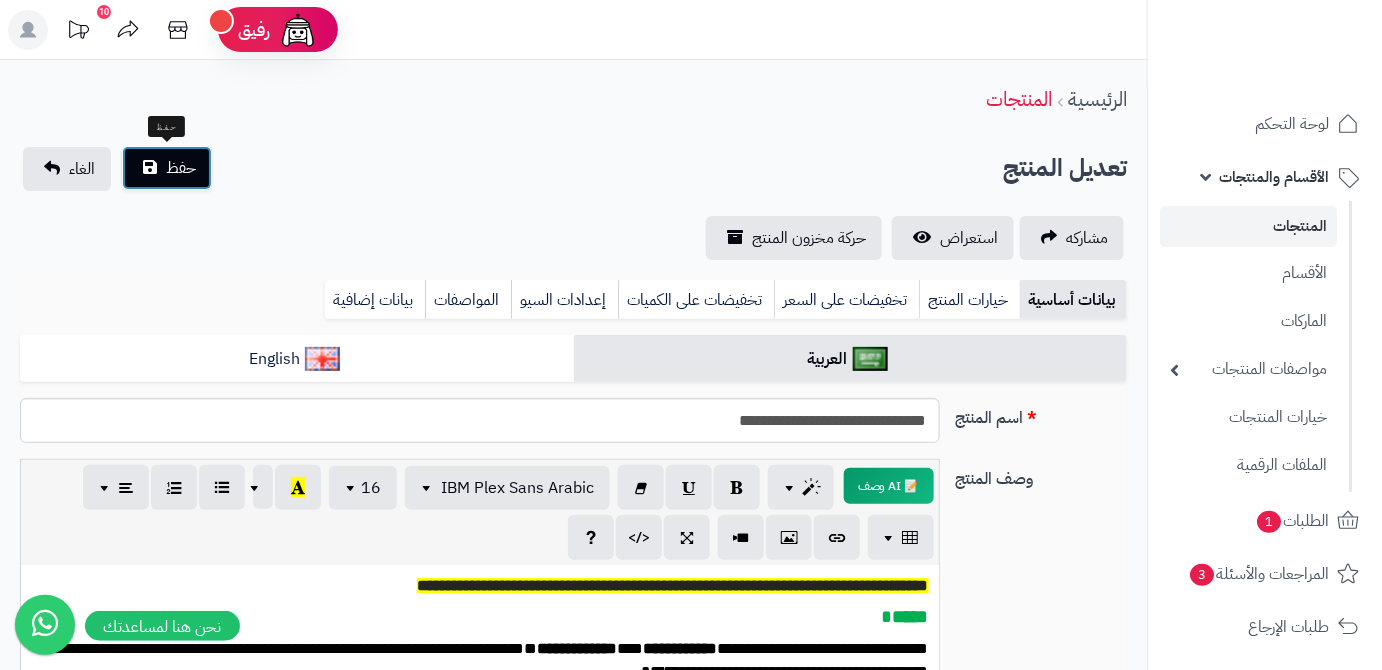 click on "حفظ" at bounding box center (181, 168) 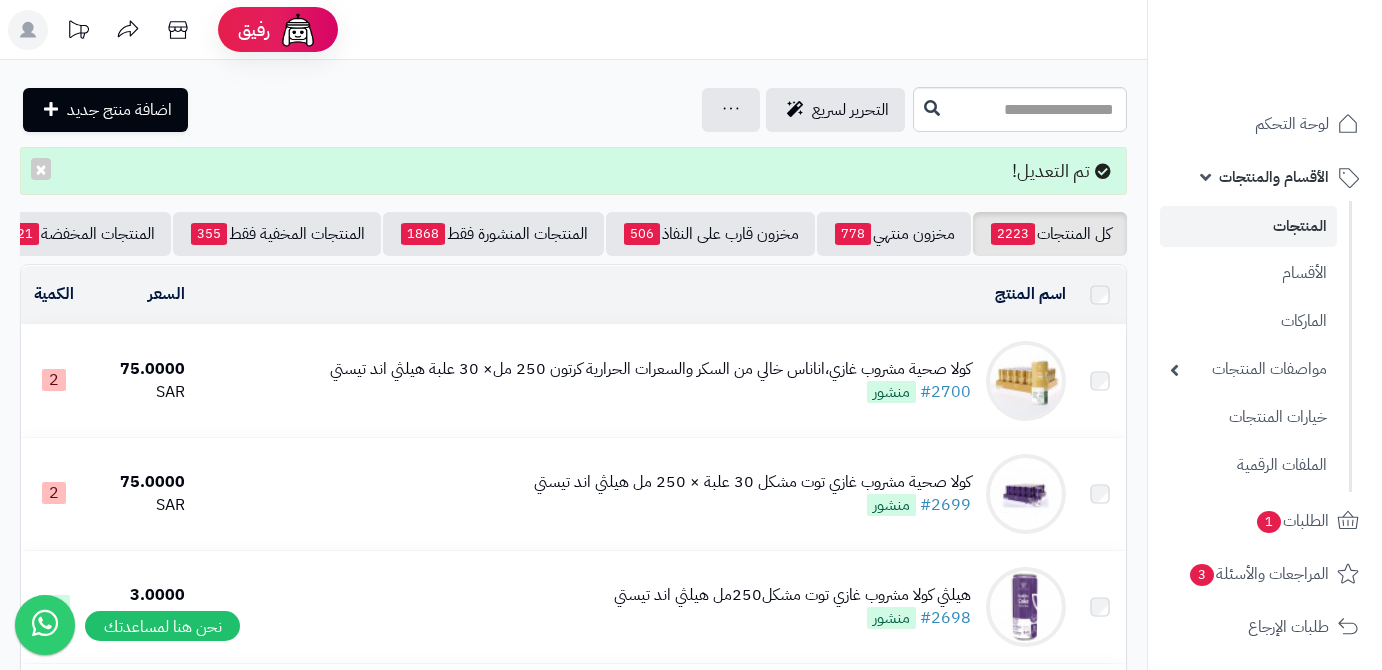 scroll, scrollTop: 0, scrollLeft: 0, axis: both 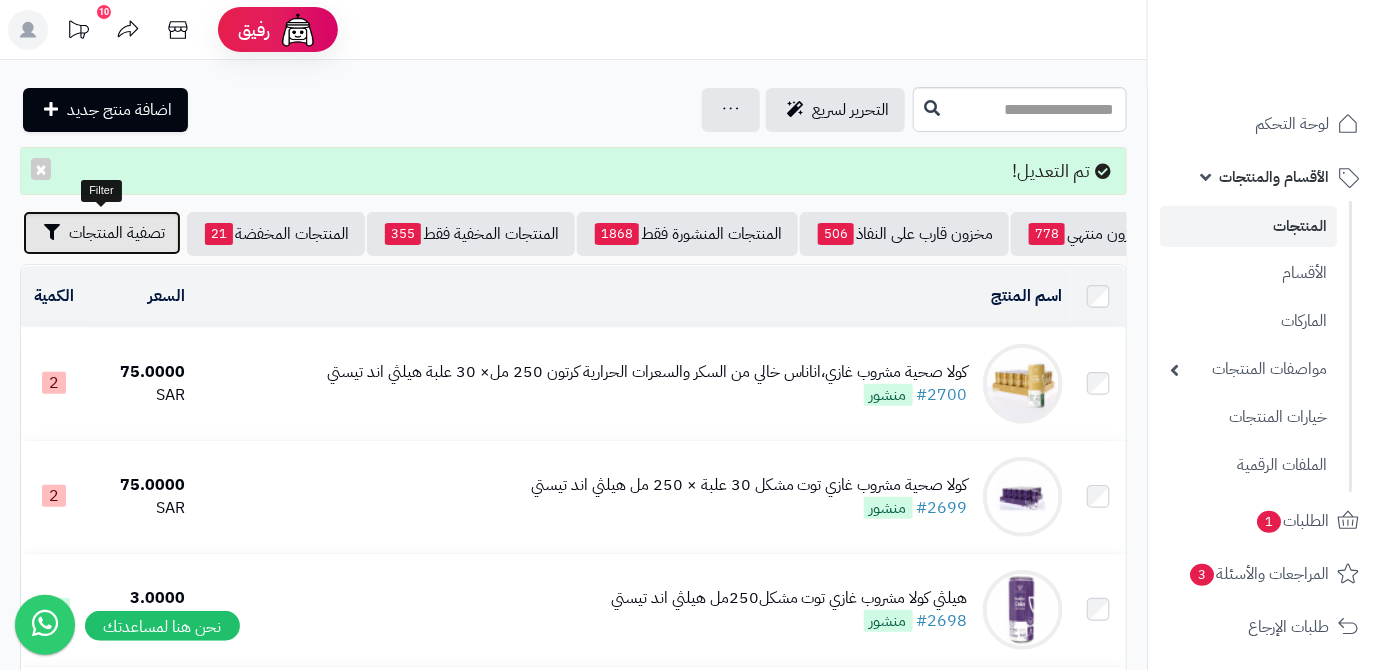 click on "تصفية المنتجات" at bounding box center (117, 233) 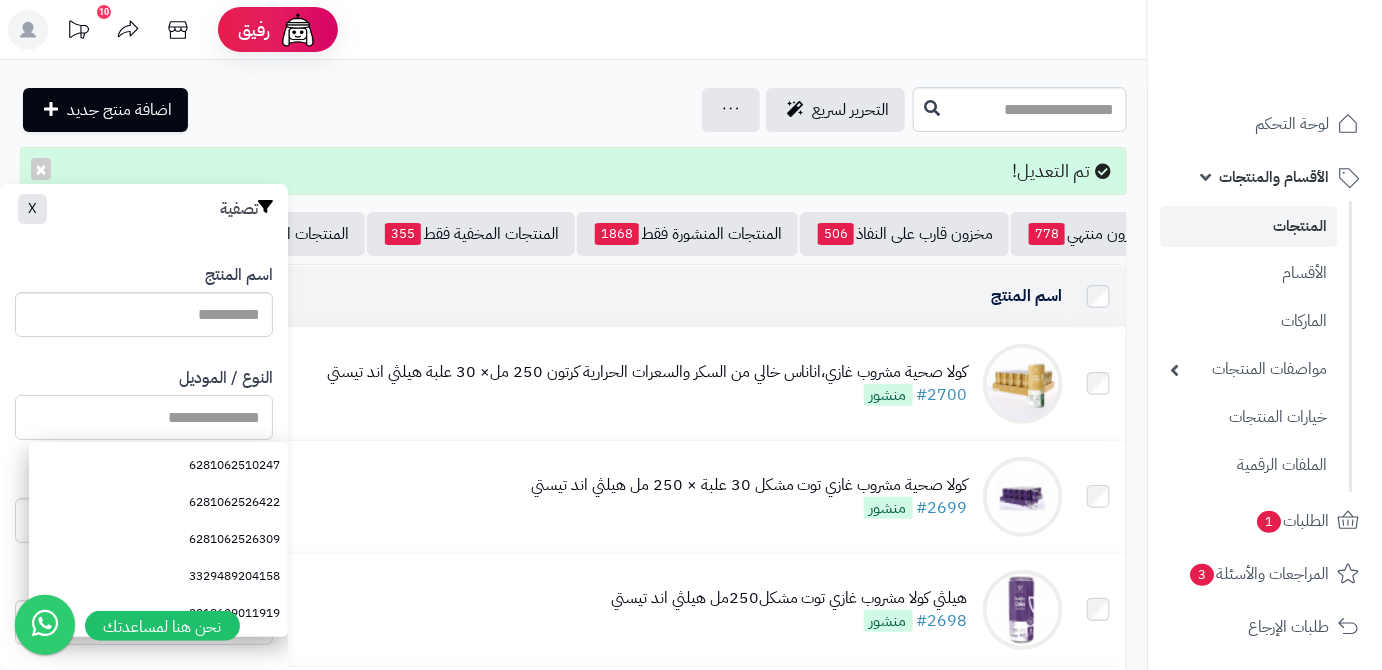 paste on "**********" 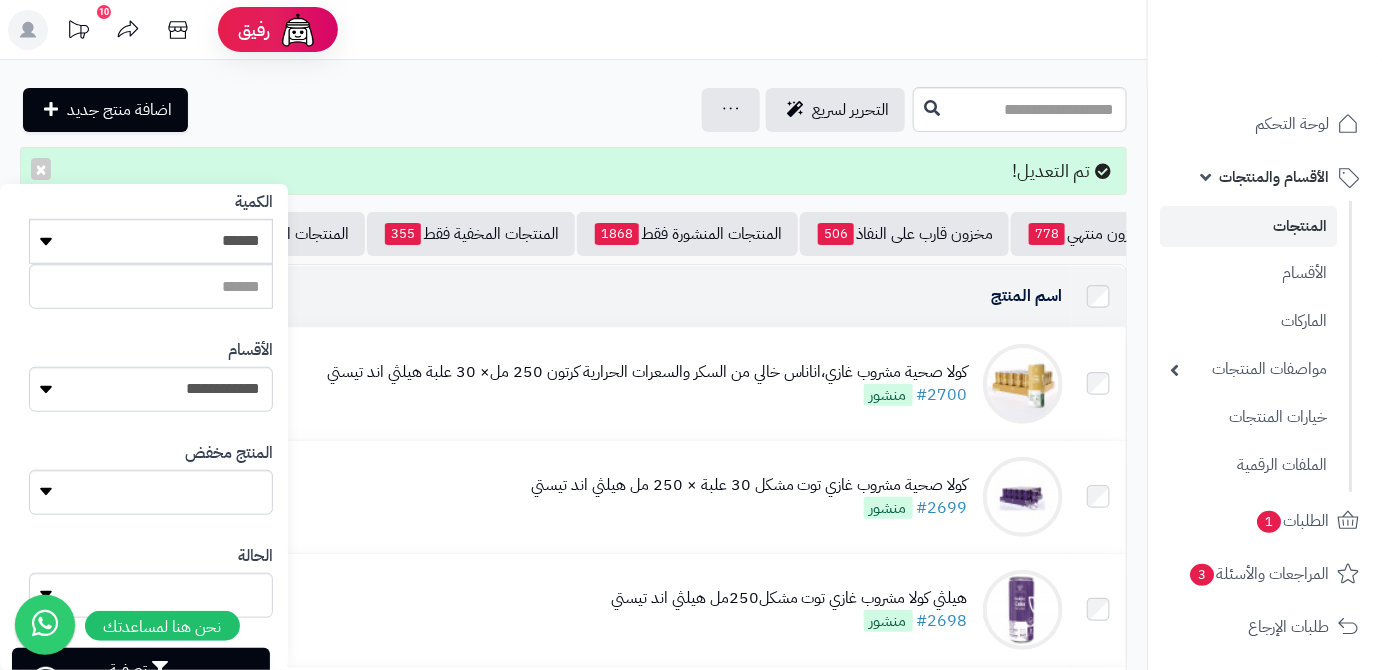 scroll, scrollTop: 552, scrollLeft: 0, axis: vertical 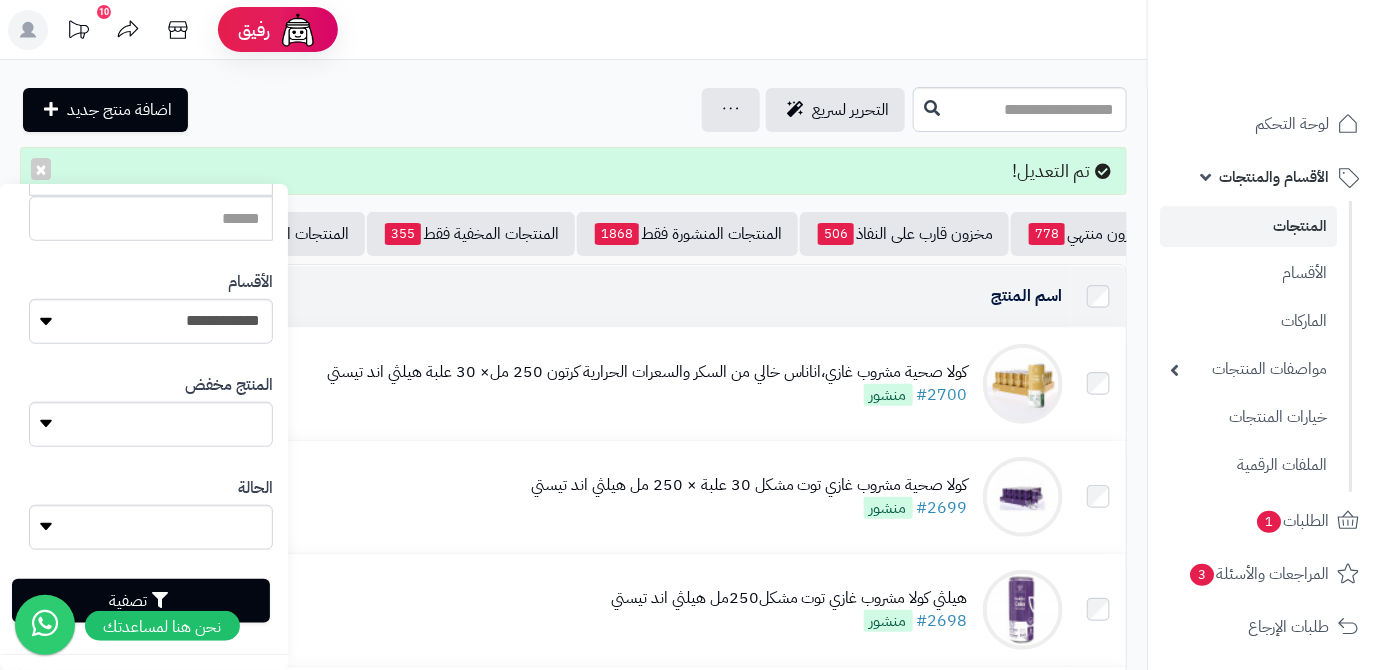 type on "**********" 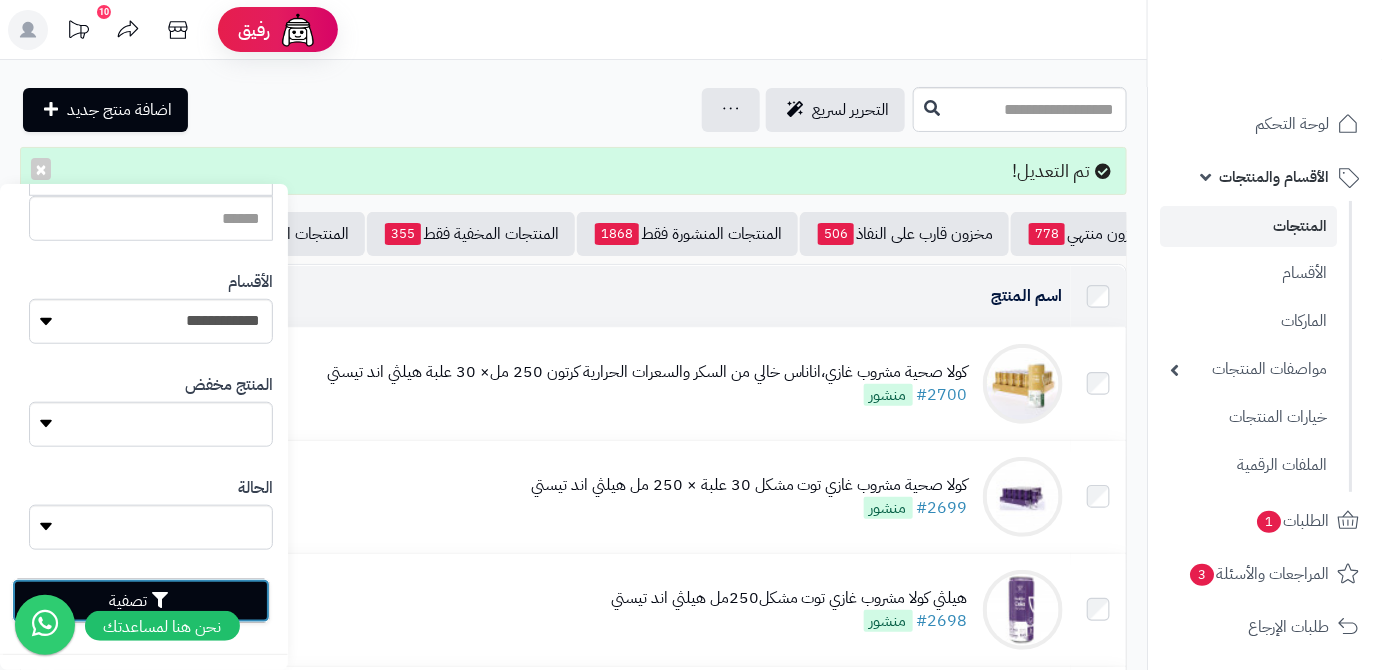 click on "تصفية" at bounding box center [141, 601] 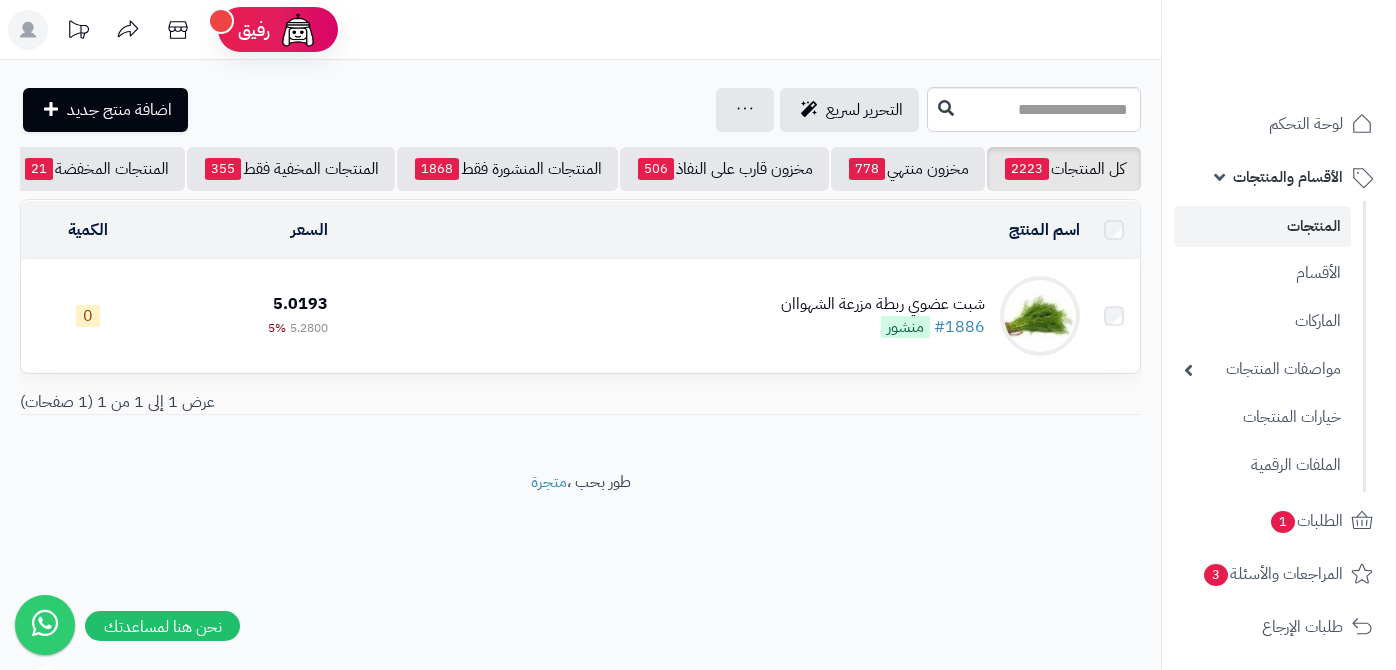 scroll, scrollTop: 0, scrollLeft: 0, axis: both 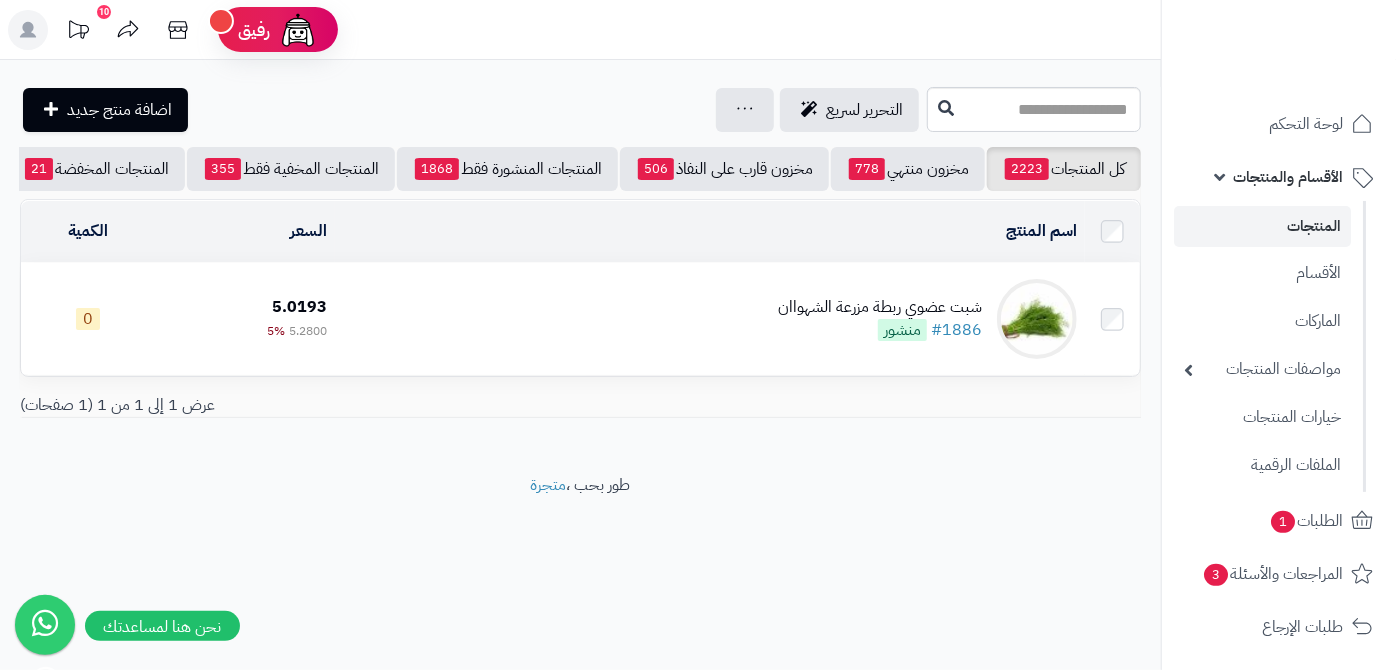 click on "شبت عضوي ربطة مزرعة الشهواان" at bounding box center (880, 307) 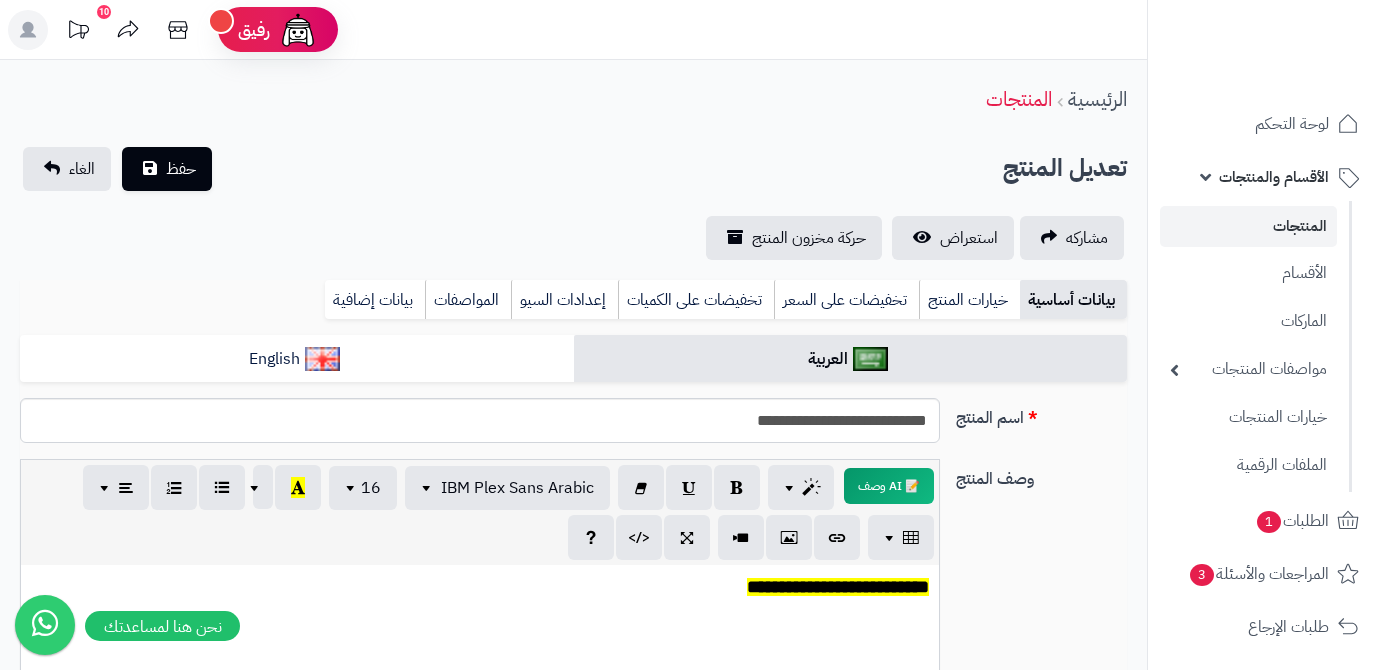 scroll, scrollTop: 0, scrollLeft: 0, axis: both 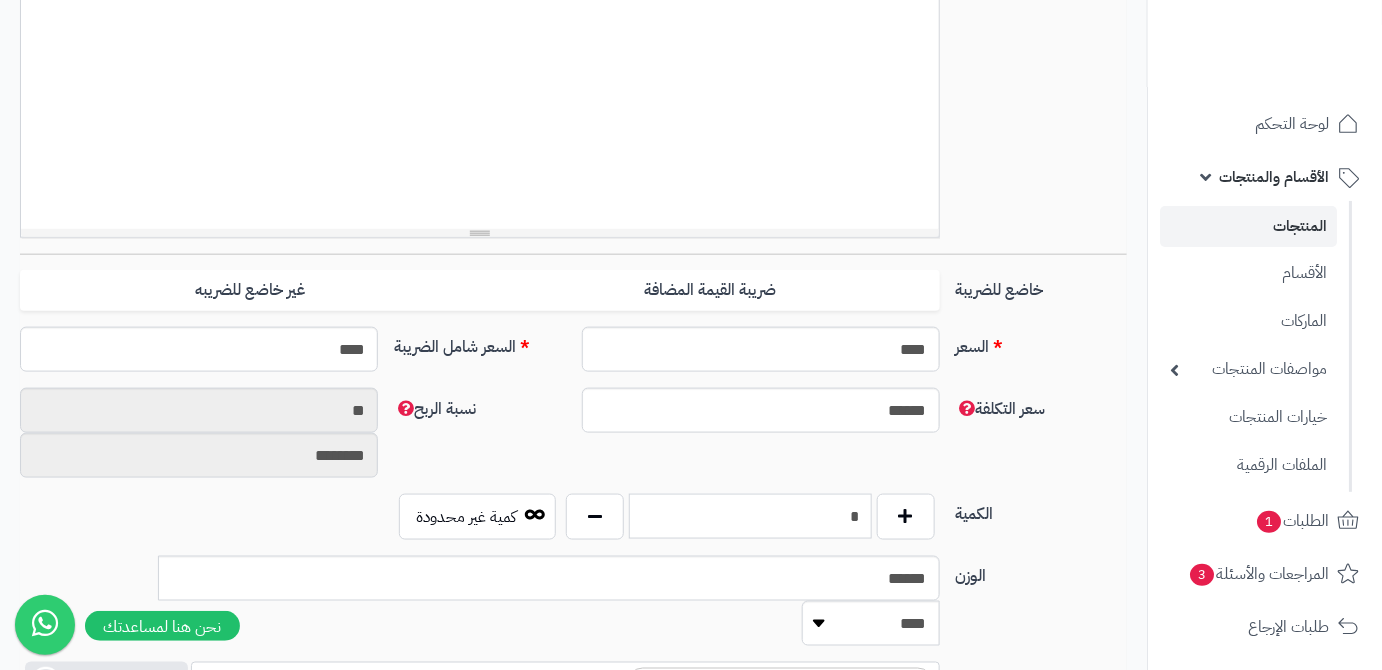 click on "*" at bounding box center [750, 516] 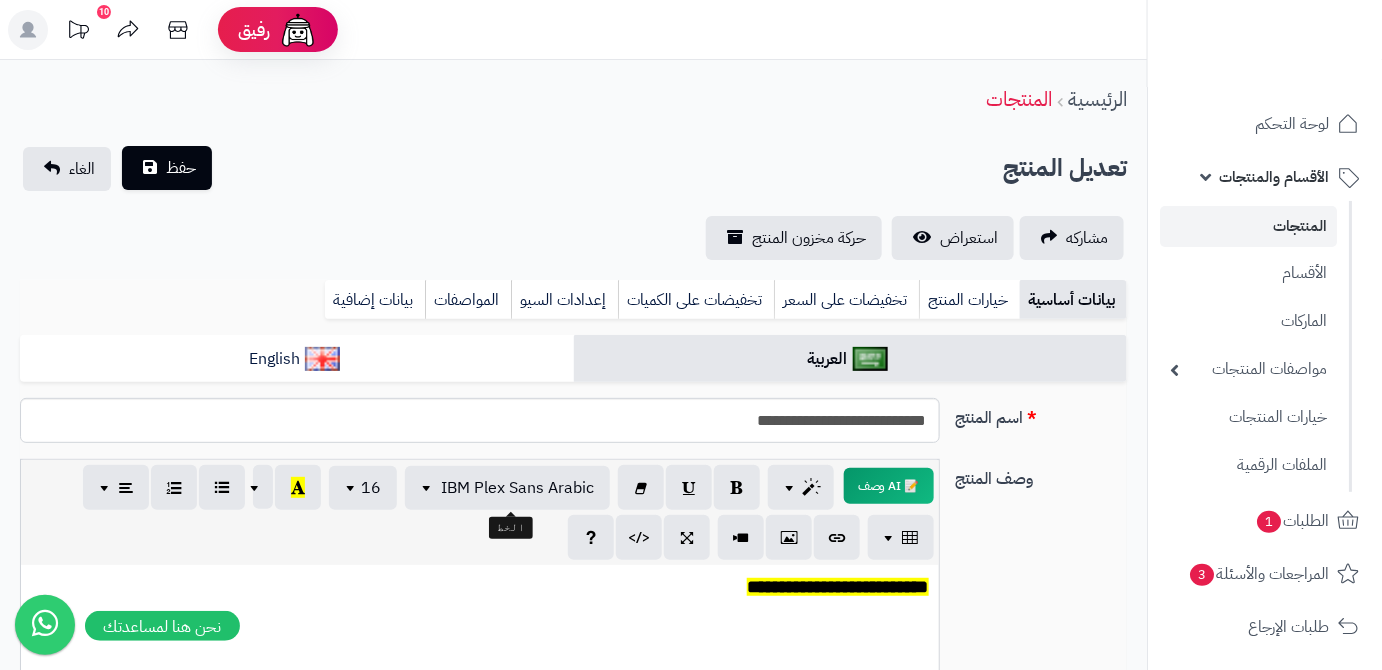 scroll, scrollTop: 0, scrollLeft: 0, axis: both 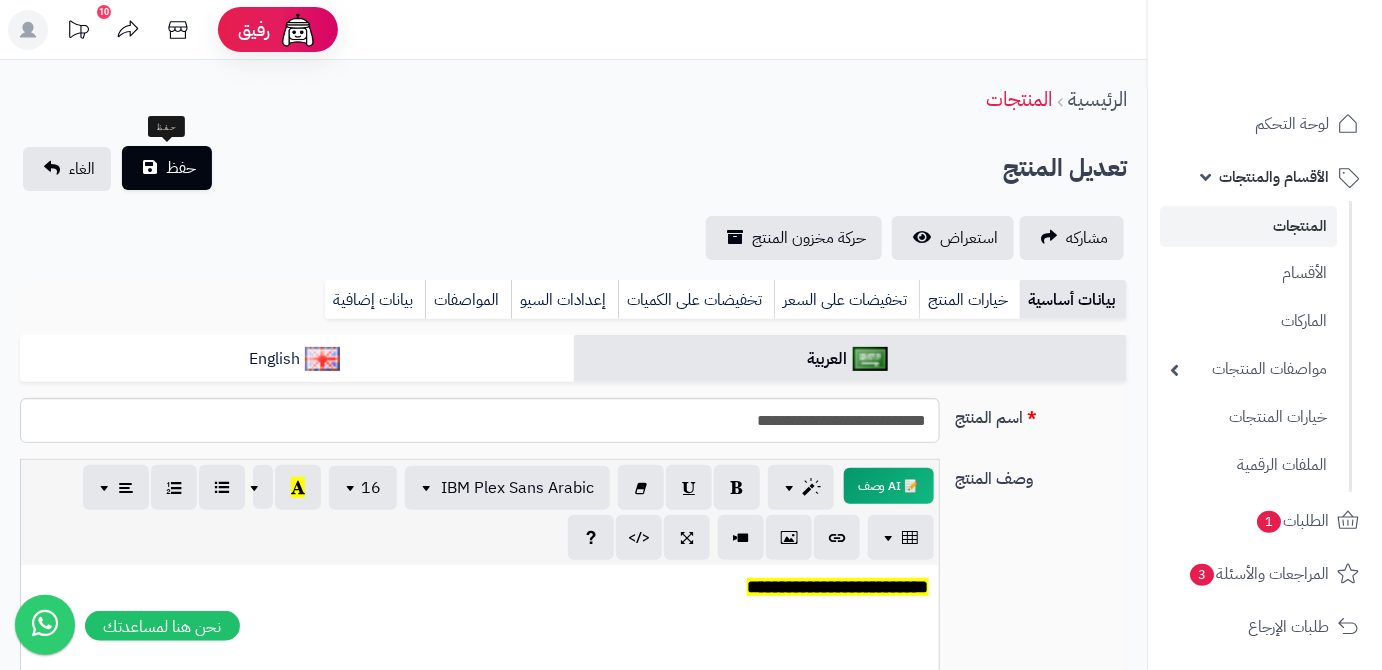 type on "*" 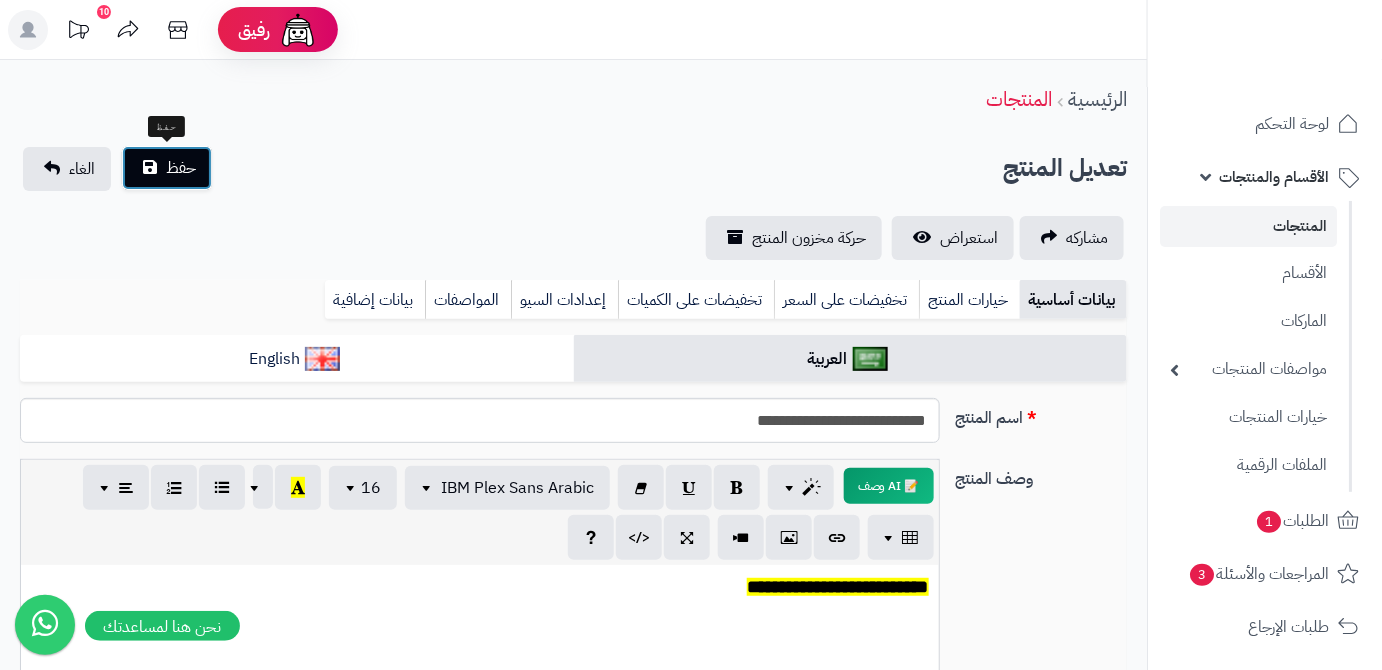 click on "حفظ" at bounding box center [181, 168] 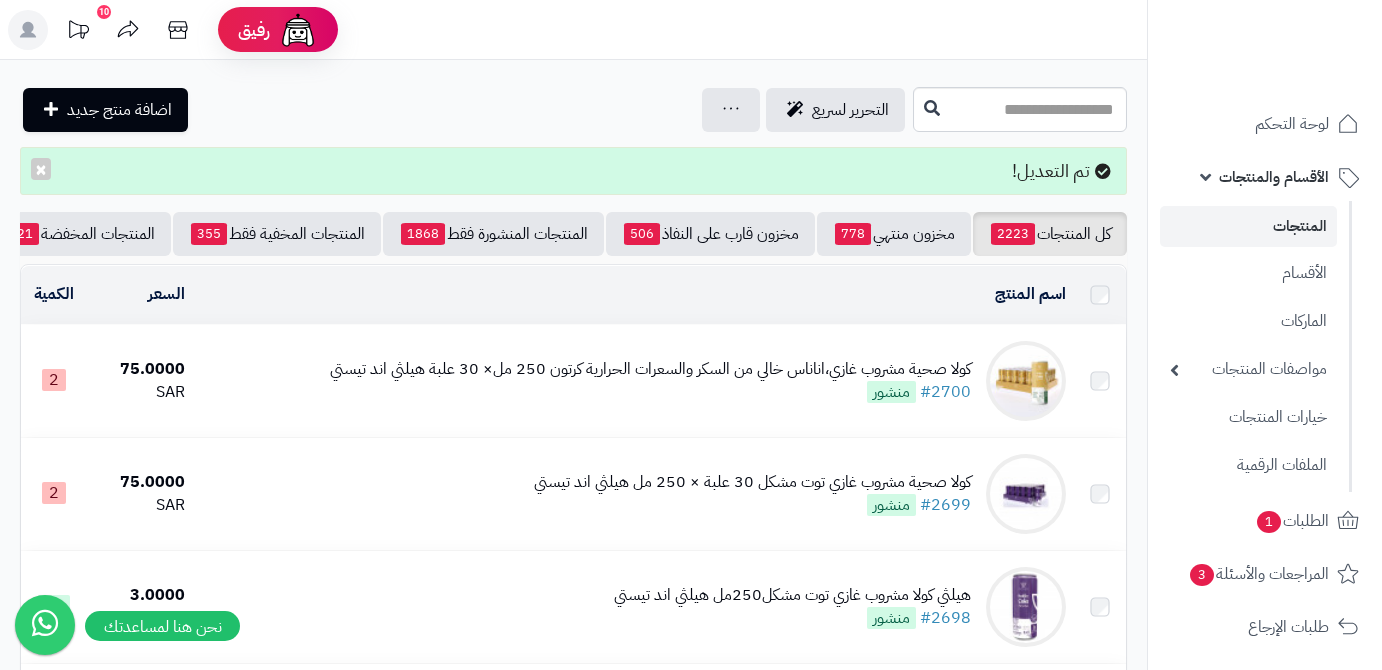 scroll, scrollTop: 0, scrollLeft: 0, axis: both 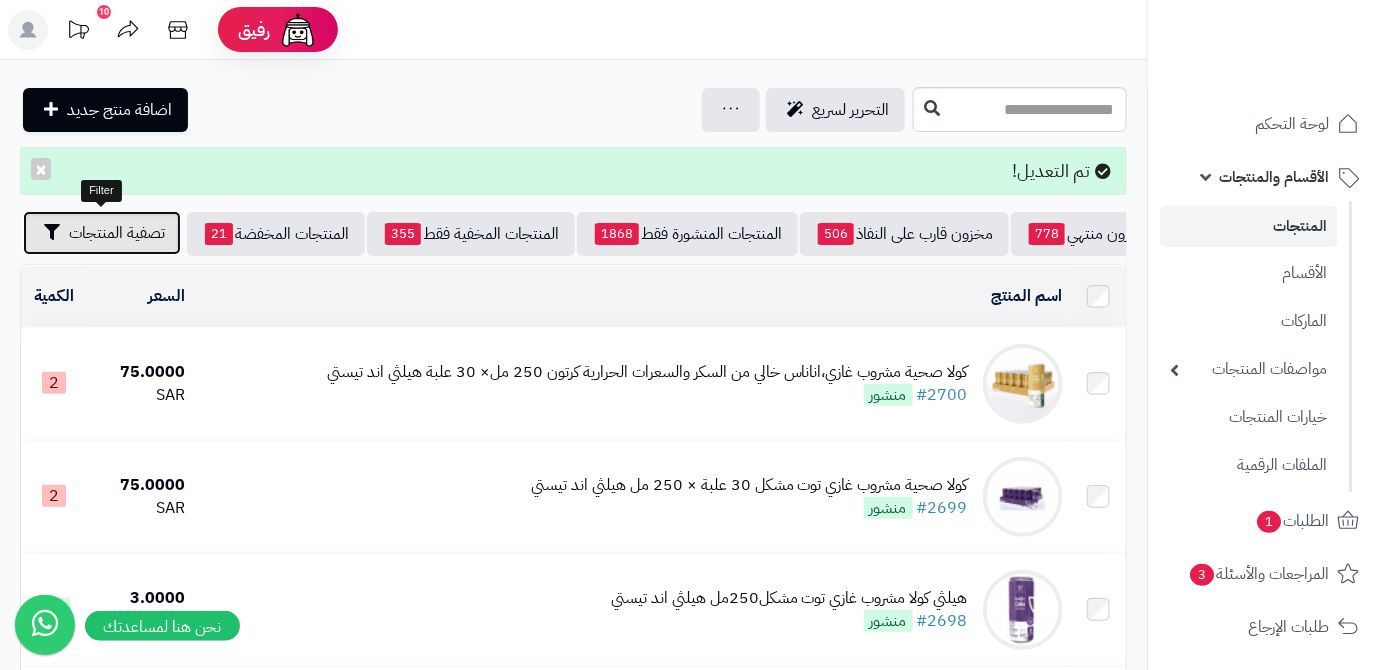 click on "تصفية المنتجات" at bounding box center [117, 233] 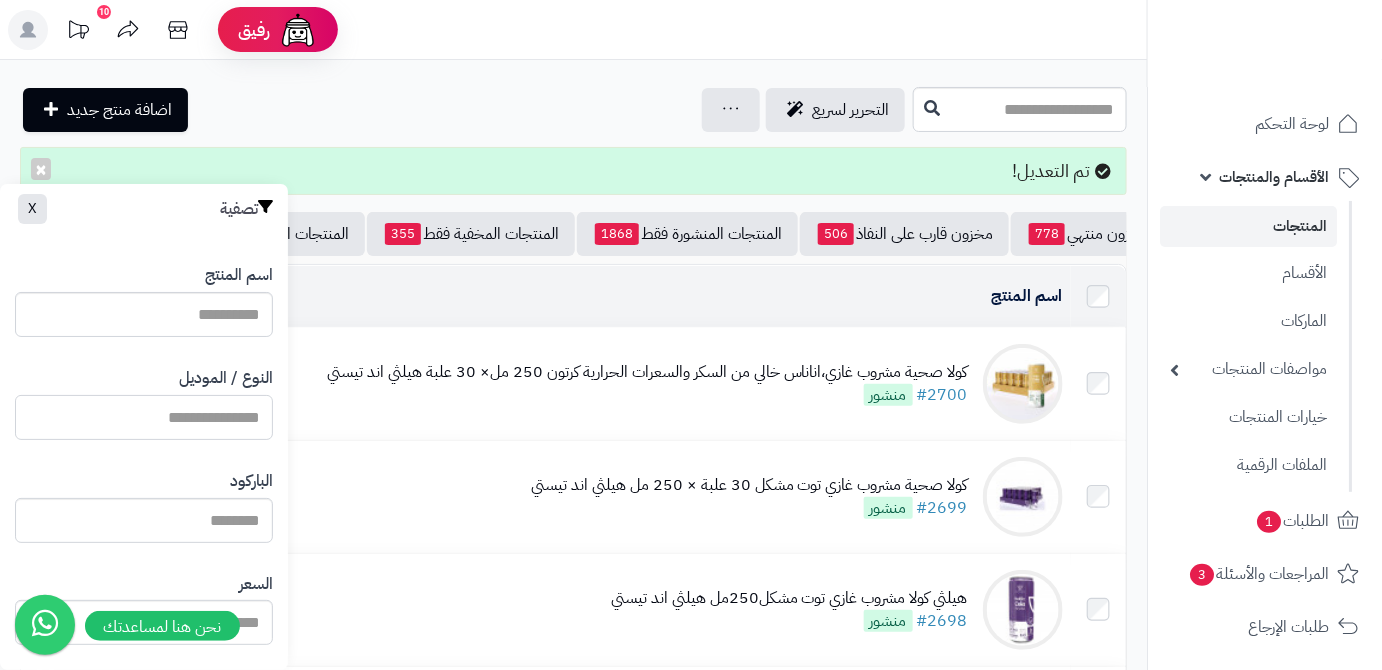 paste on "**********" 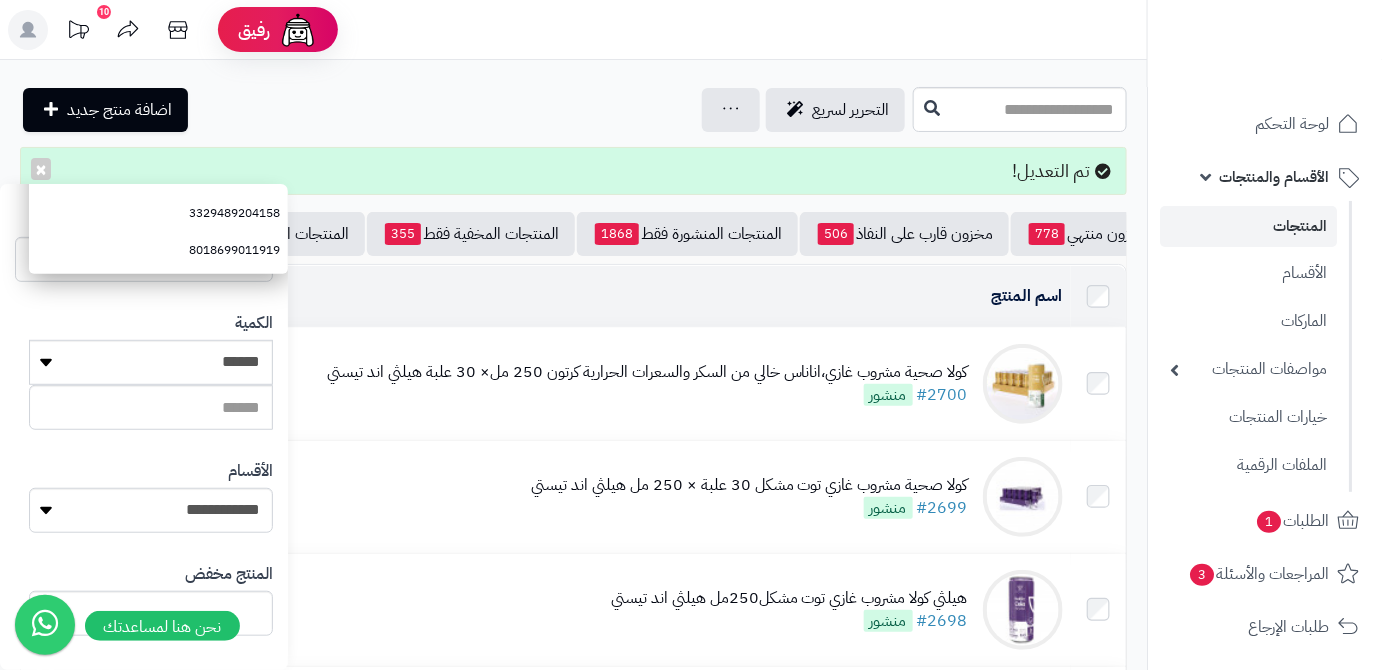 scroll, scrollTop: 552, scrollLeft: 0, axis: vertical 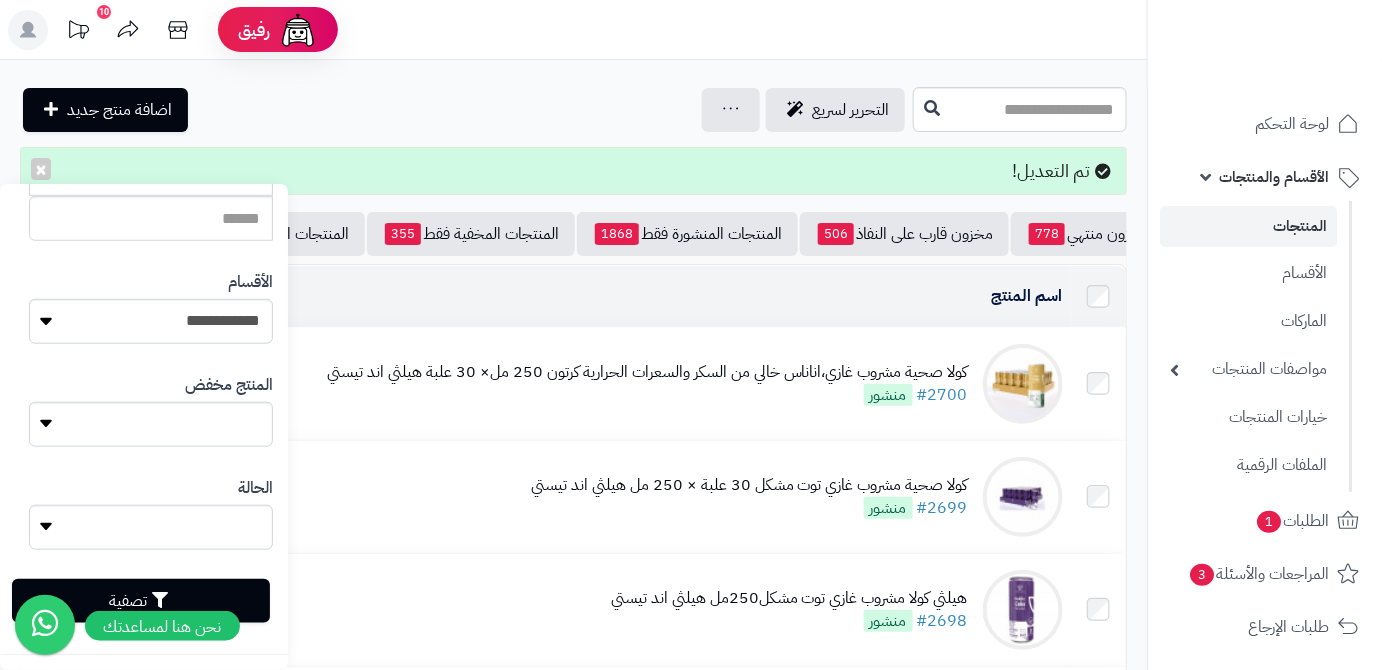 type on "**********" 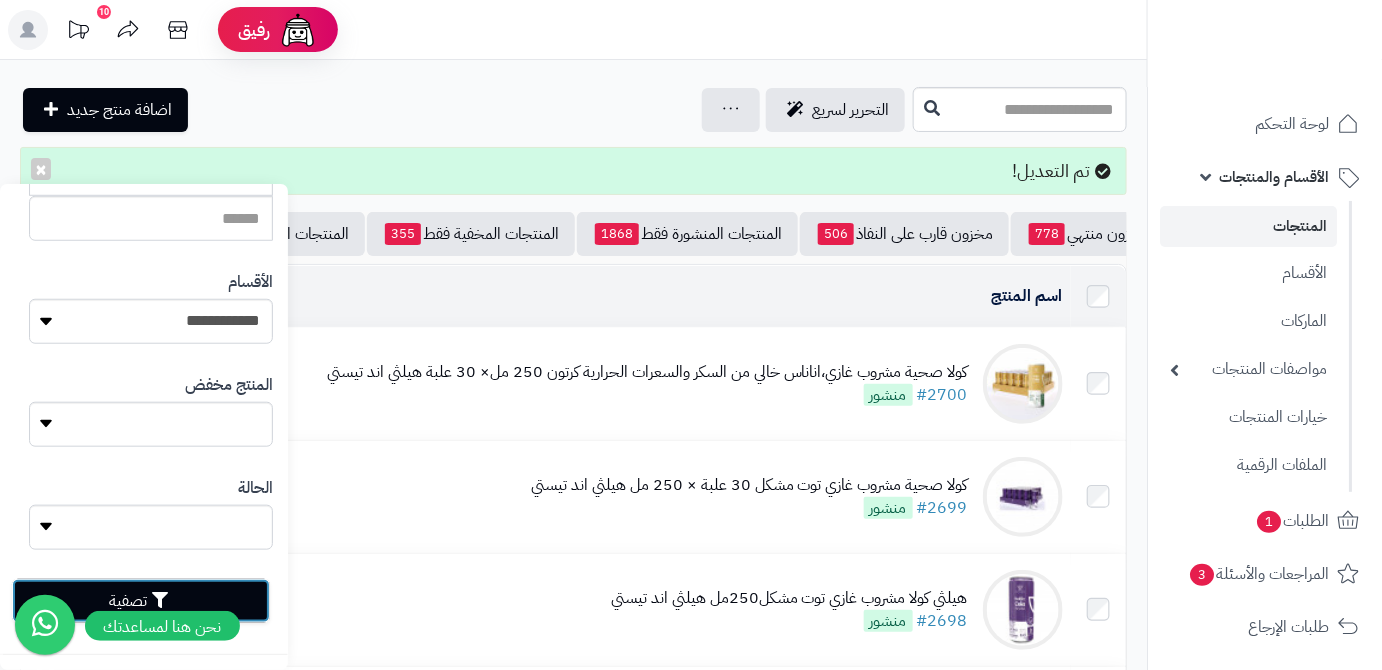 click on "تصفية" at bounding box center [141, 601] 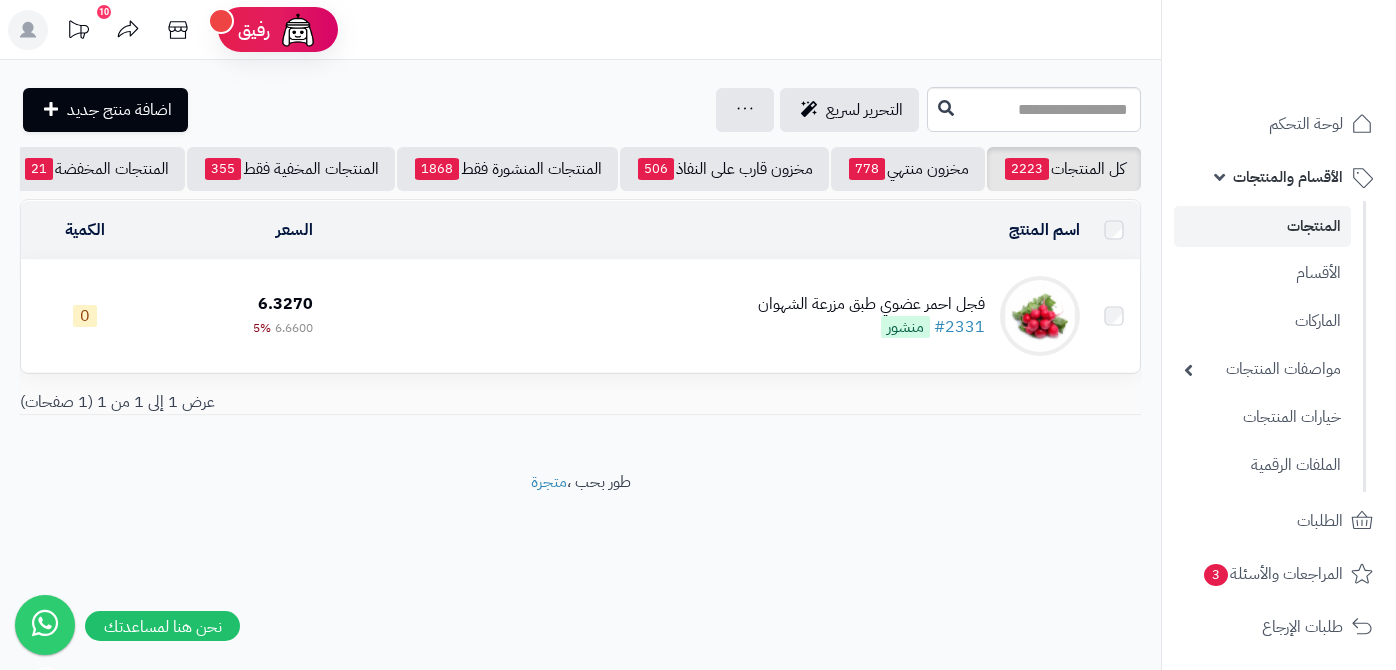 scroll, scrollTop: 0, scrollLeft: 0, axis: both 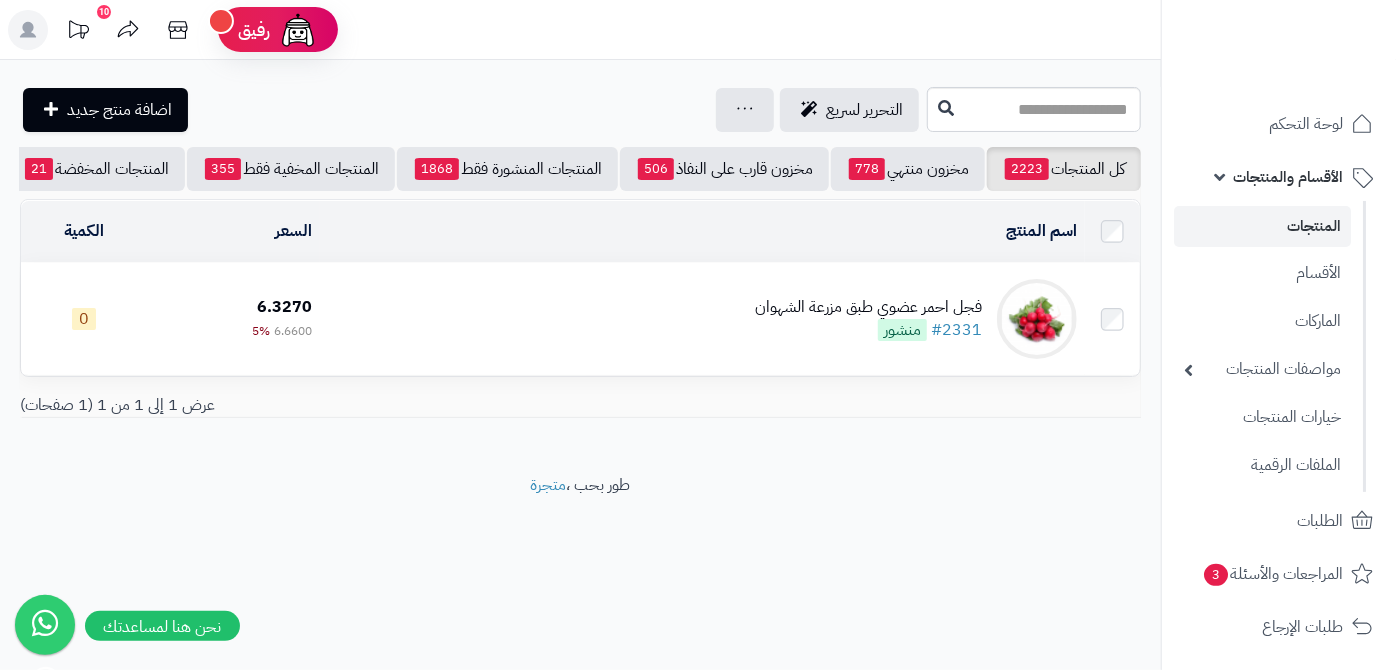 click on "فجل احمر عضوي  طبق مزرعة الشهوان
#2331
منشور" at bounding box center (702, 319) 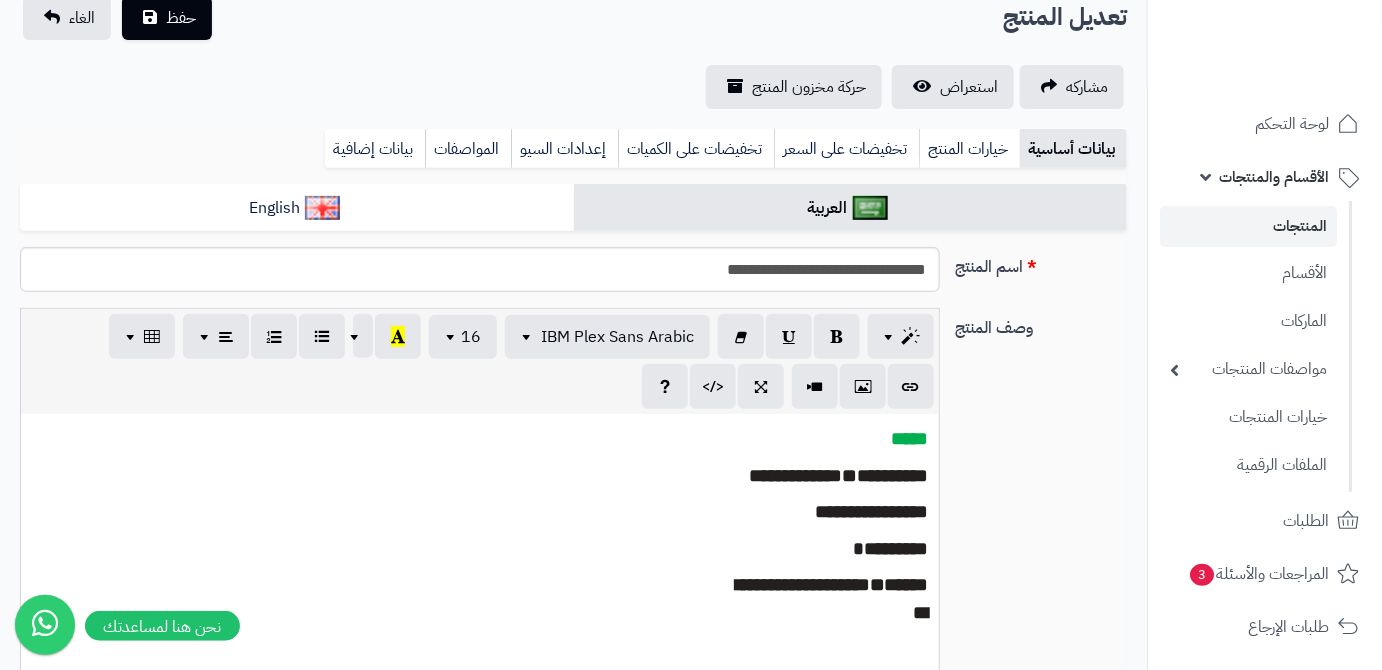 type on "****" 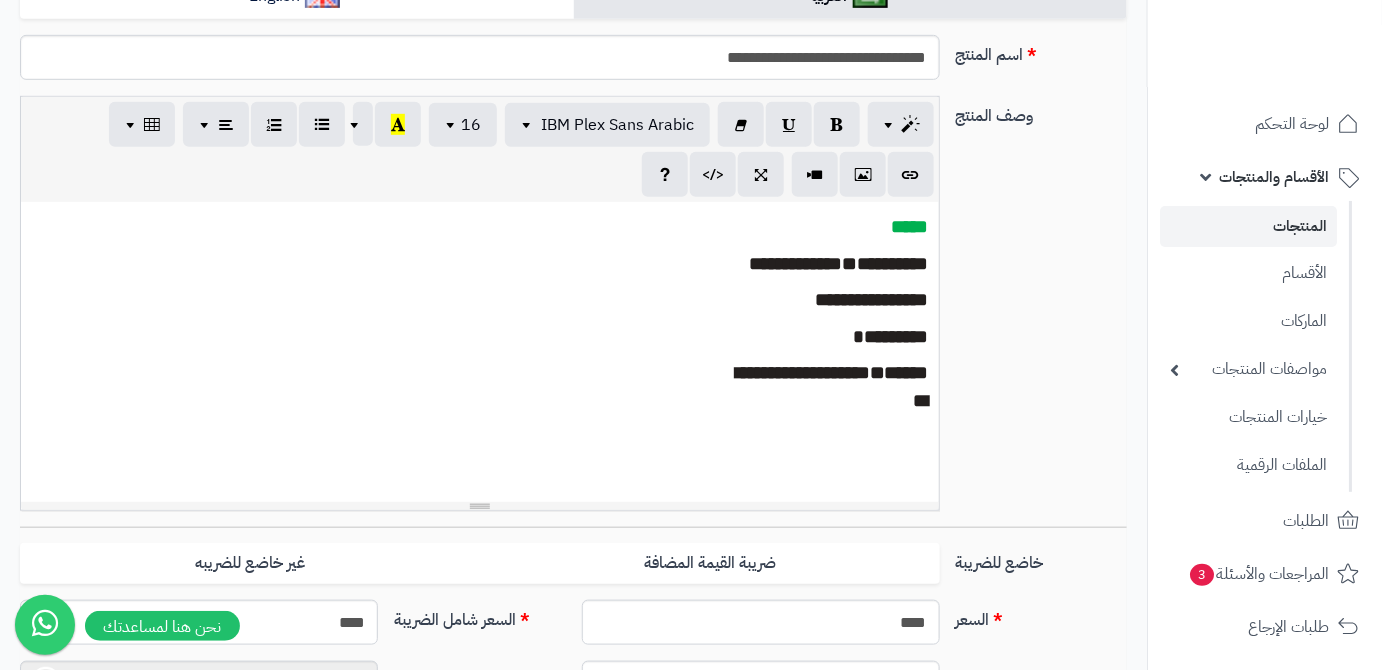 scroll, scrollTop: 463, scrollLeft: 0, axis: vertical 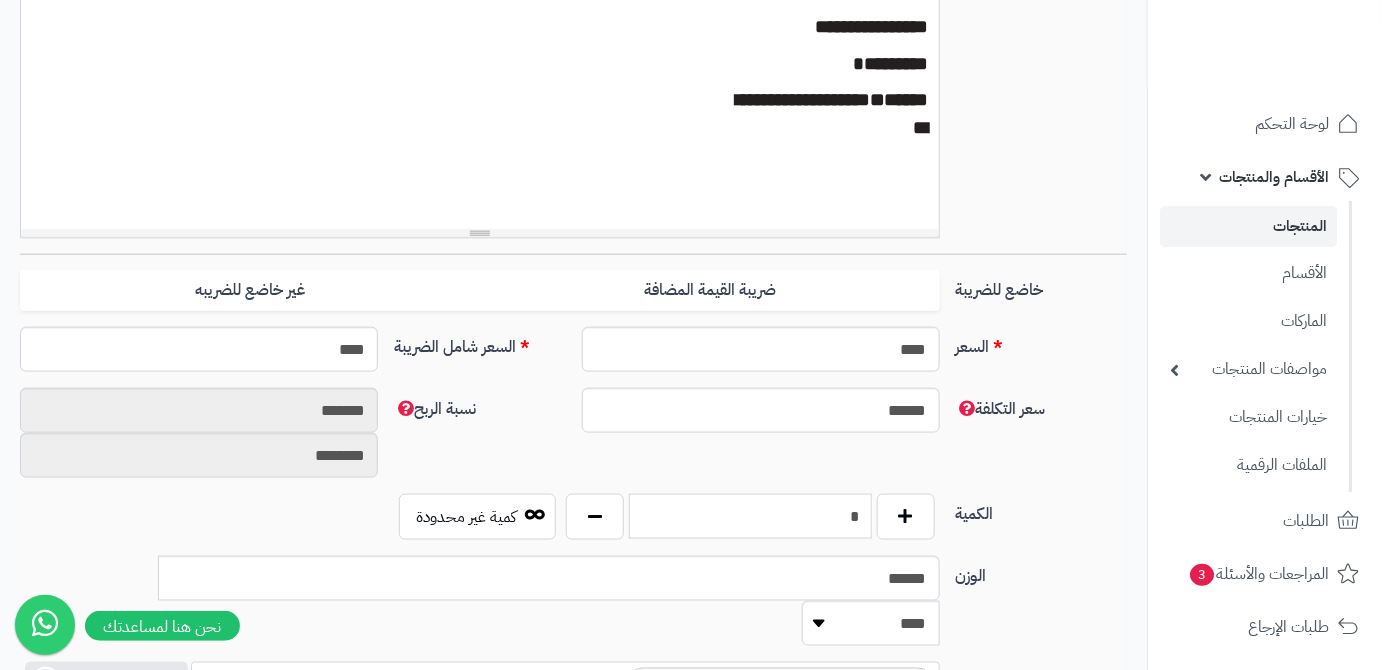 click on "*" at bounding box center (750, 516) 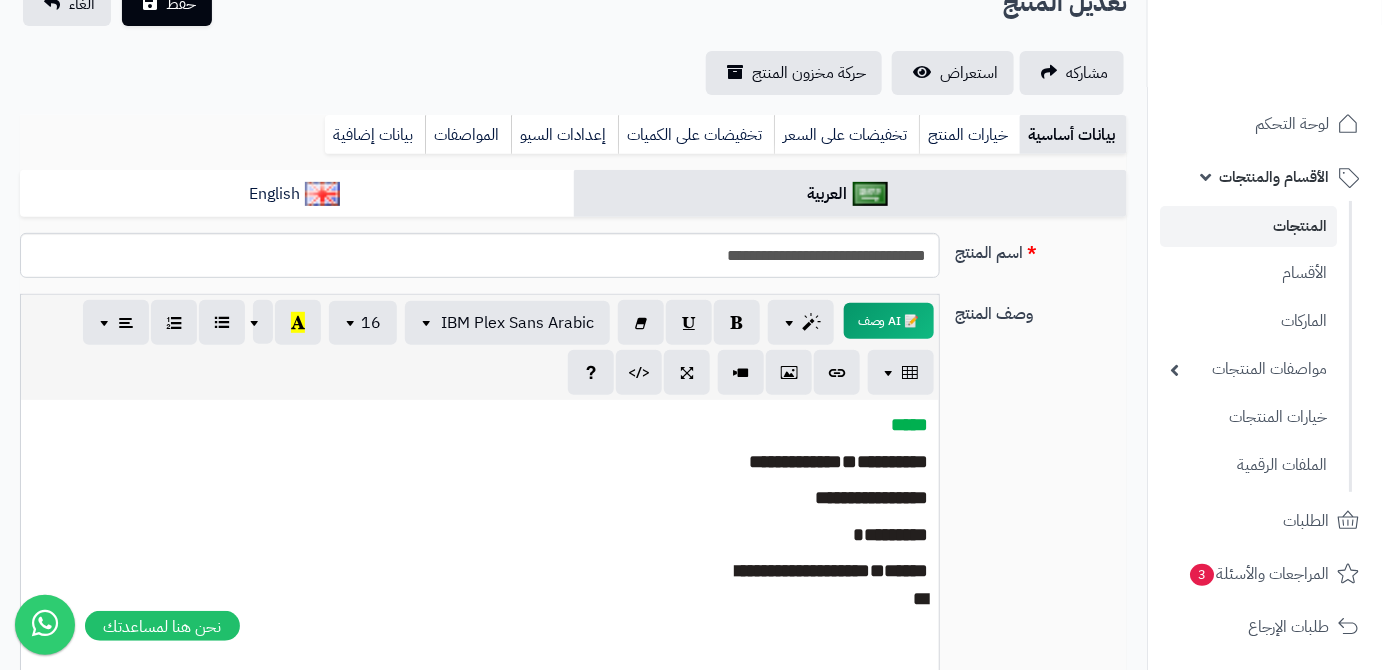 scroll, scrollTop: 0, scrollLeft: 0, axis: both 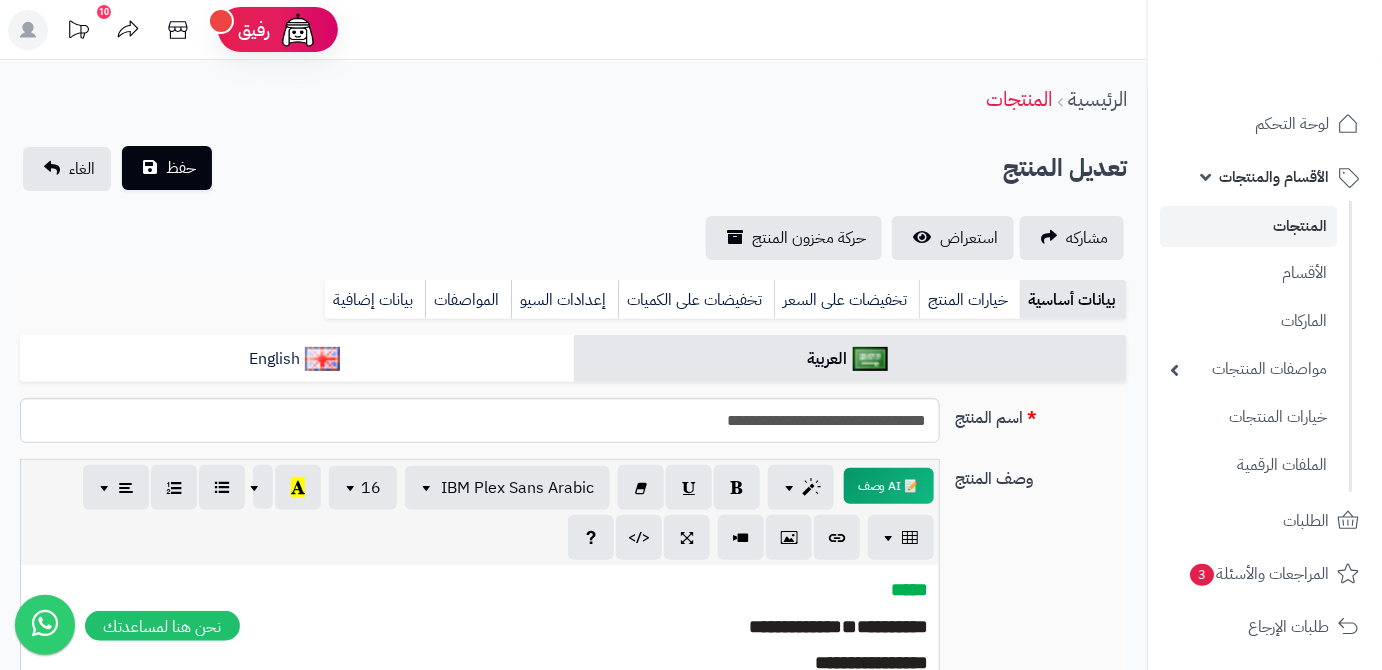 type on "*" 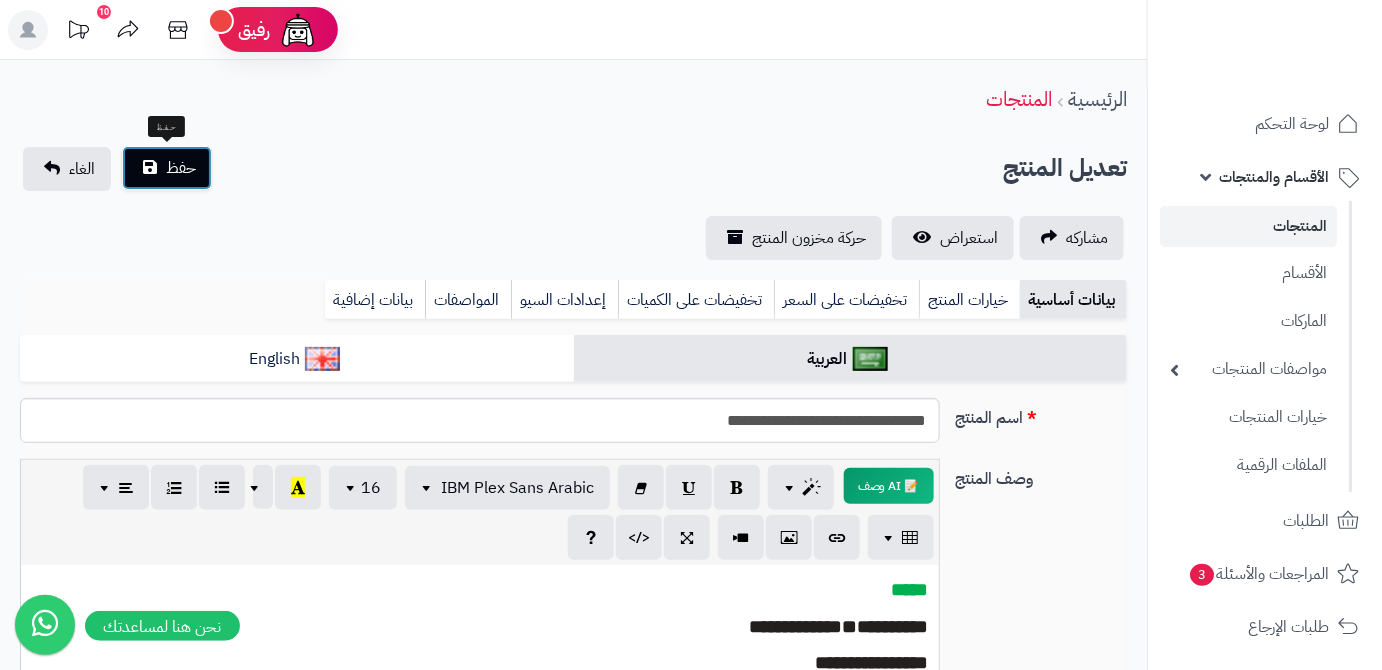 click on "حفظ" at bounding box center (167, 168) 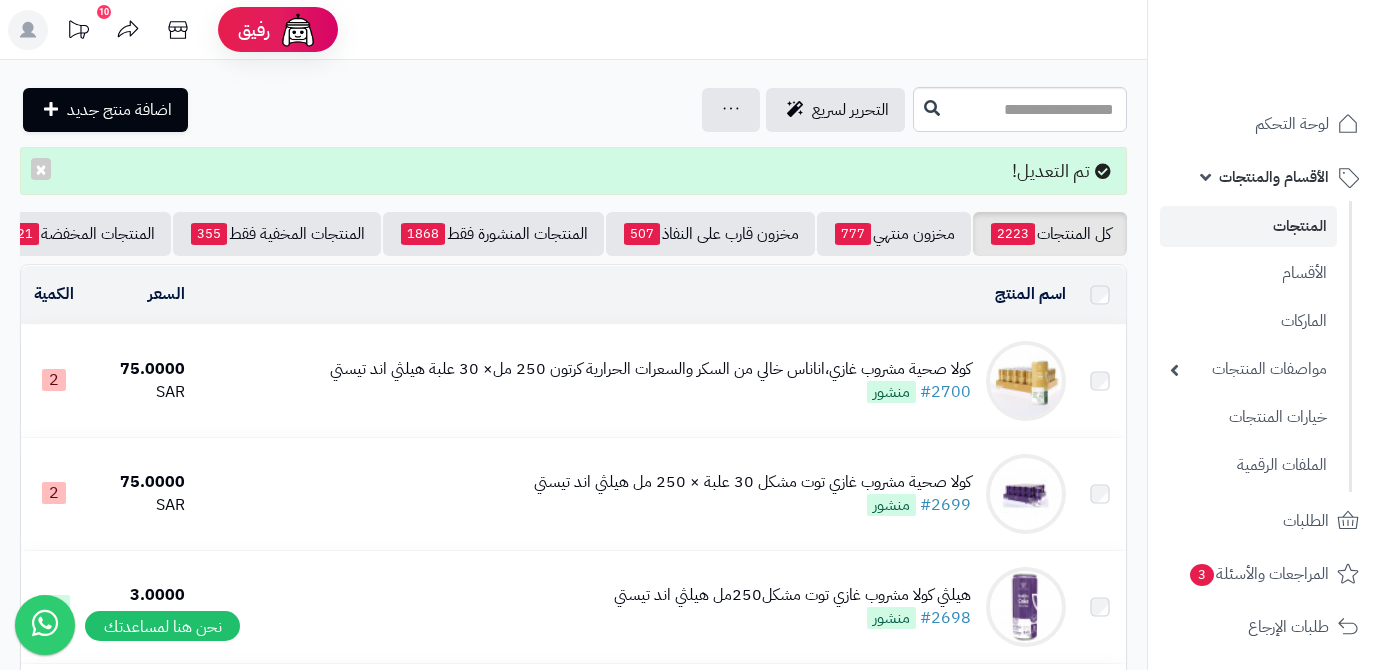 scroll, scrollTop: 0, scrollLeft: 0, axis: both 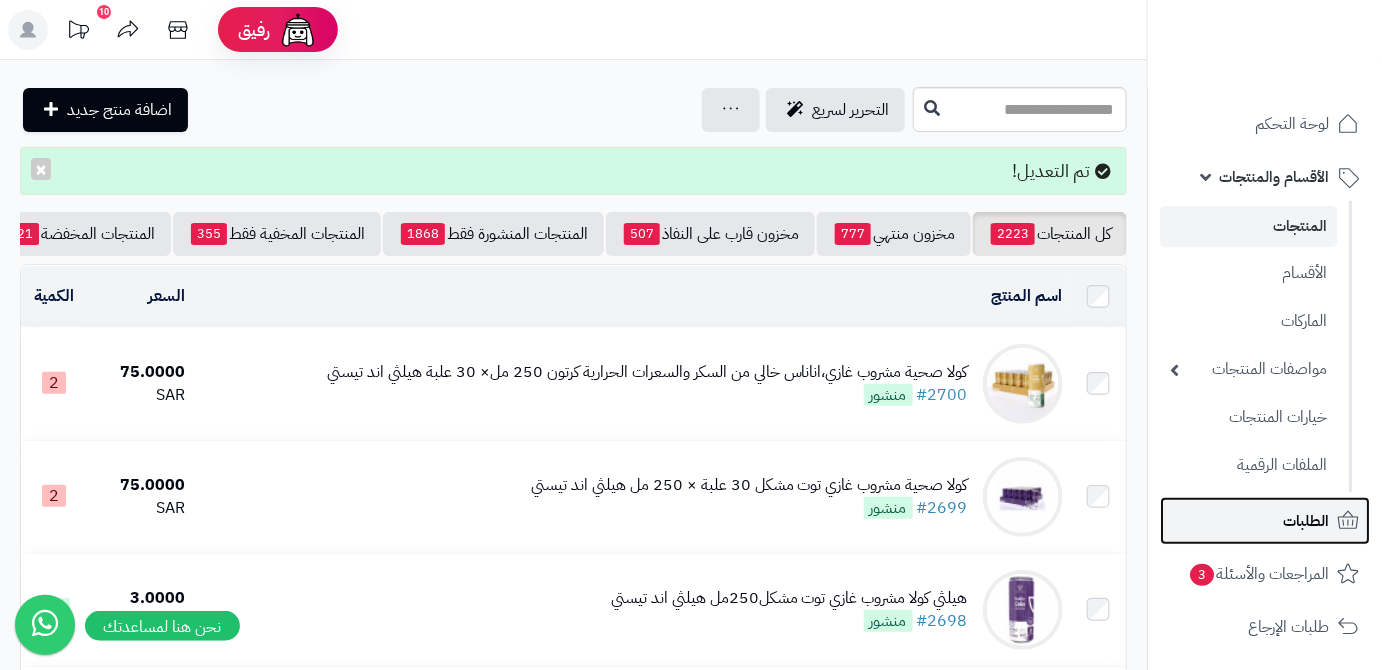 click on "الطلبات" at bounding box center [1265, 521] 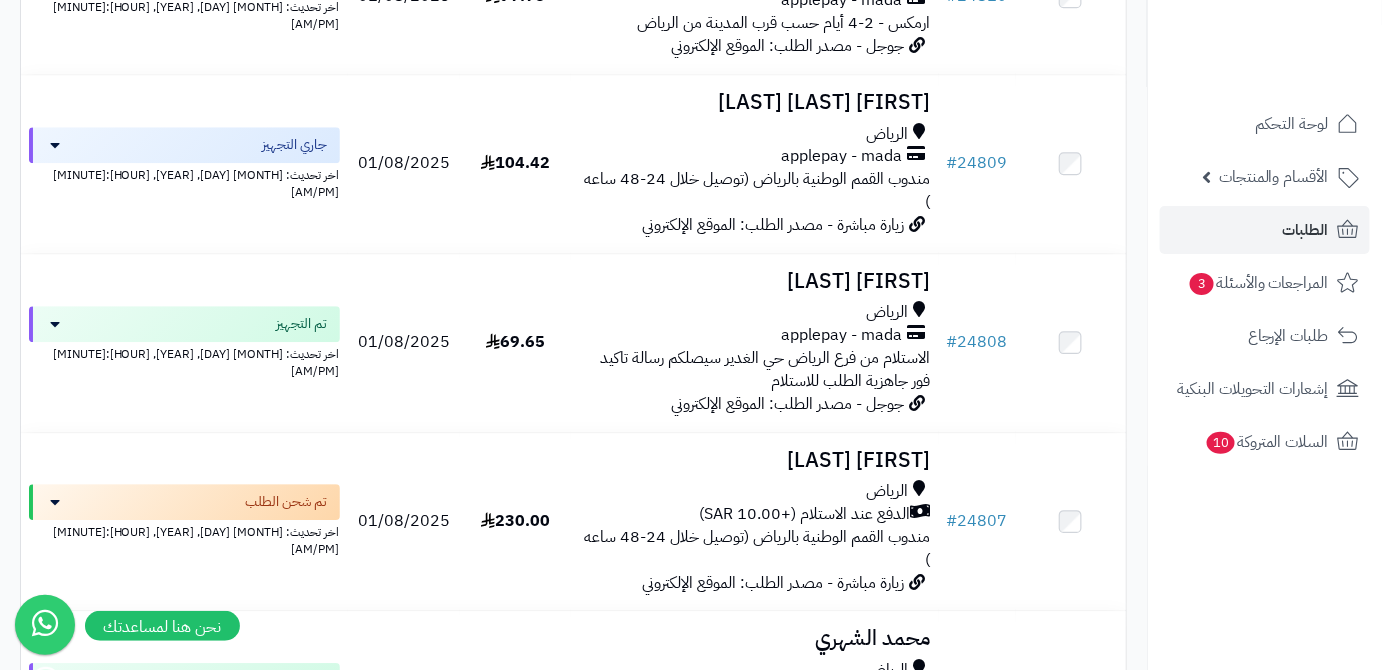 scroll, scrollTop: 1818, scrollLeft: 0, axis: vertical 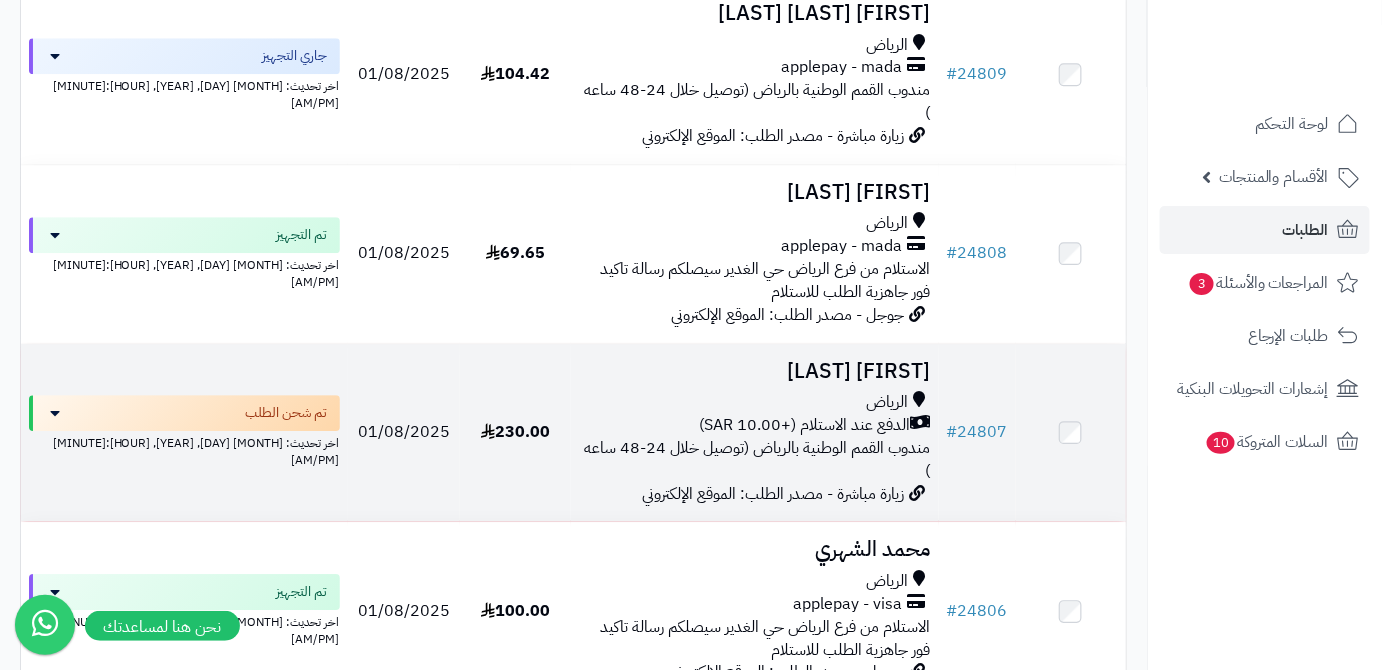 click on "[FIRST] [LAST]" at bounding box center [755, 371] 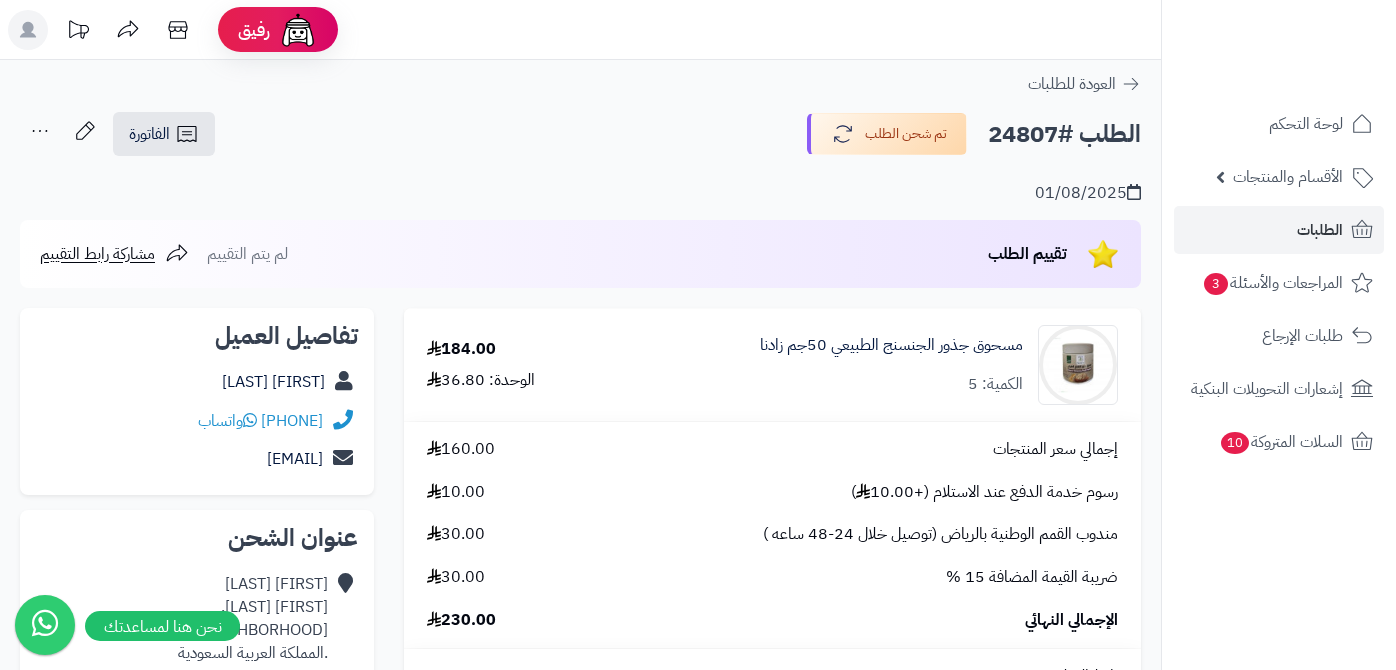 scroll, scrollTop: 0, scrollLeft: 0, axis: both 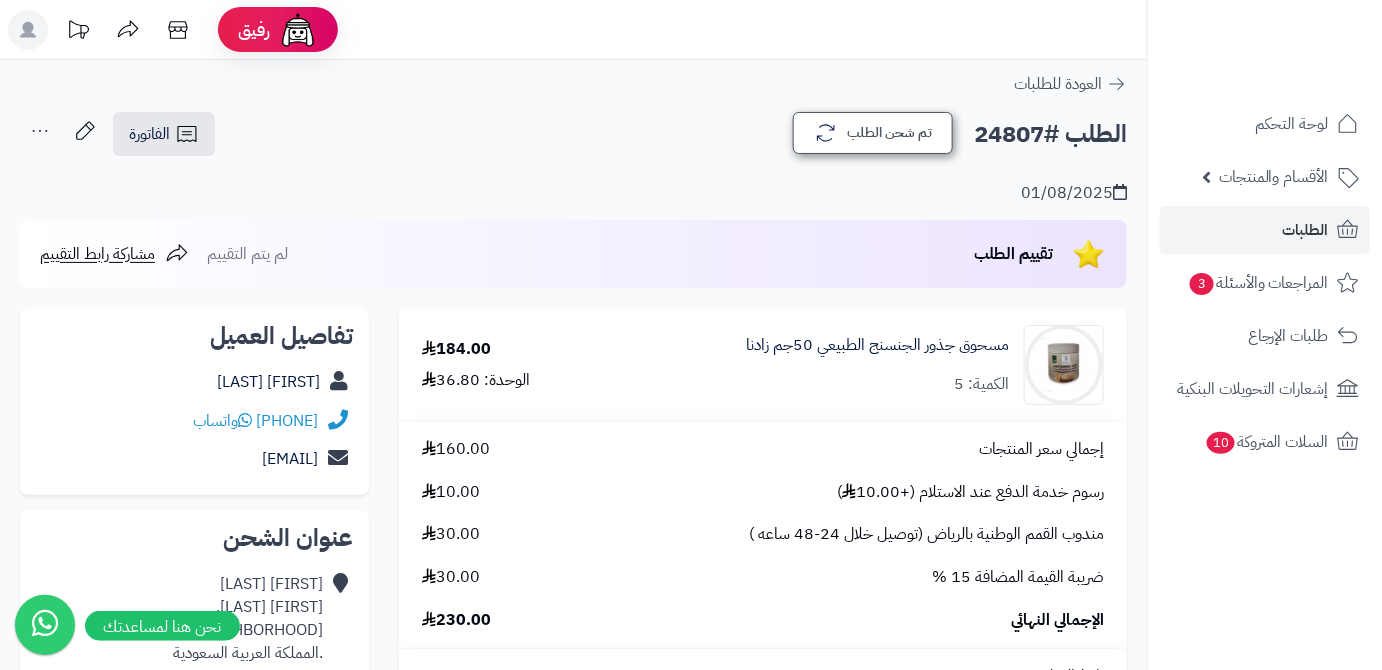 click on "تم شحن الطلب" at bounding box center (873, 134) 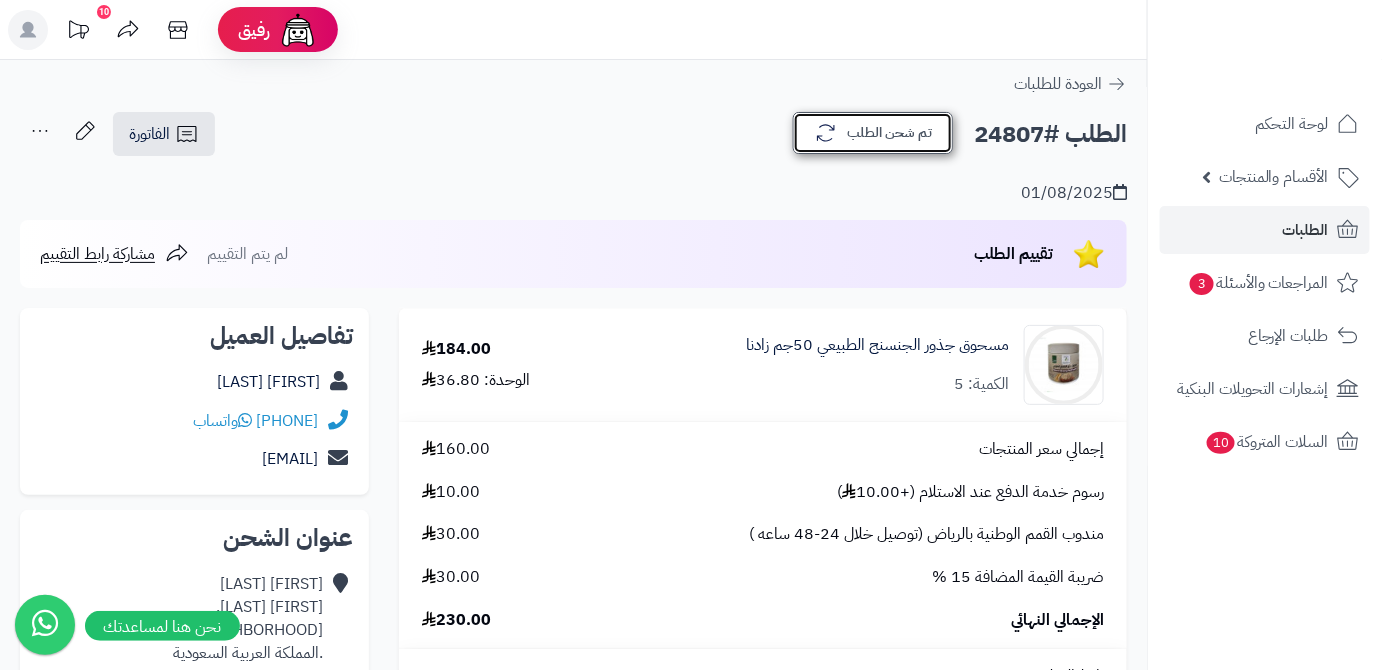 click on "تم شحن الطلب" at bounding box center (873, 133) 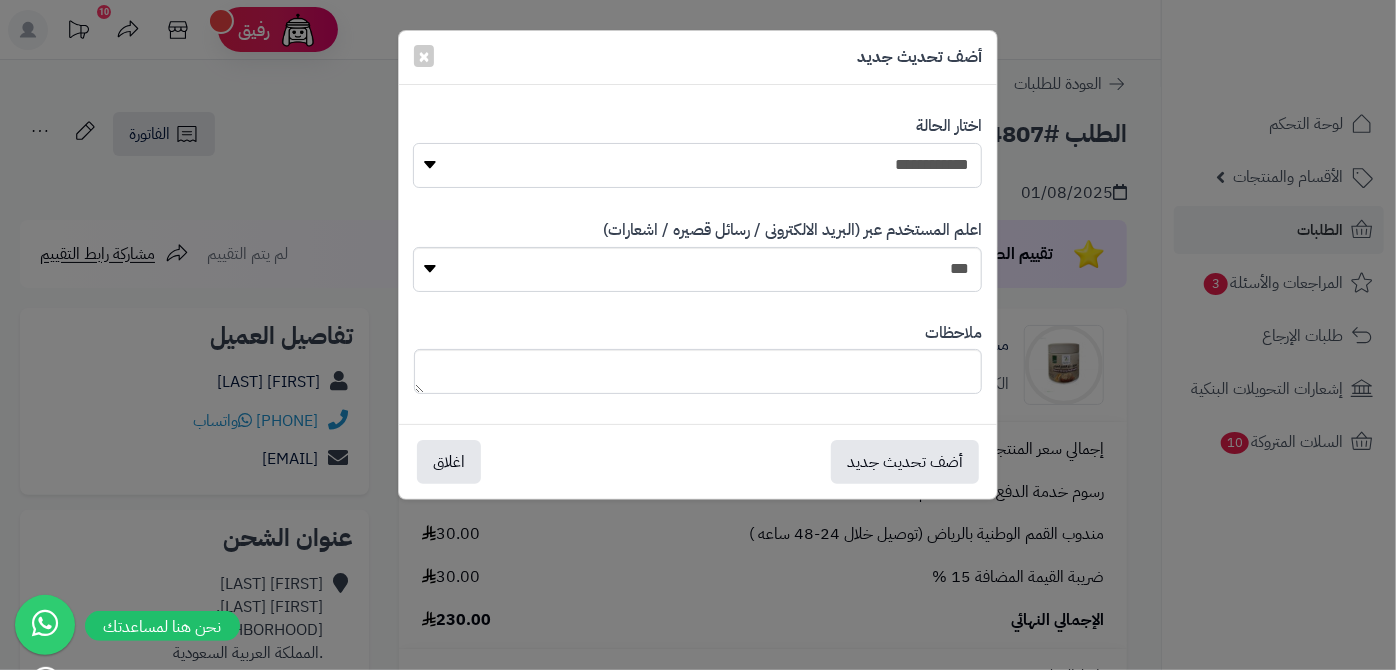 drag, startPoint x: 851, startPoint y: 153, endPoint x: 864, endPoint y: 184, distance: 33.61547 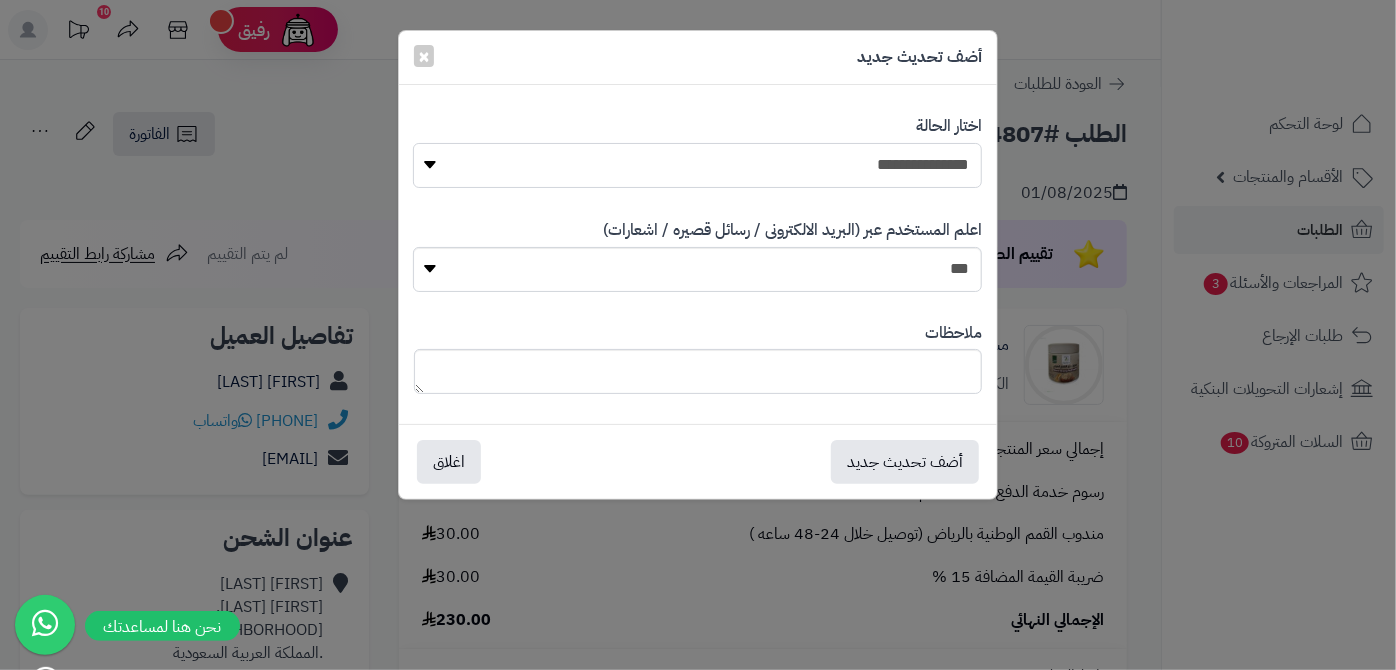 click on "**********" at bounding box center (697, 165) 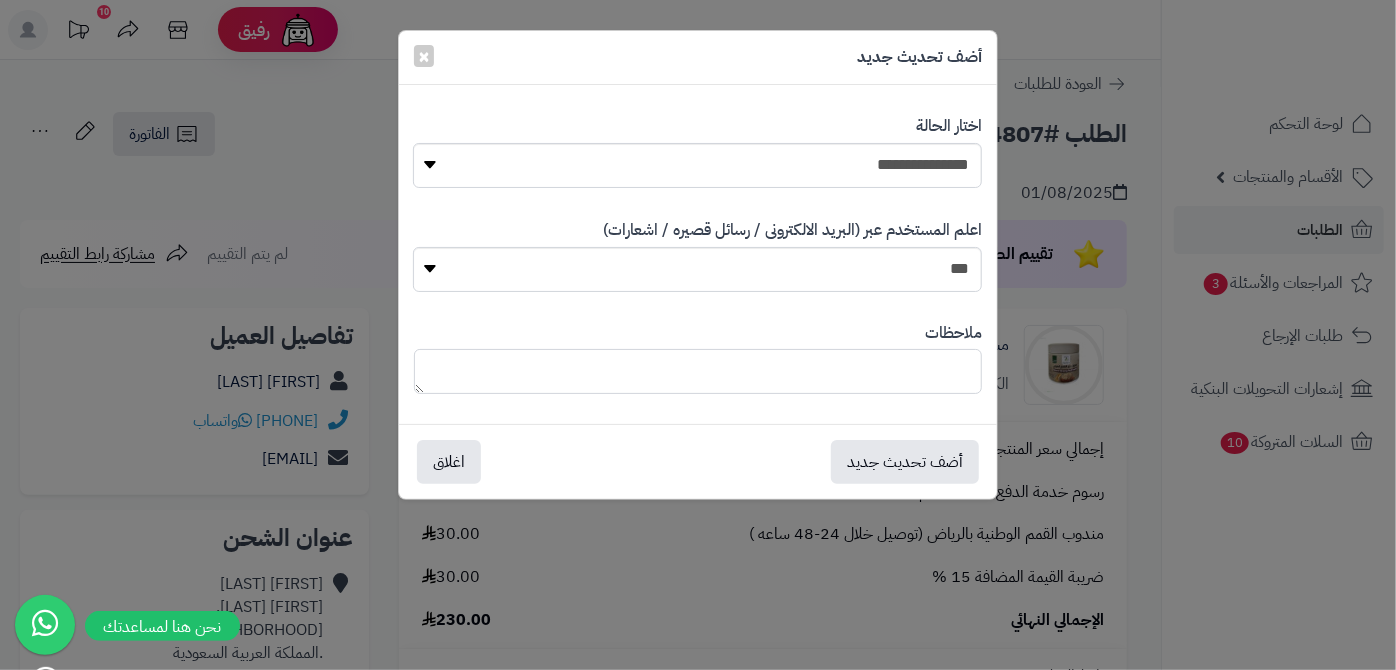 paste on "**********" 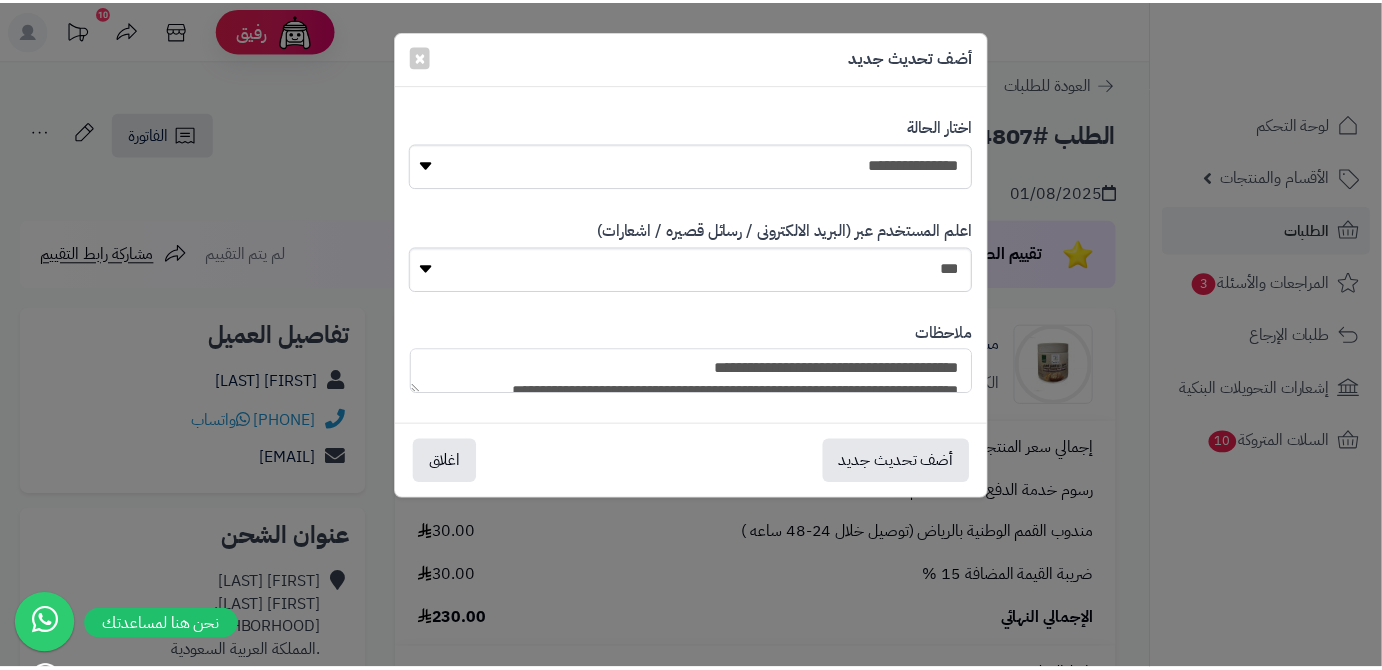 scroll, scrollTop: 193, scrollLeft: 0, axis: vertical 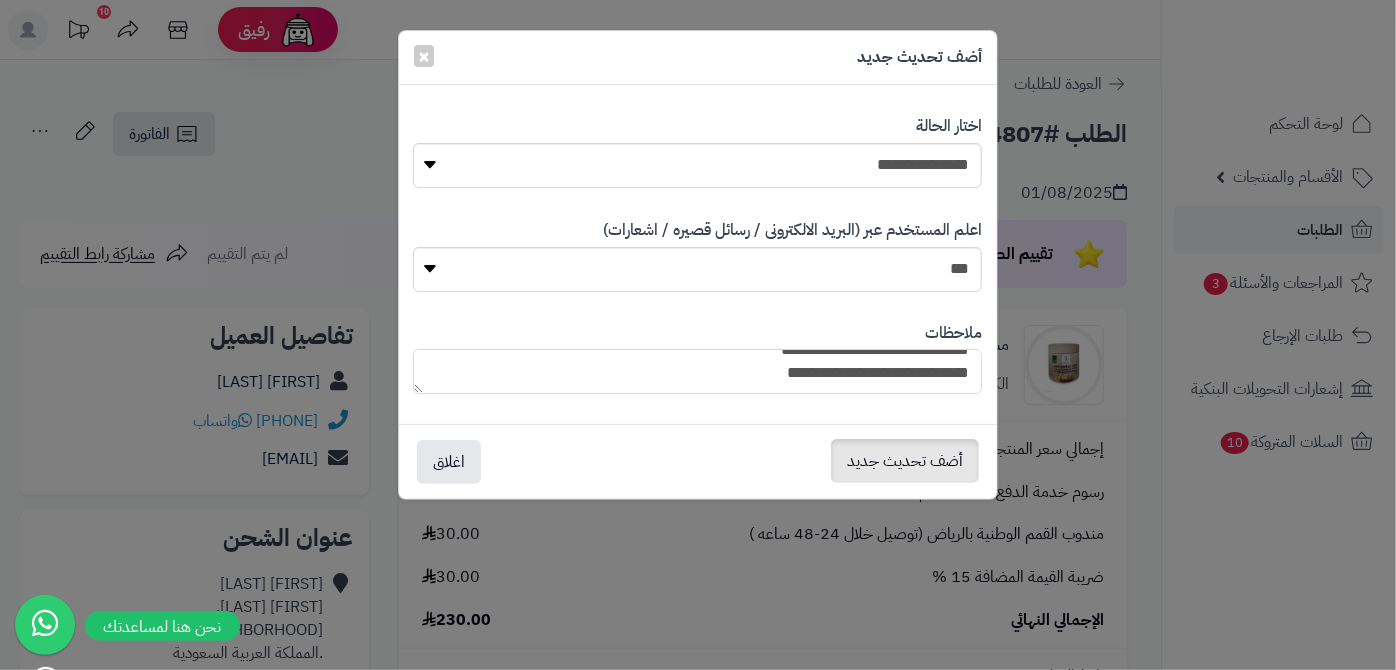 type on "**********" 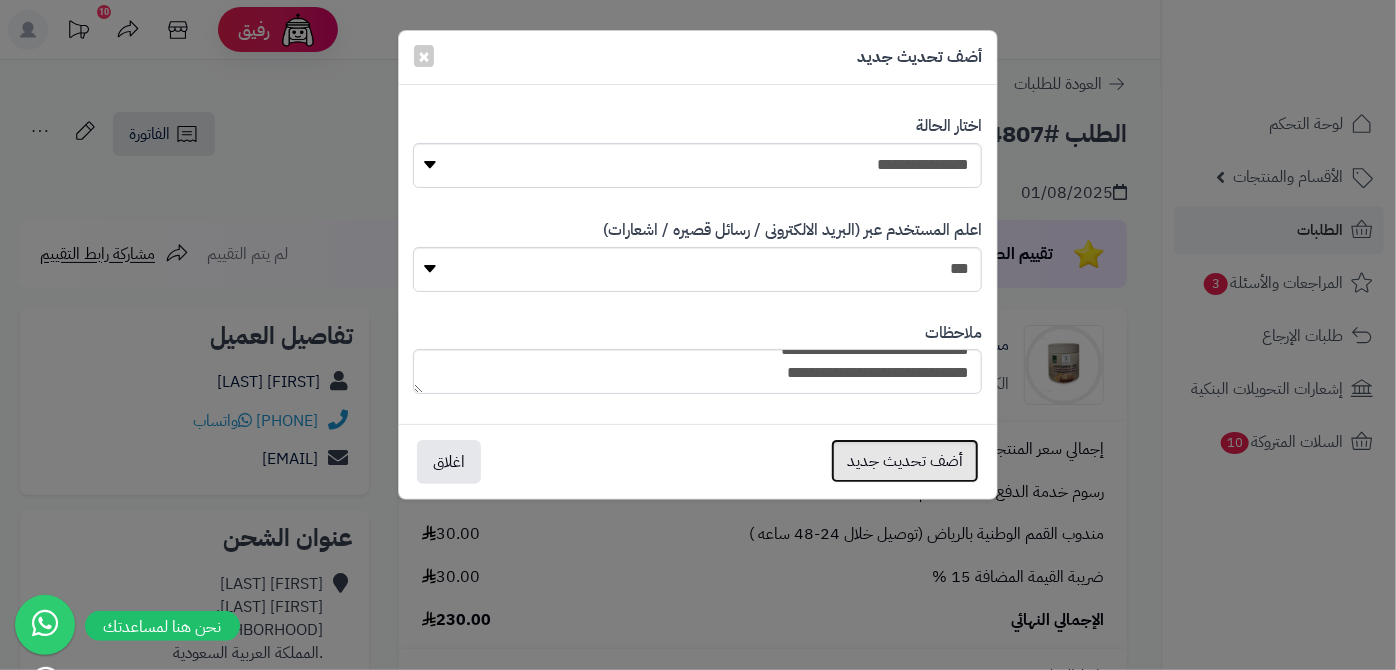 click on "أضف تحديث جديد" at bounding box center (905, 461) 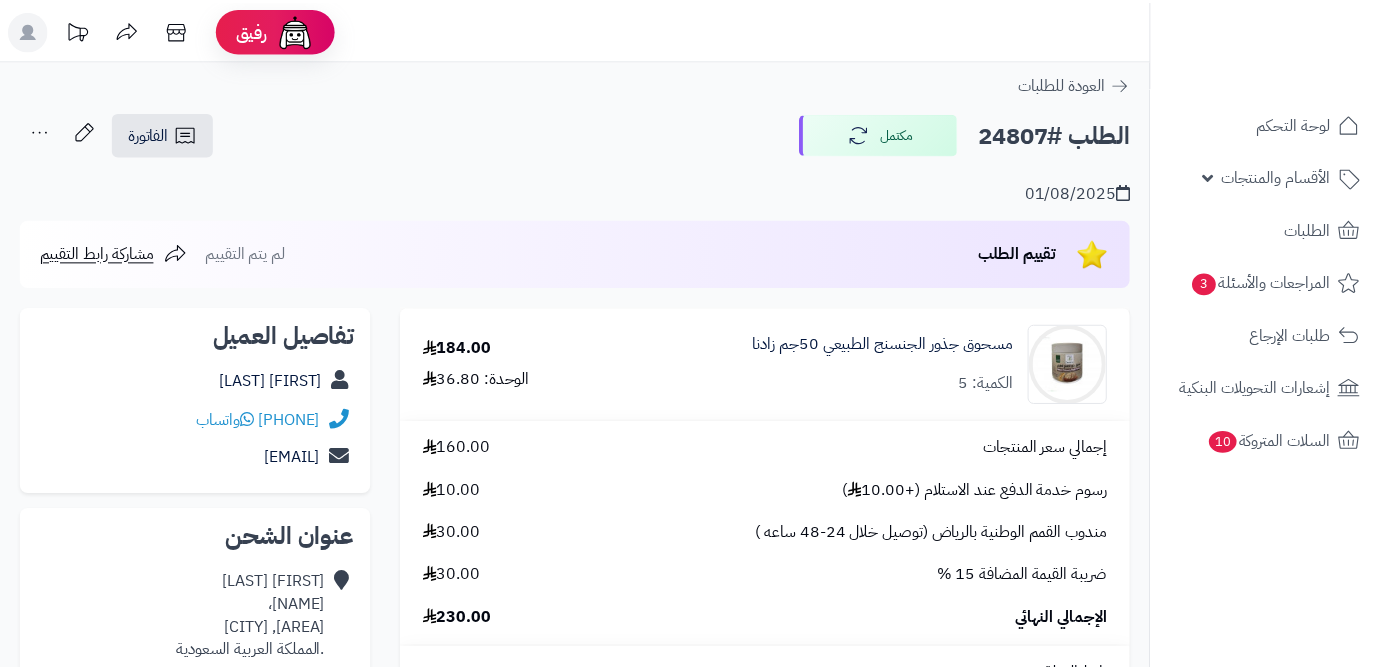 scroll, scrollTop: 0, scrollLeft: 0, axis: both 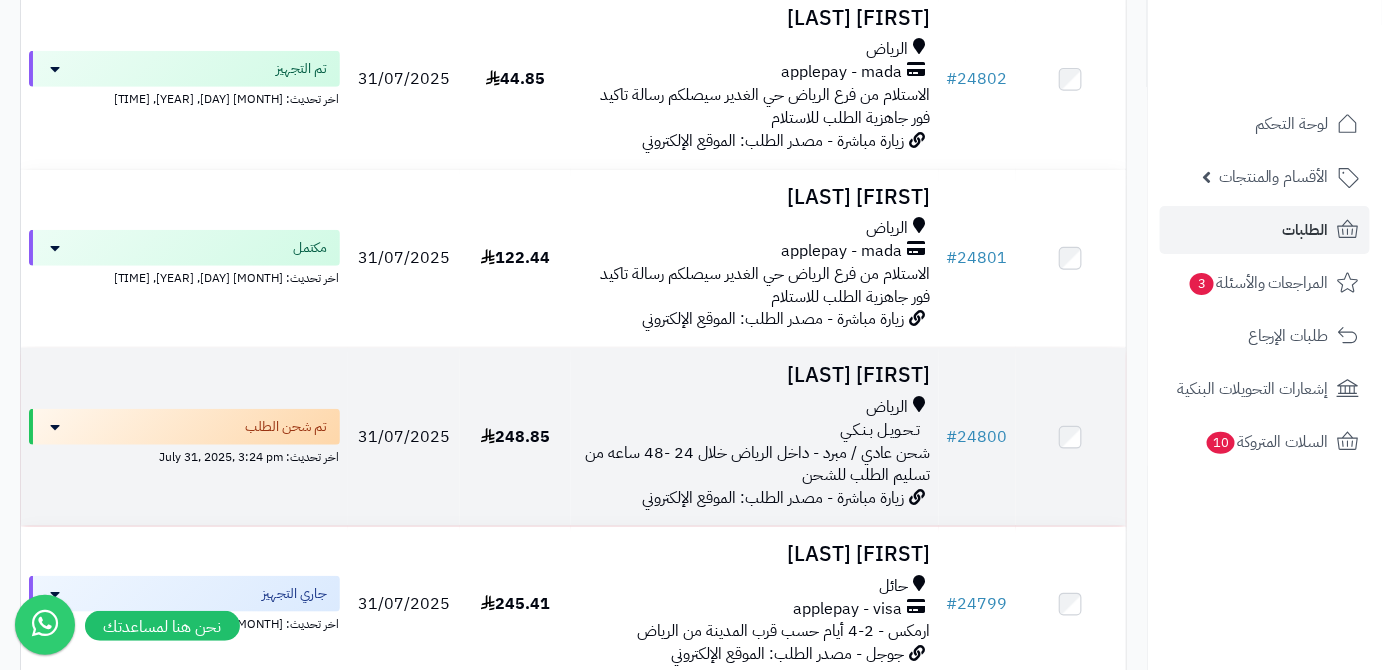 click on "[FIRST] [LAST]" at bounding box center [755, 375] 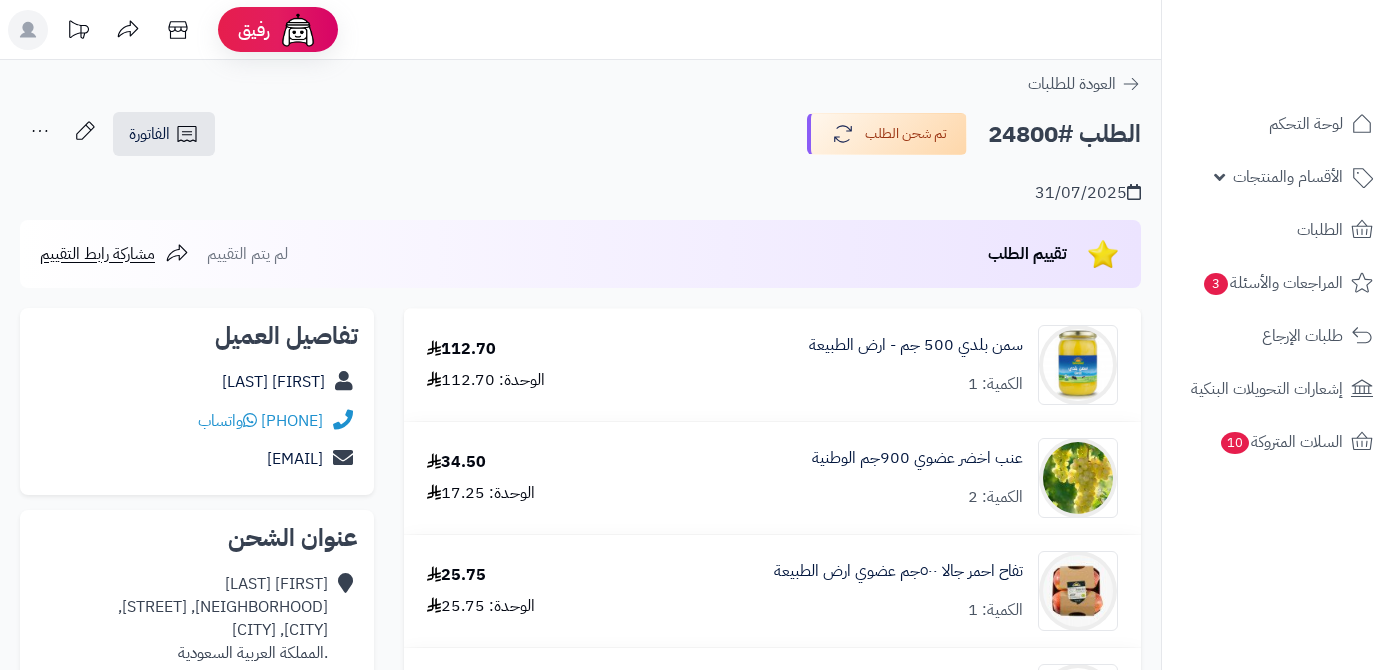 scroll, scrollTop: 0, scrollLeft: 0, axis: both 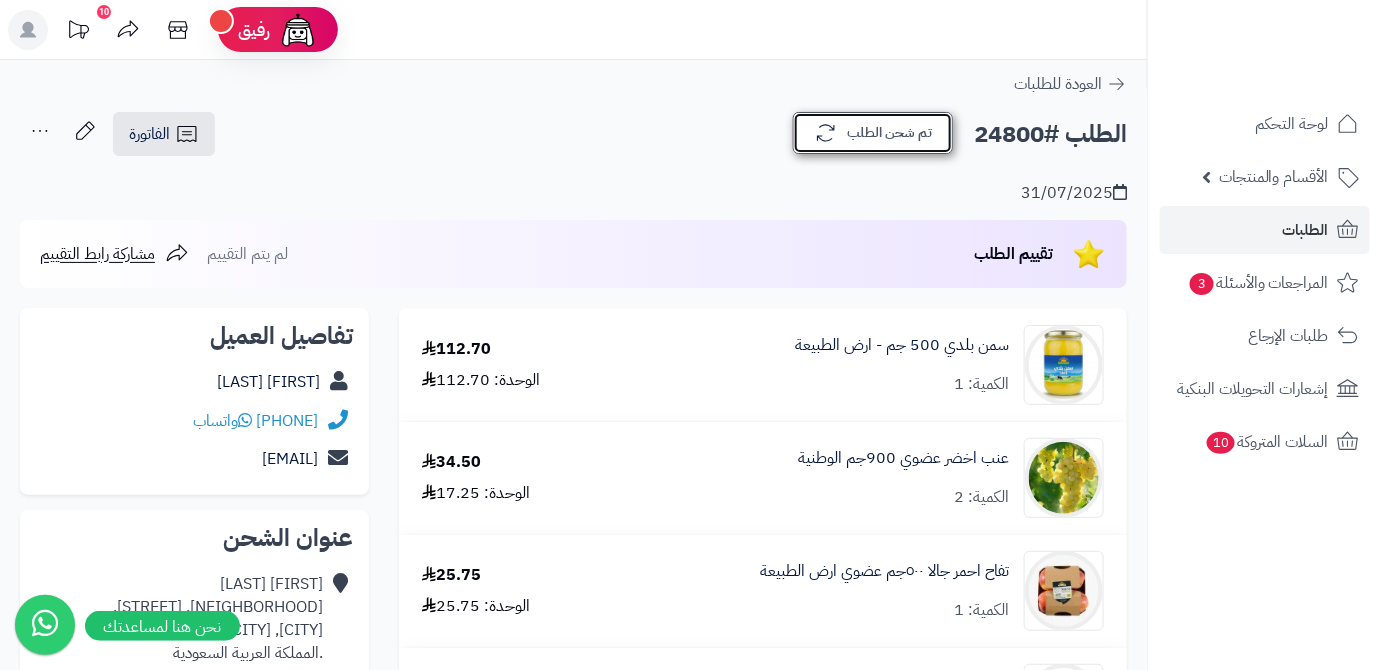 click on "تم شحن الطلب" at bounding box center (873, 133) 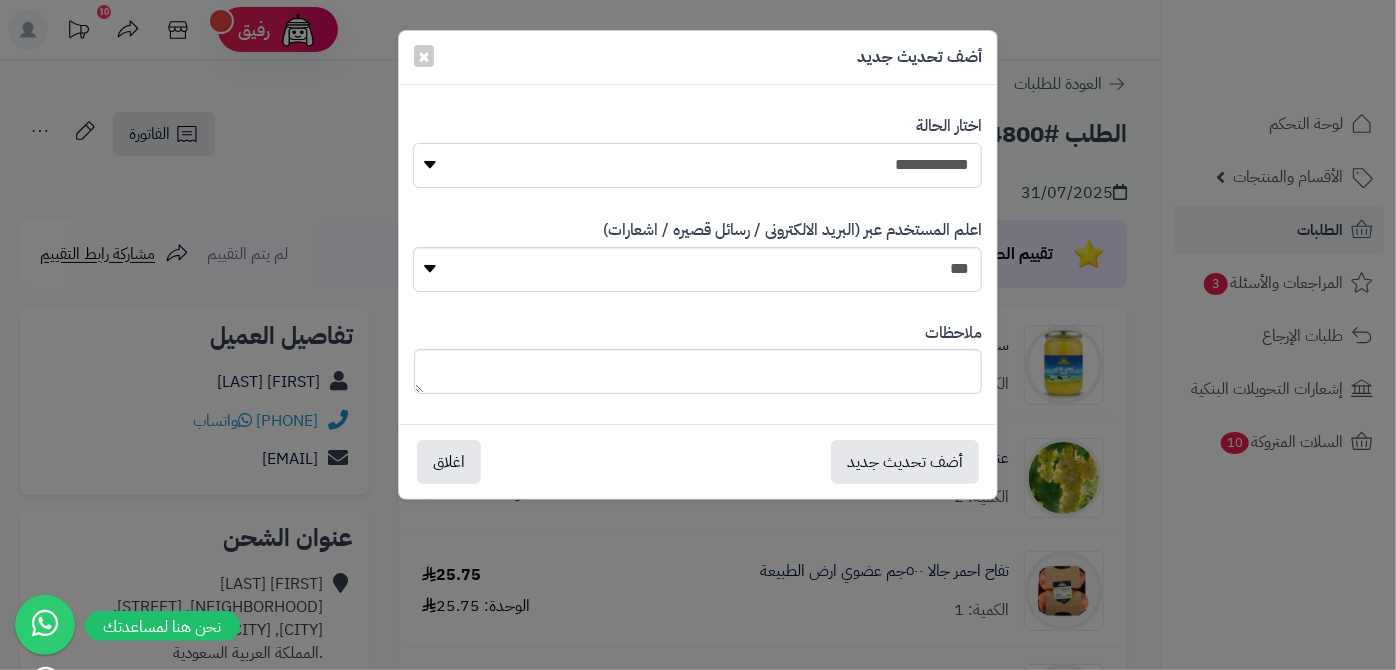 click on "**********" at bounding box center [697, 165] 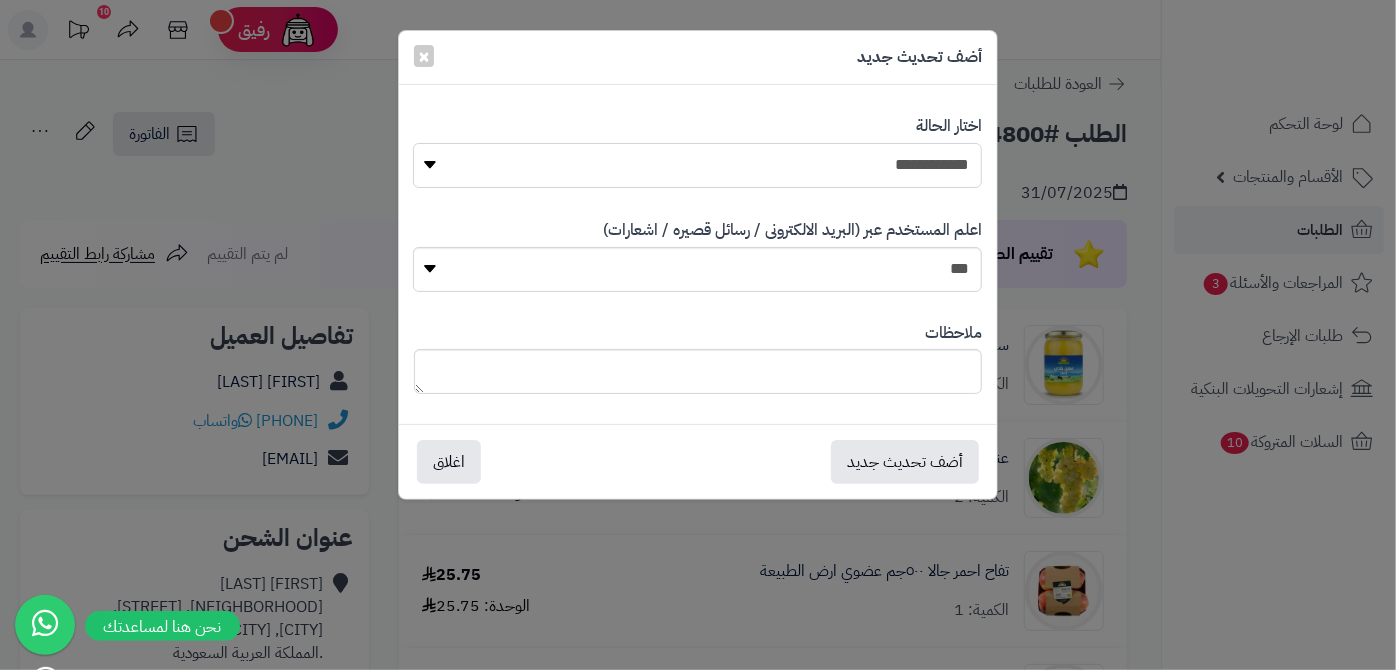 select on "*" 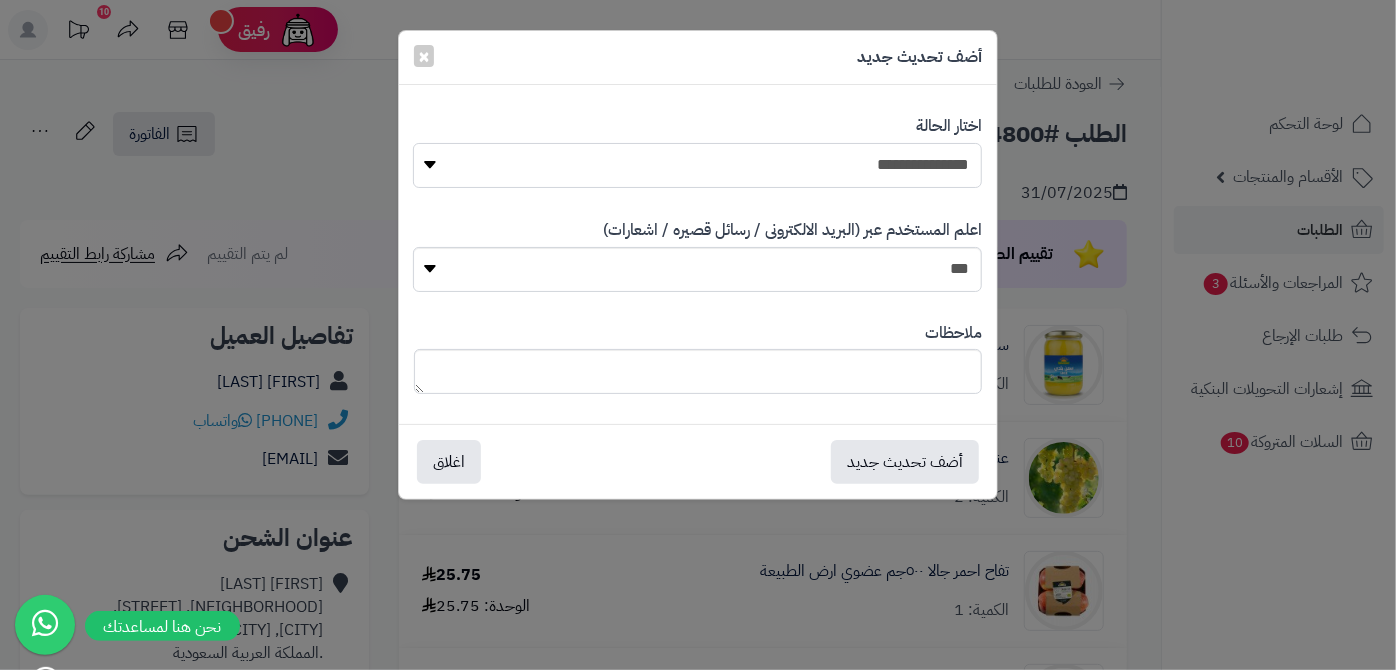 click on "**********" at bounding box center [697, 165] 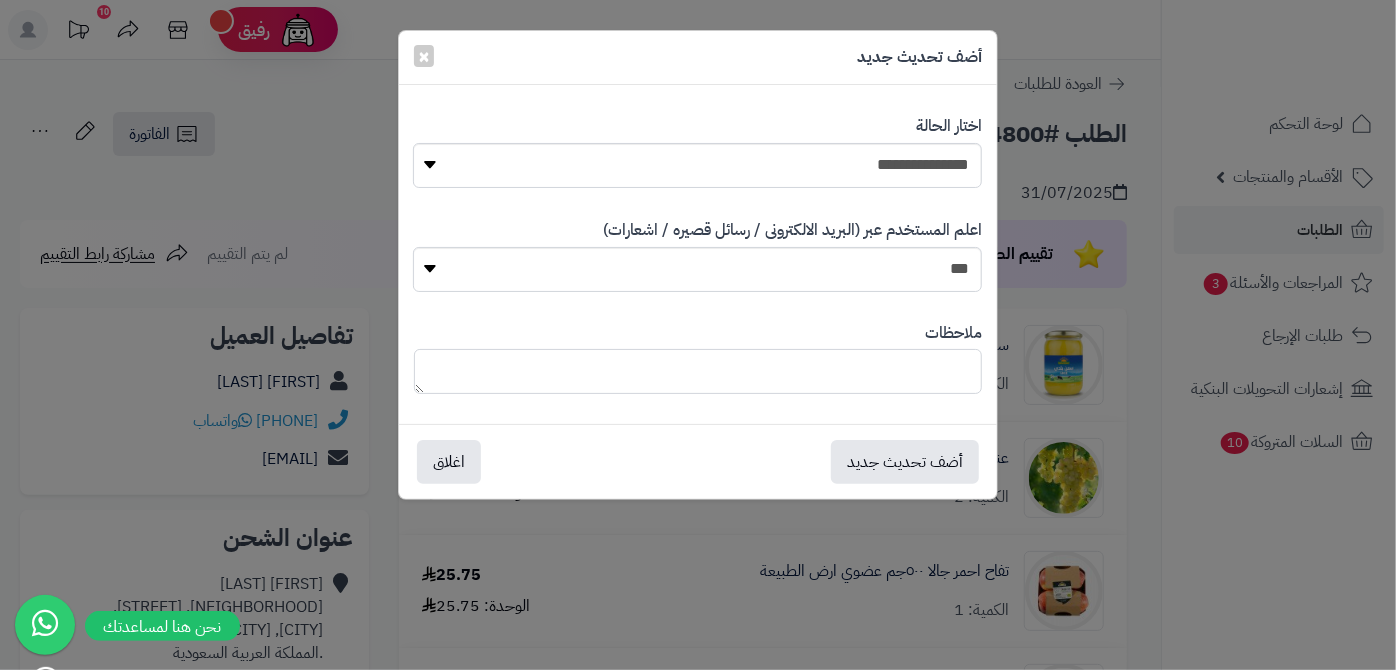 paste on "**********" 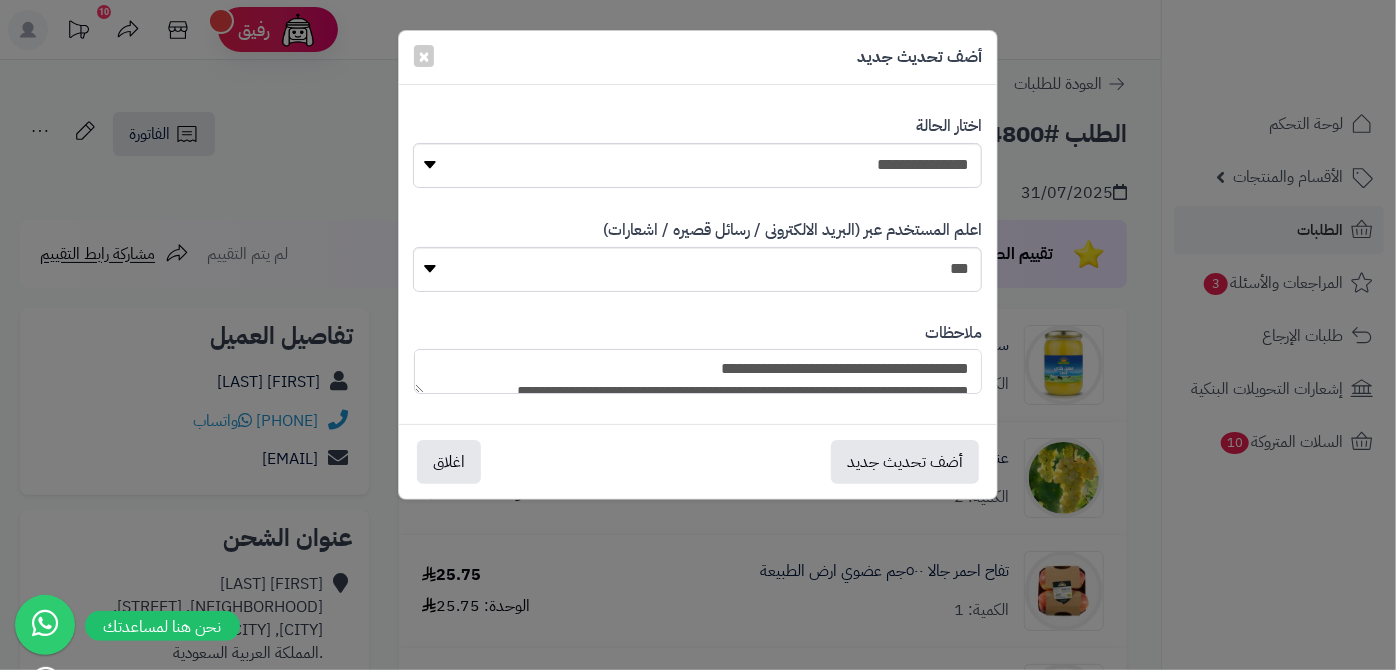 scroll, scrollTop: 193, scrollLeft: 0, axis: vertical 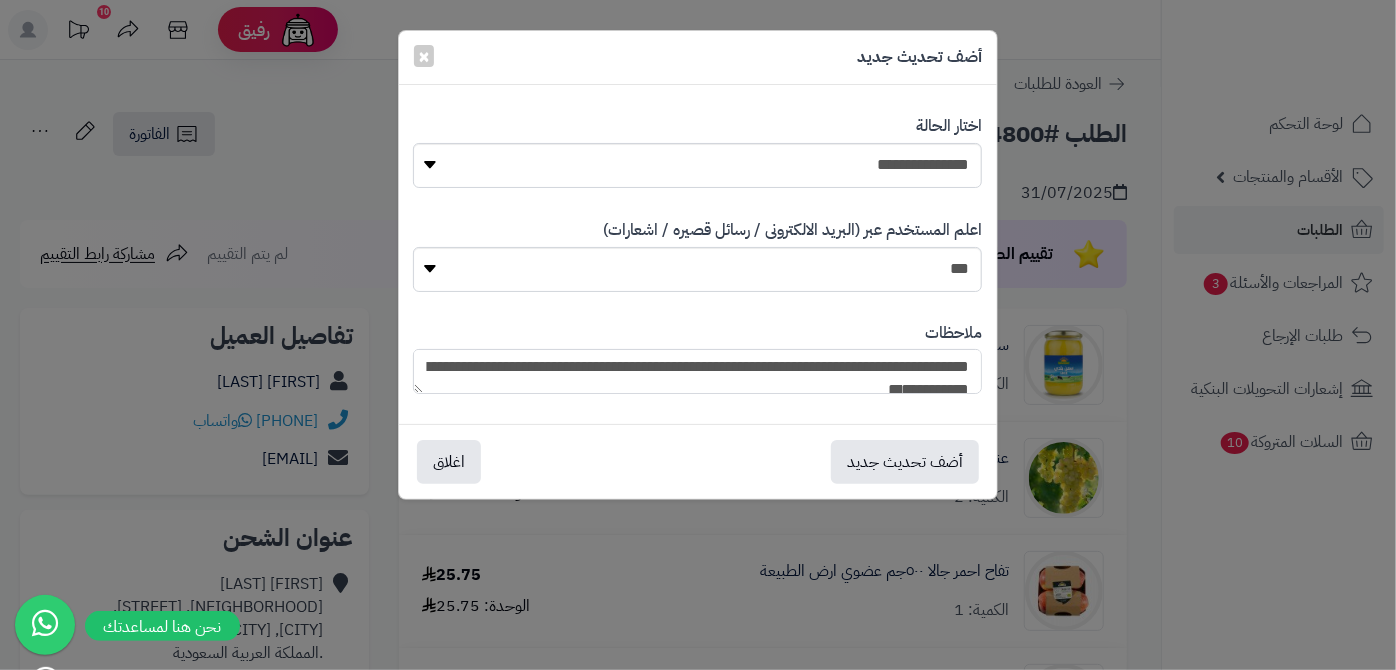 click on "**********" at bounding box center (697, 371) 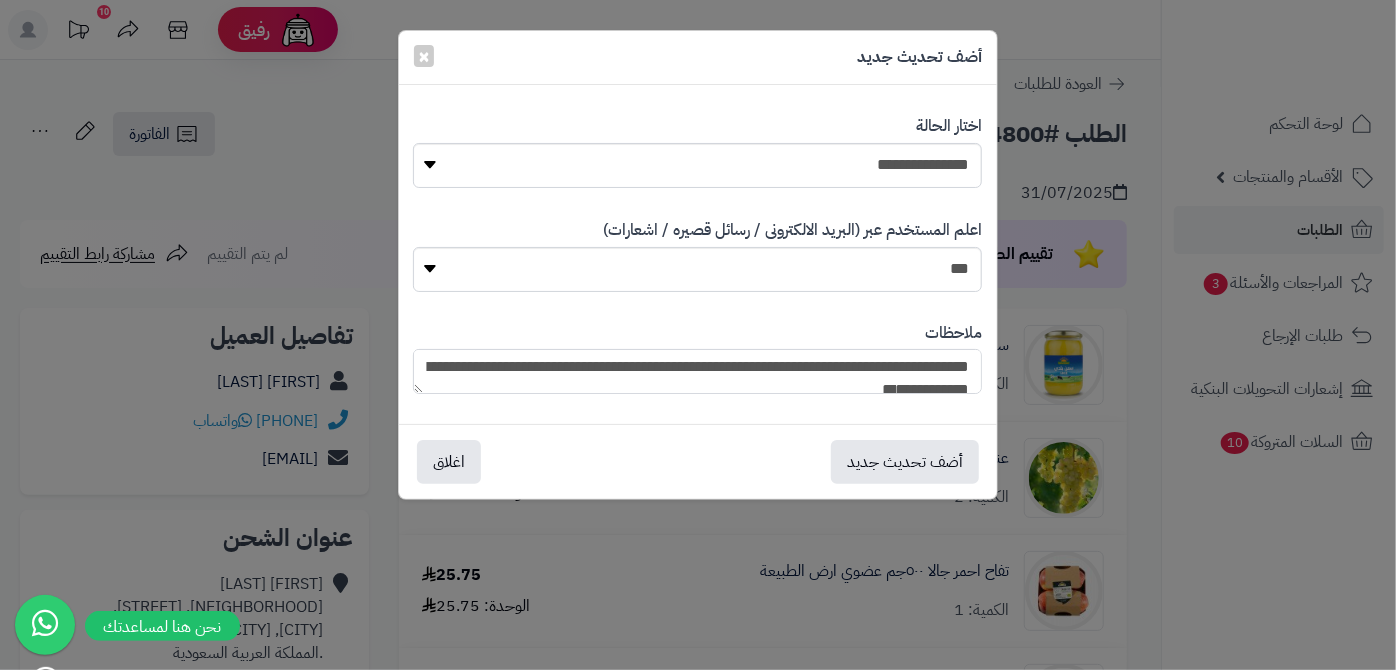 click on "**********" at bounding box center (697, 371) 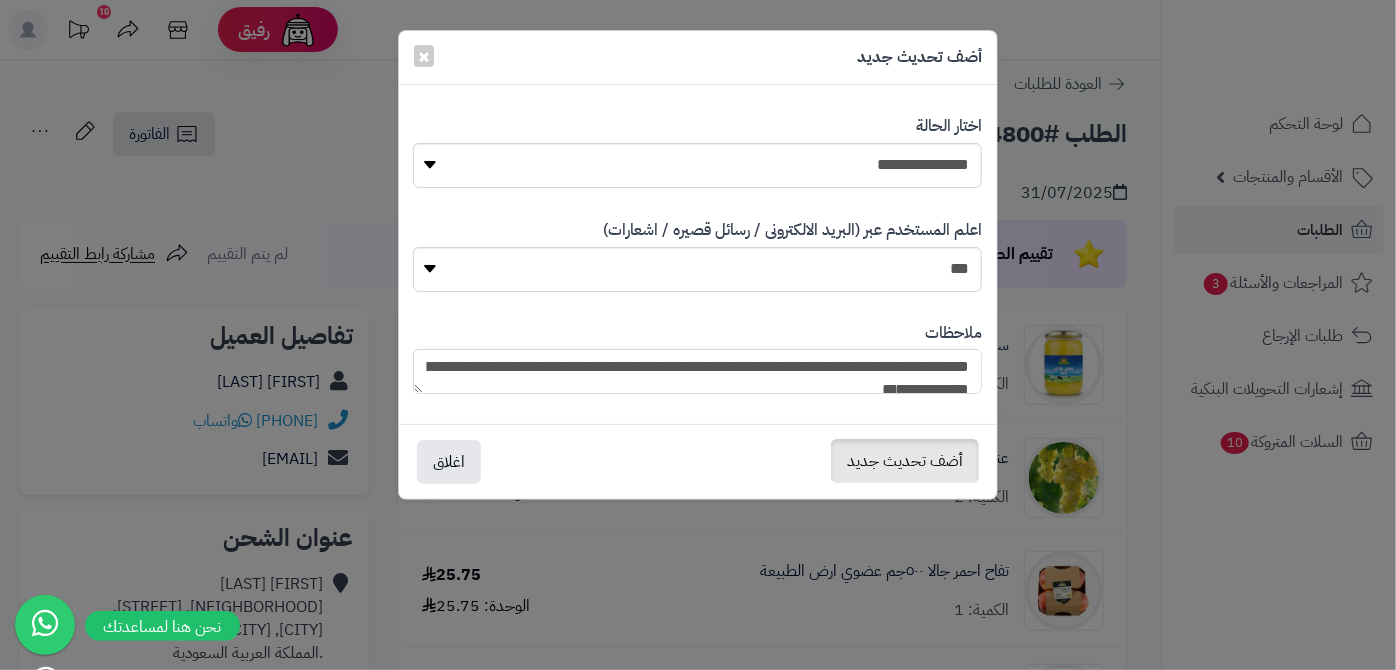 type on "**********" 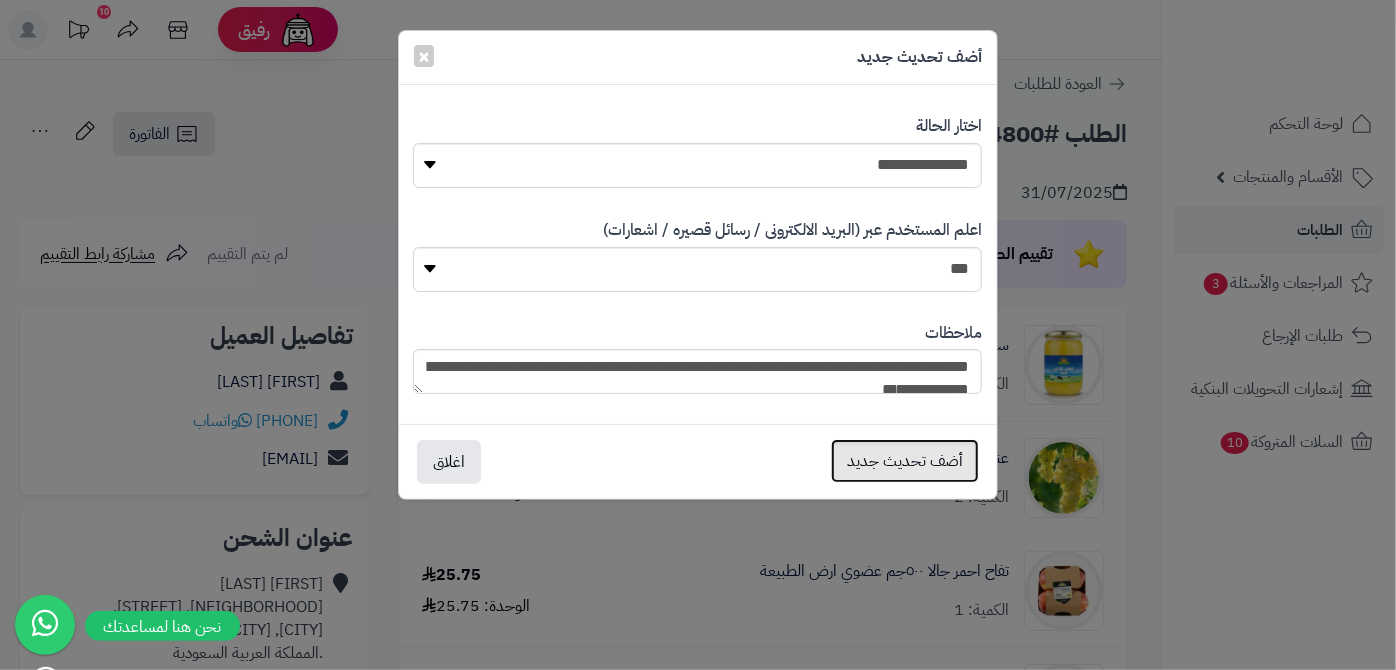 click on "أضف تحديث جديد" at bounding box center (905, 461) 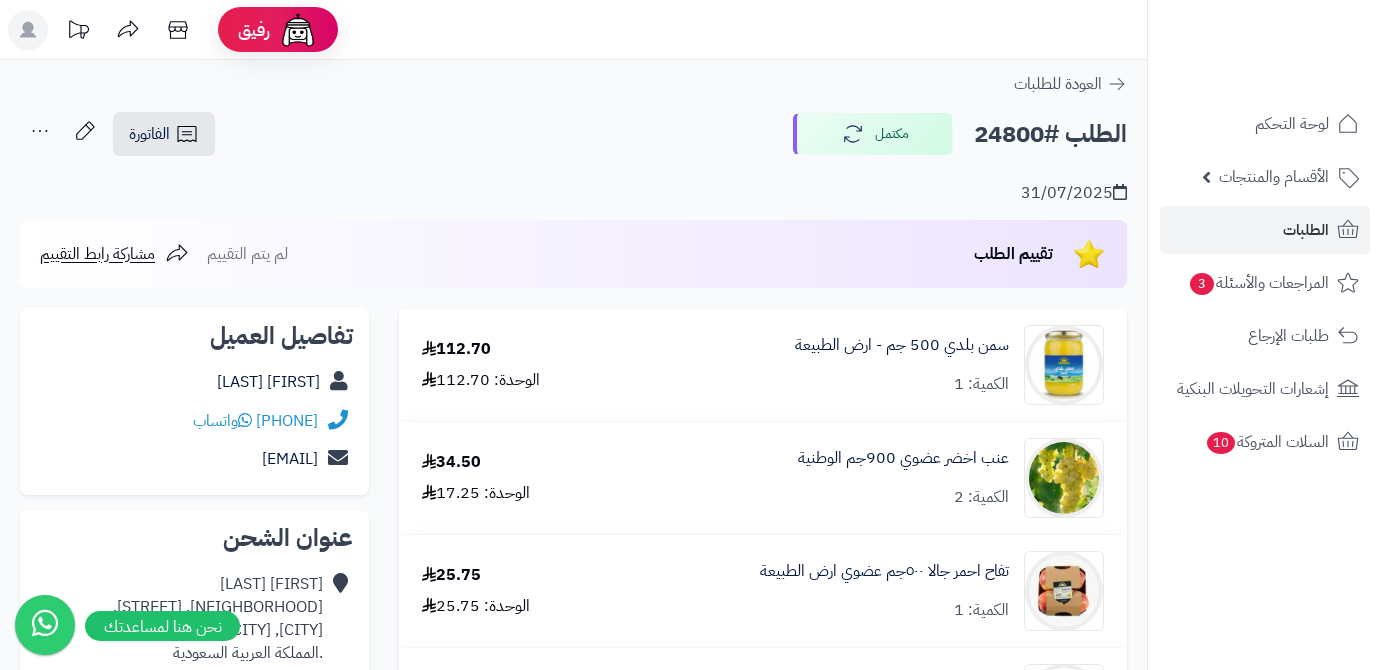 scroll, scrollTop: 0, scrollLeft: 0, axis: both 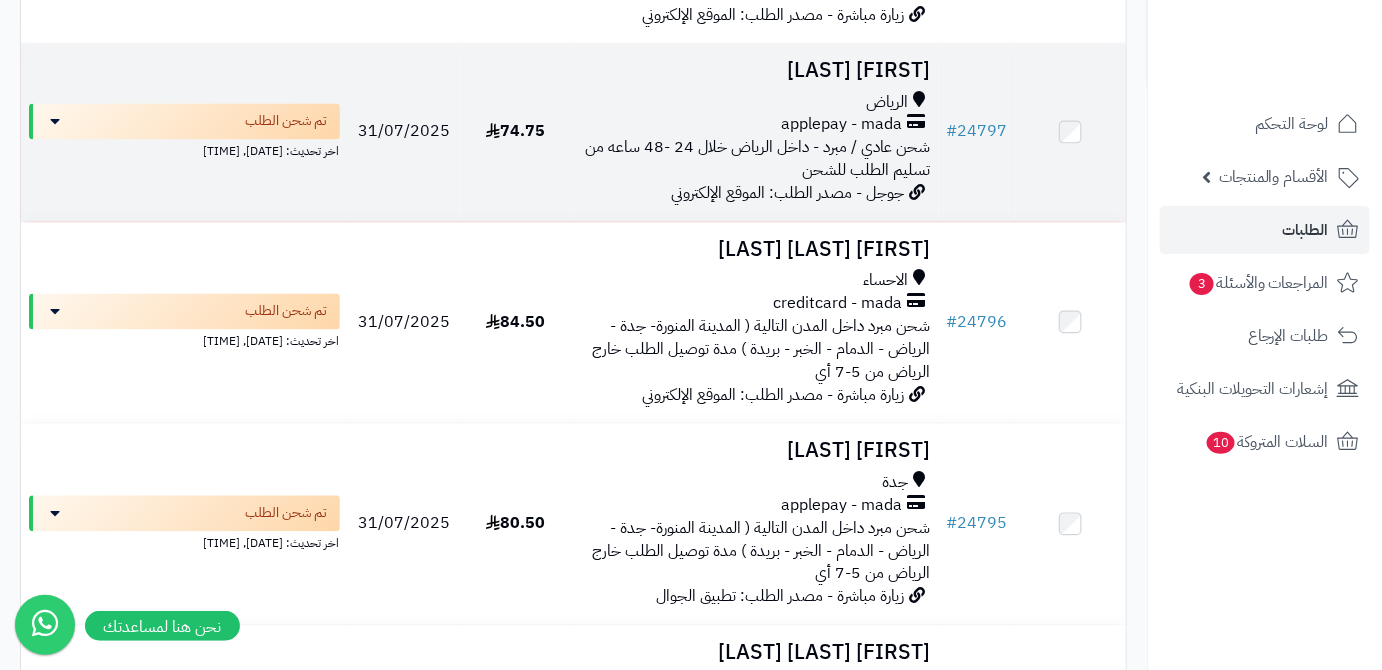 click on "فارس ال" at bounding box center (755, 71) 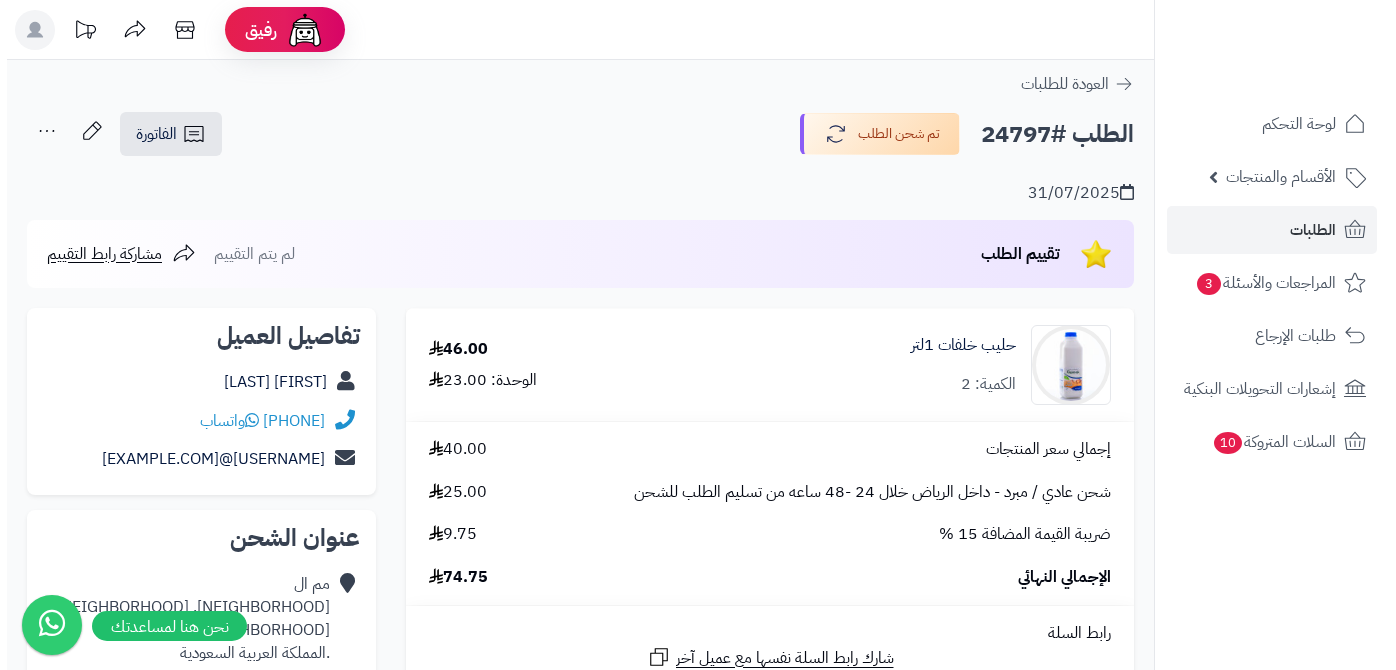 scroll, scrollTop: 0, scrollLeft: 0, axis: both 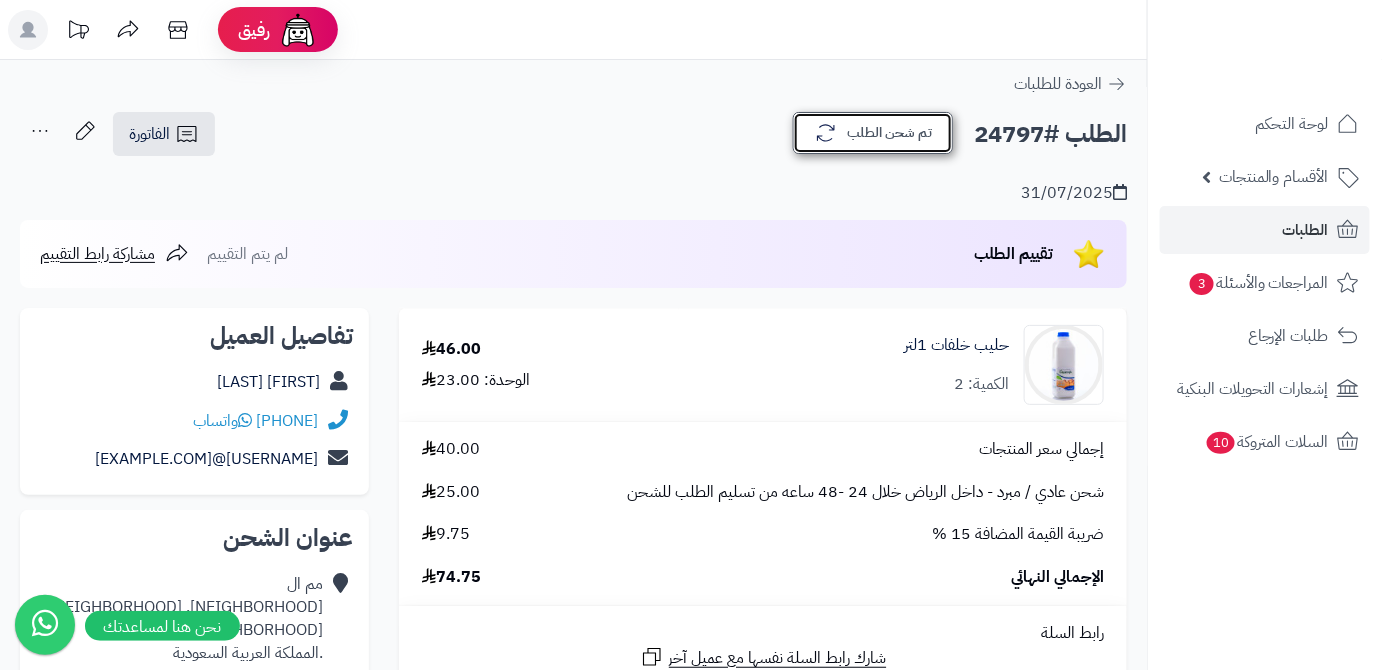 click on "تم شحن الطلب" at bounding box center [873, 133] 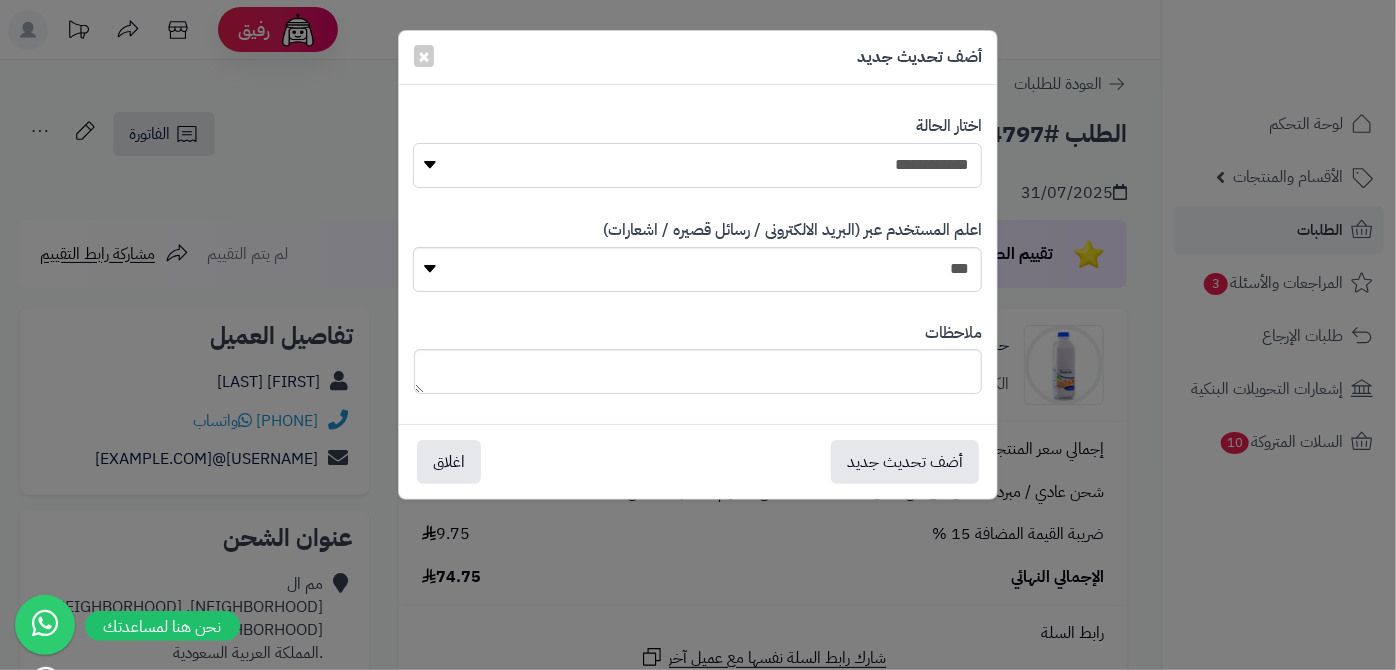click on "**********" at bounding box center (697, 165) 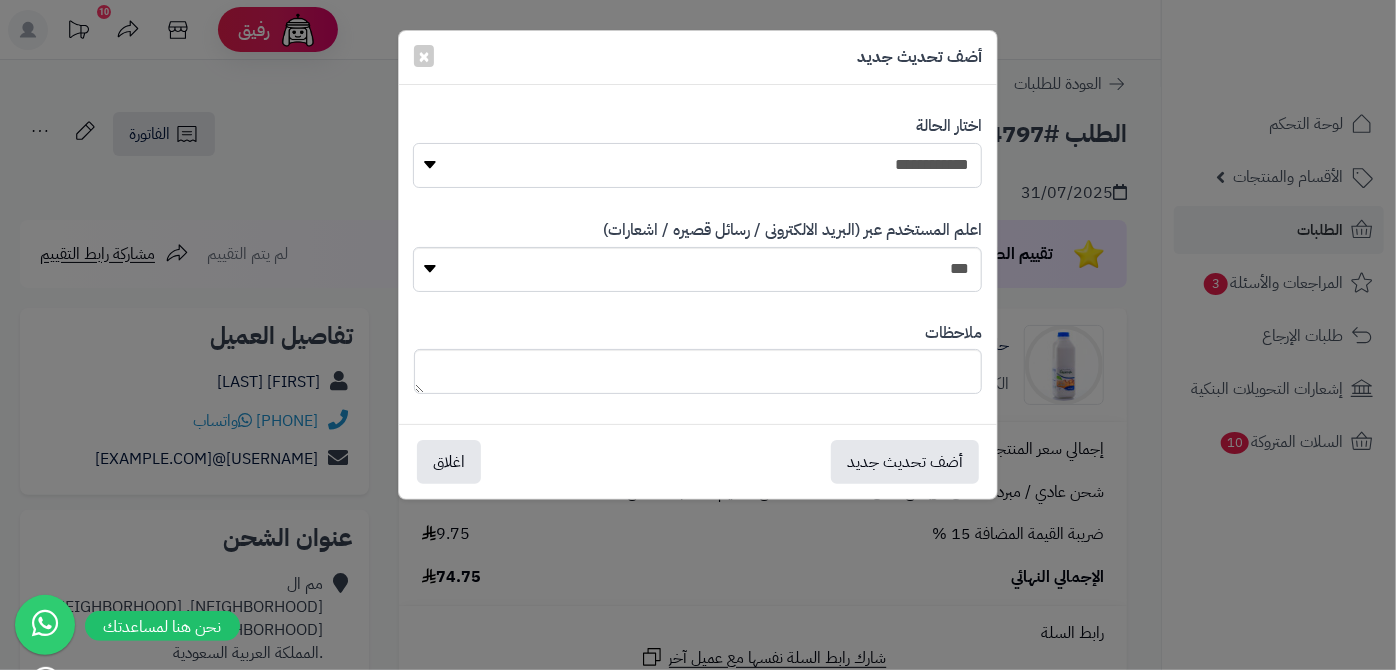 select on "*" 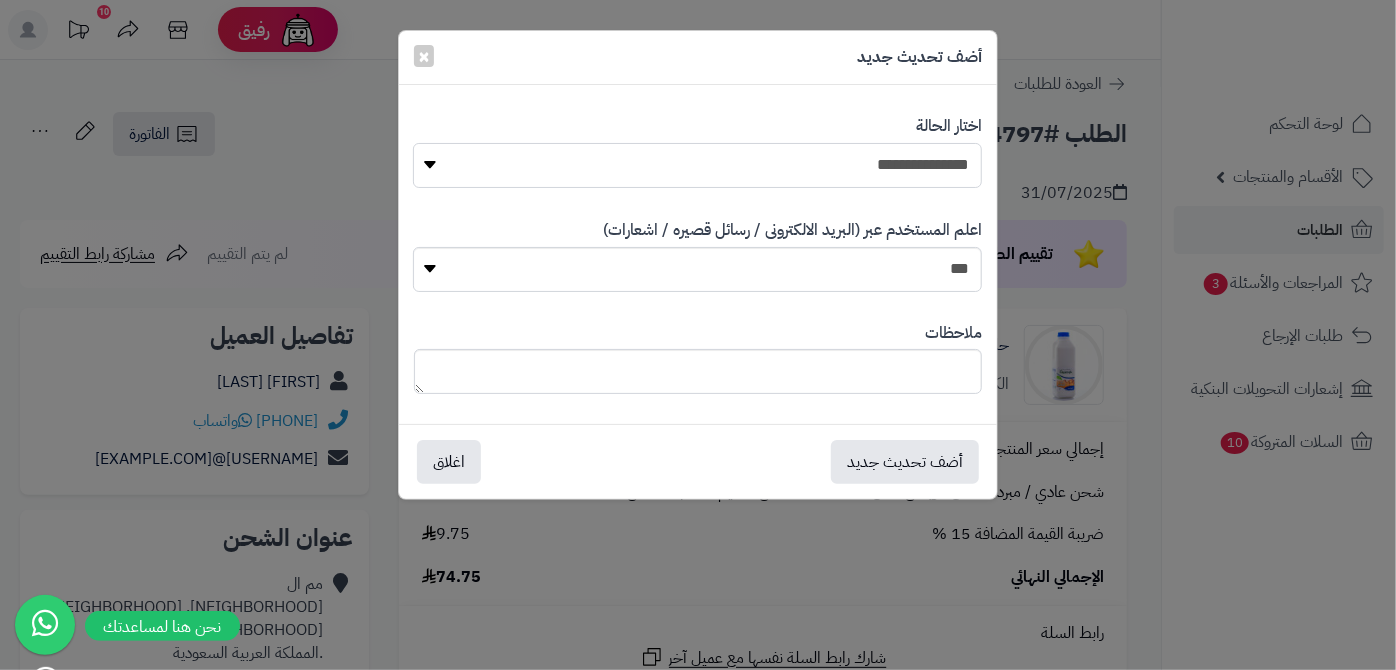 click on "**********" at bounding box center [697, 165] 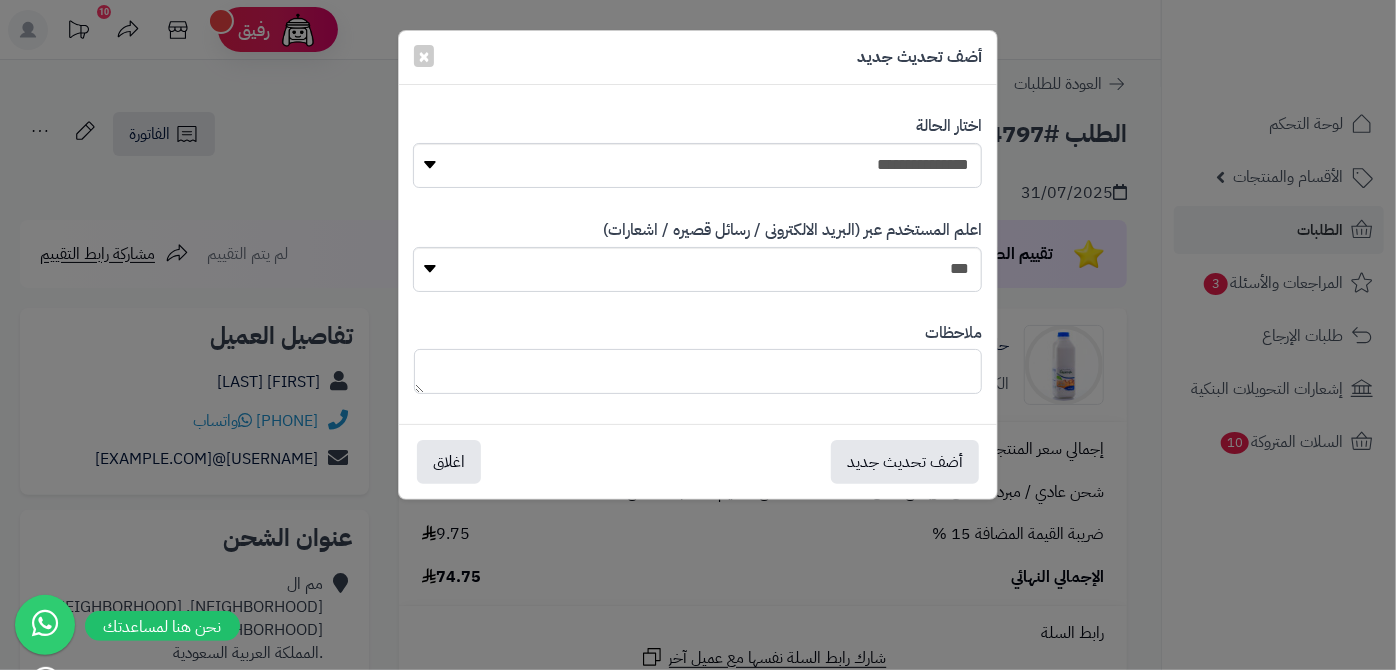 paste on "**********" 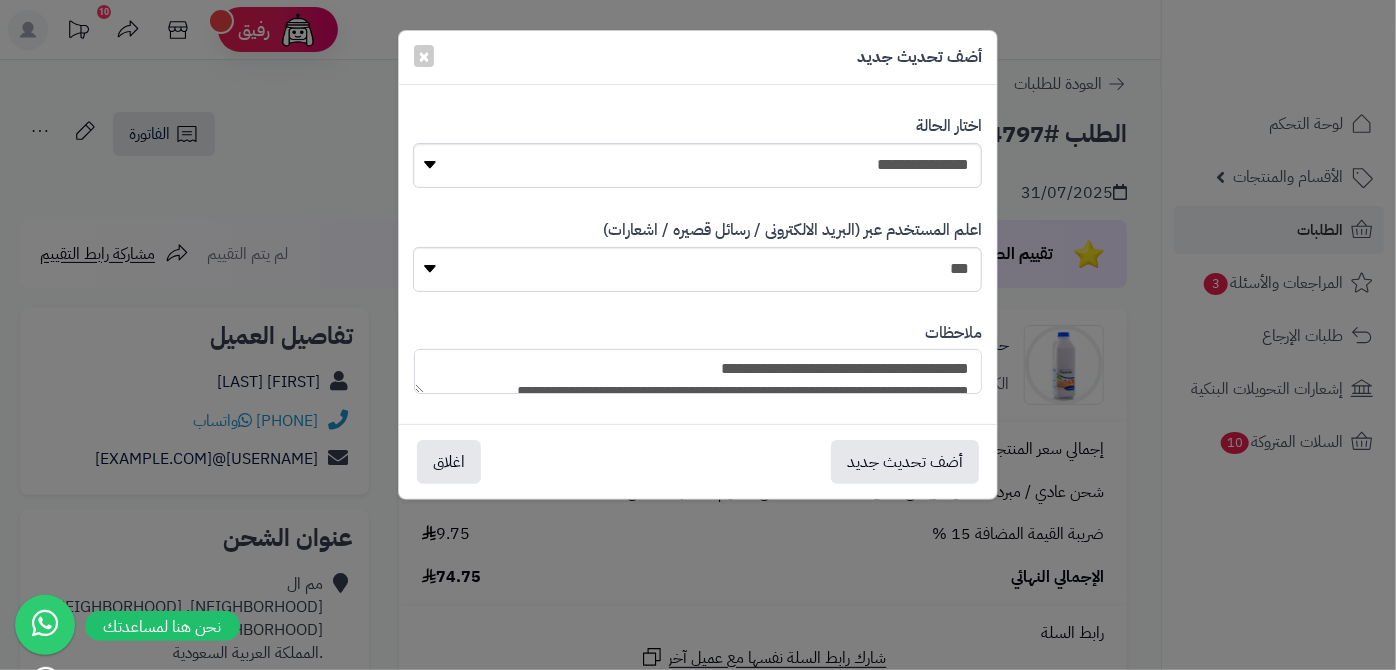 scroll, scrollTop: 193, scrollLeft: 0, axis: vertical 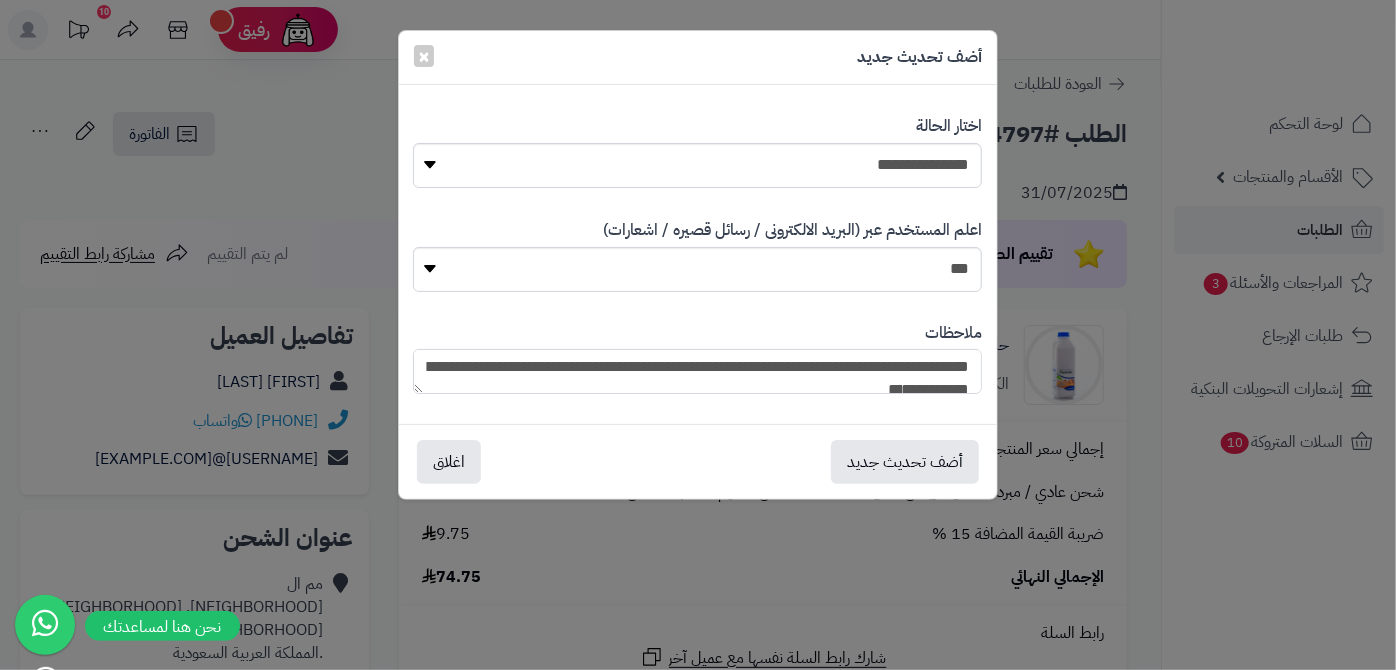 click on "**********" at bounding box center (697, 371) 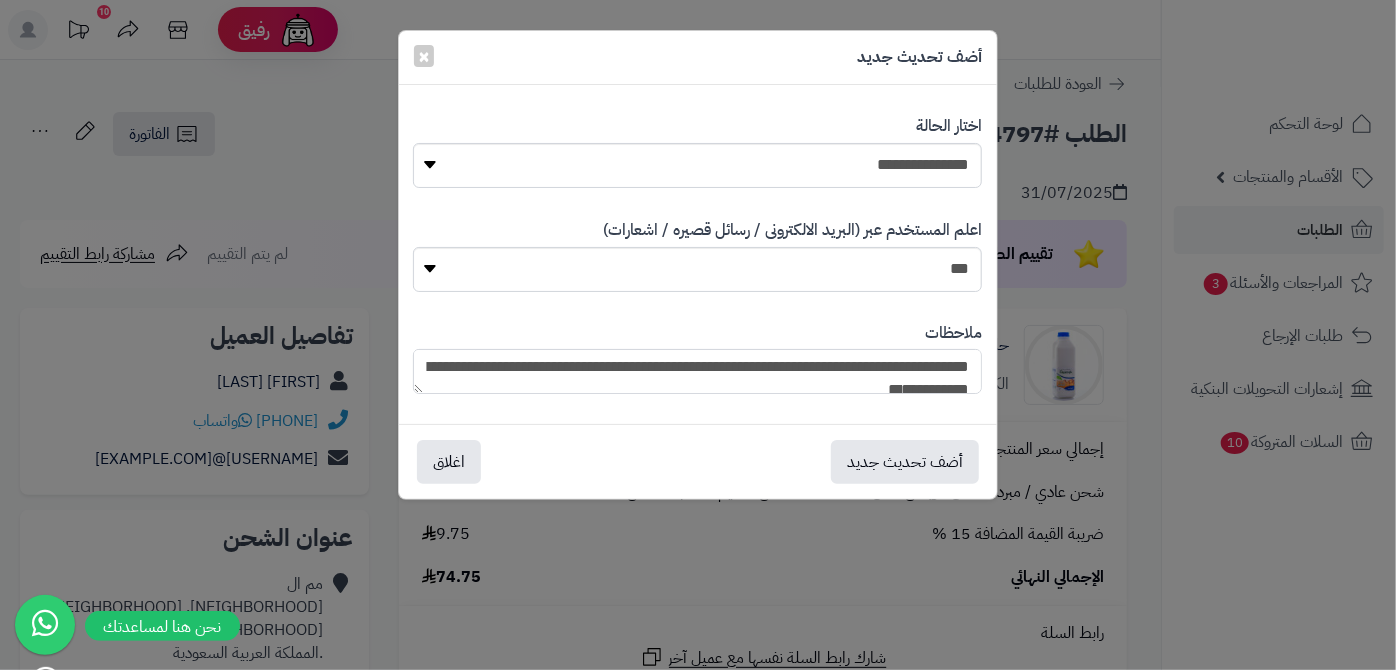 click on "**********" at bounding box center [697, 371] 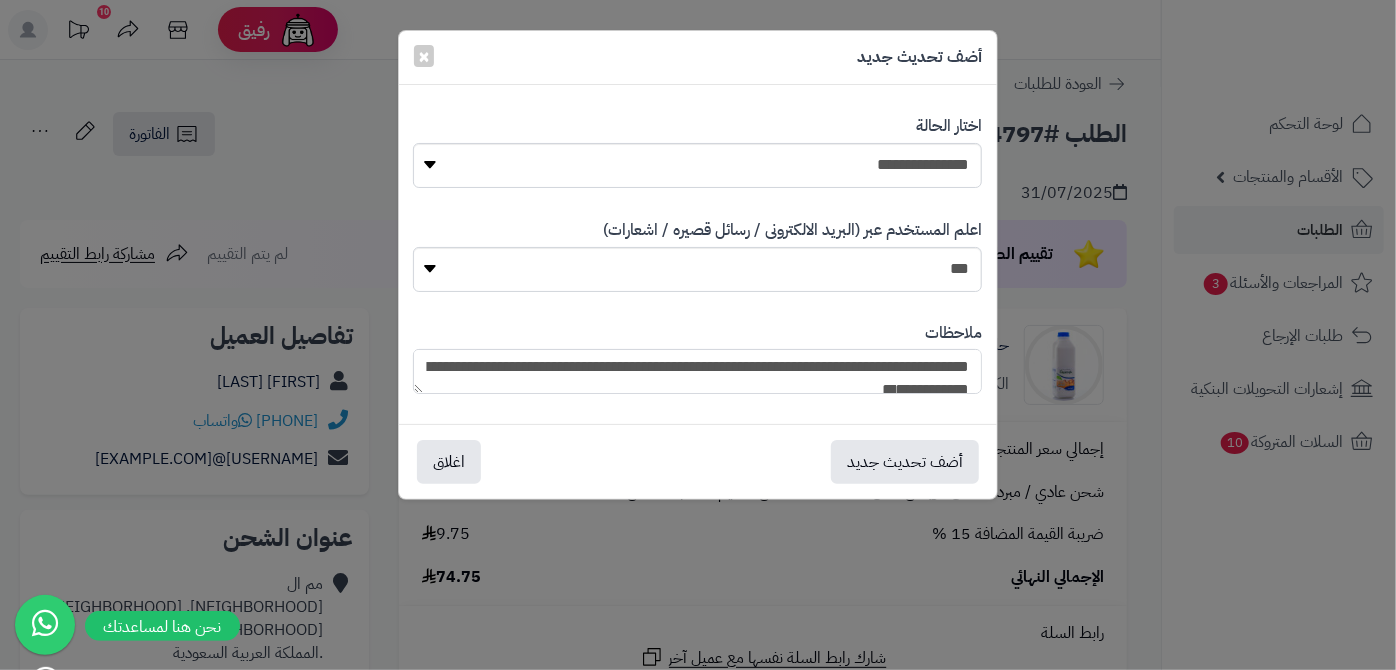 click on "**********" at bounding box center [697, 371] 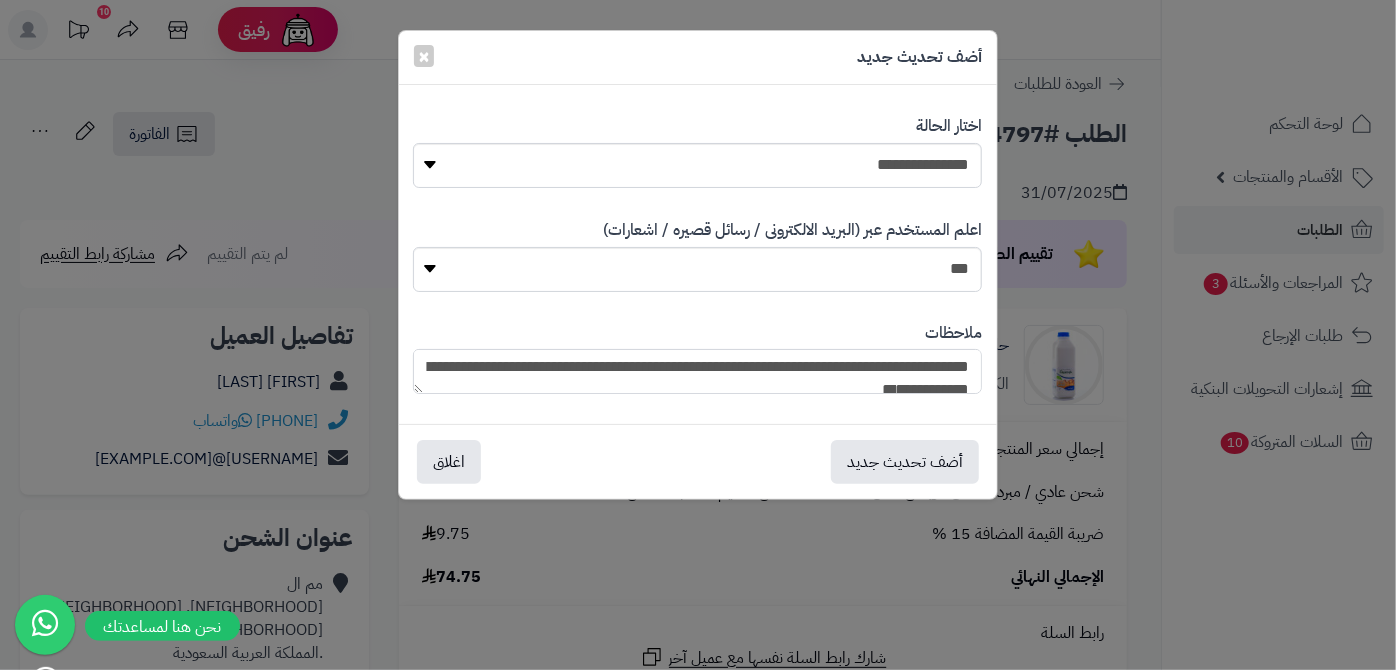 type on "**********" 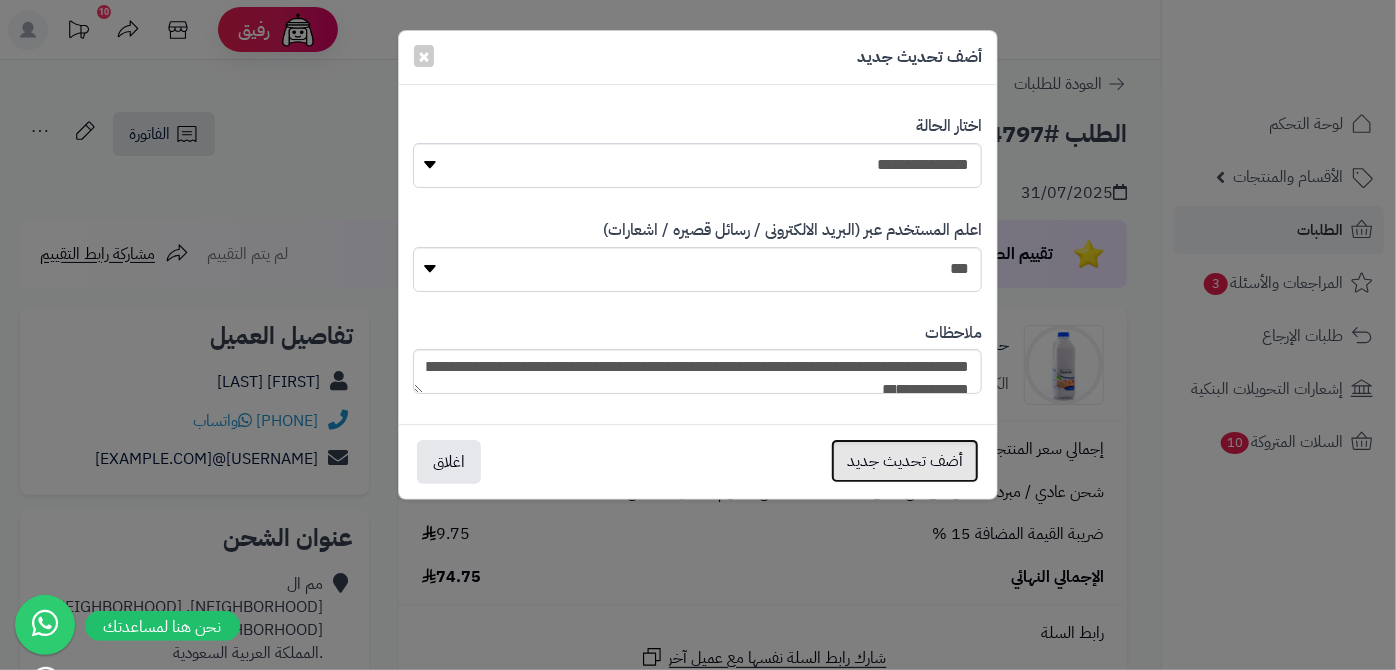 click on "أضف تحديث جديد" at bounding box center (905, 461) 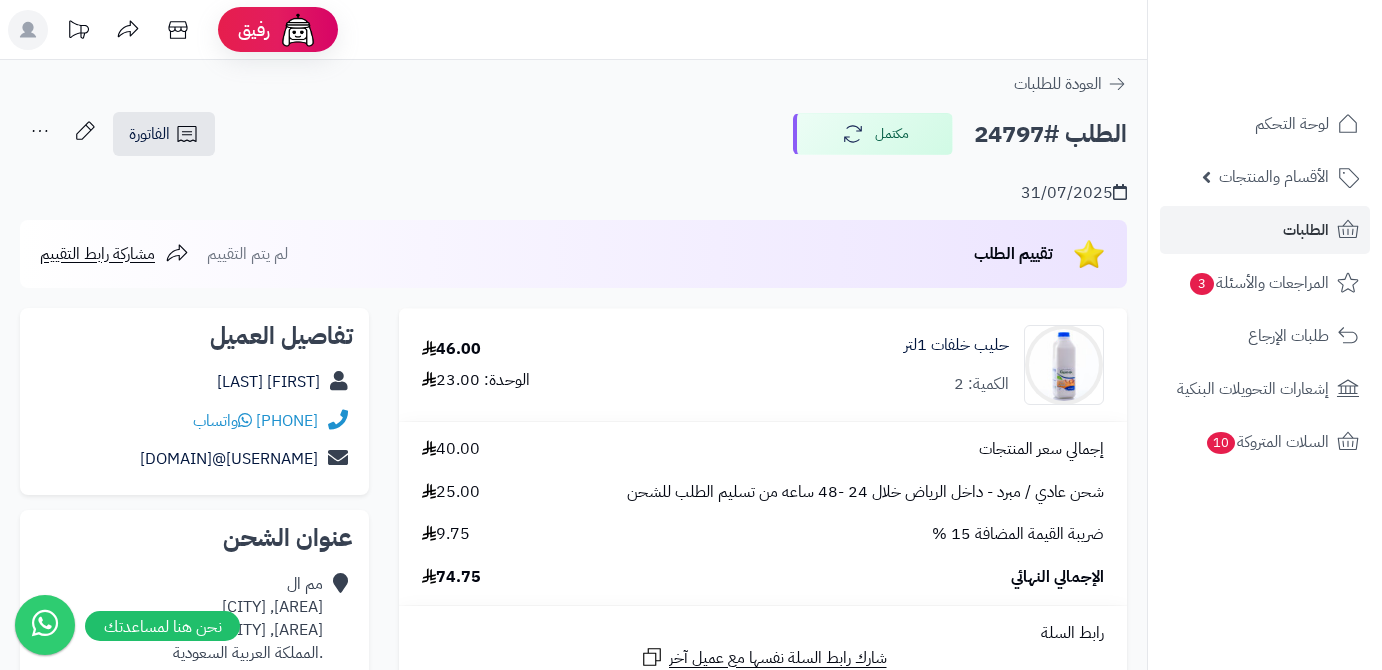 scroll, scrollTop: 0, scrollLeft: 0, axis: both 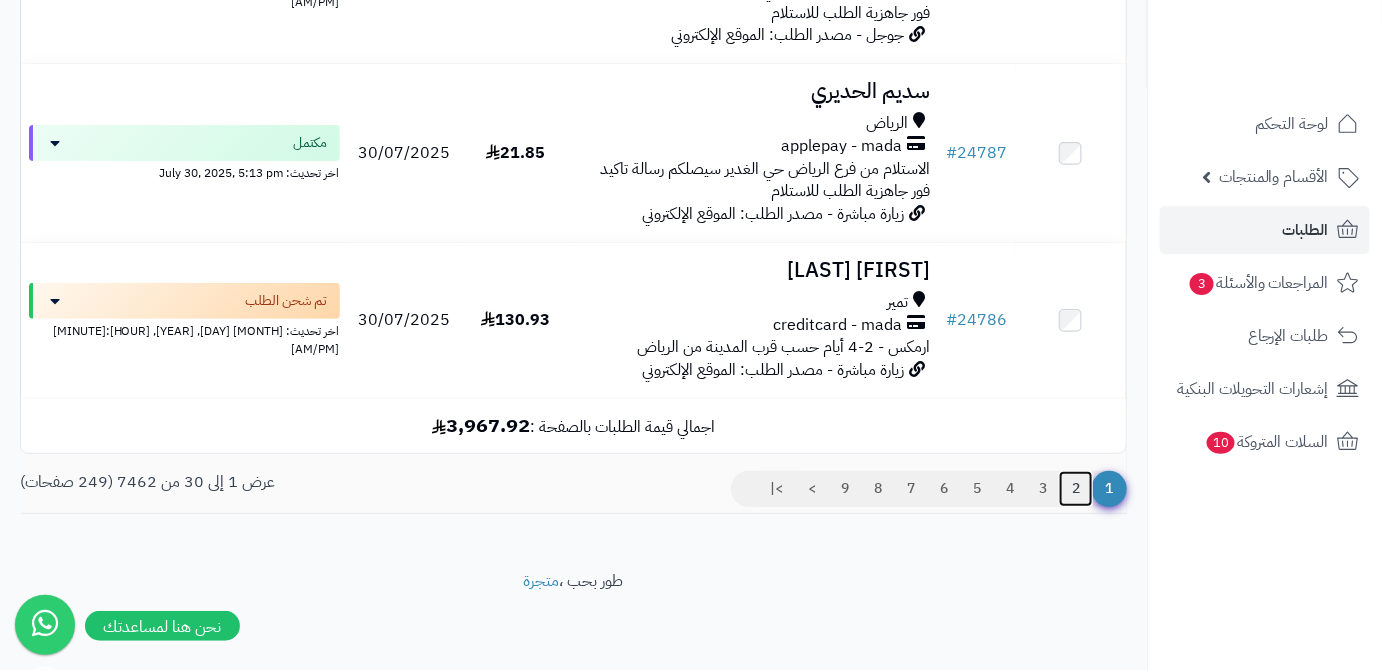click on "2" at bounding box center (1076, 489) 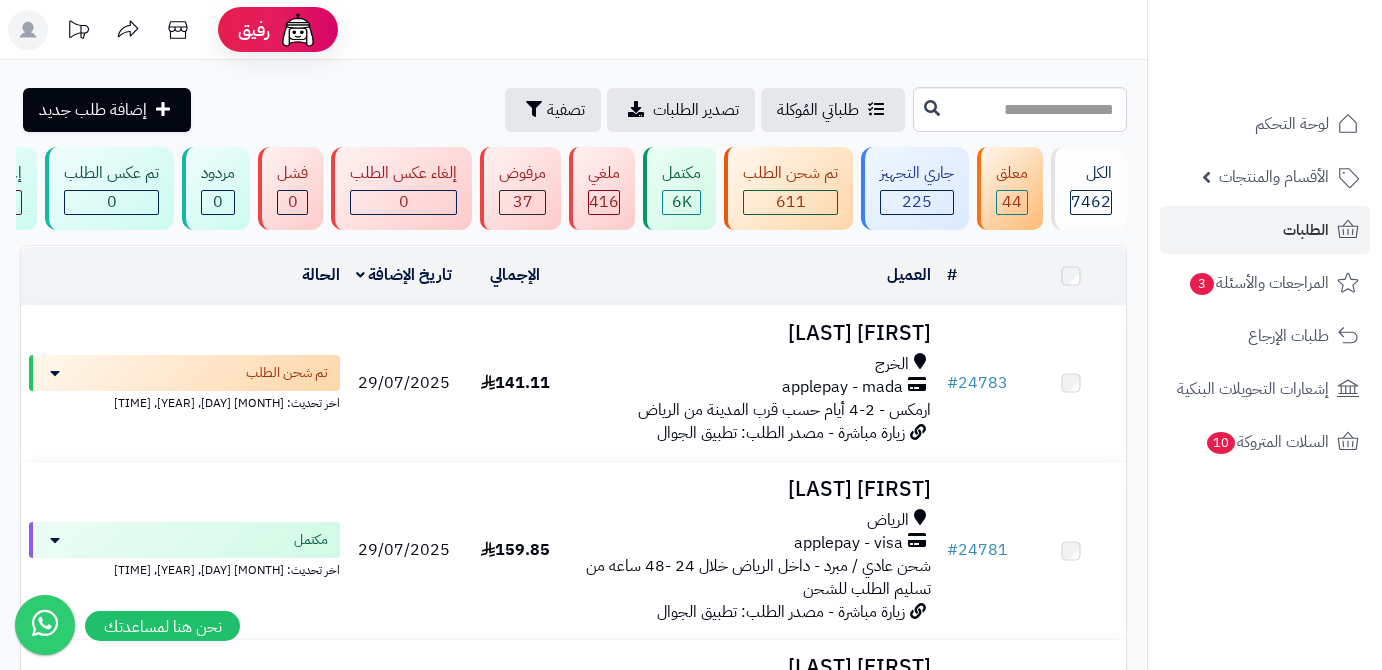 scroll, scrollTop: 0, scrollLeft: 0, axis: both 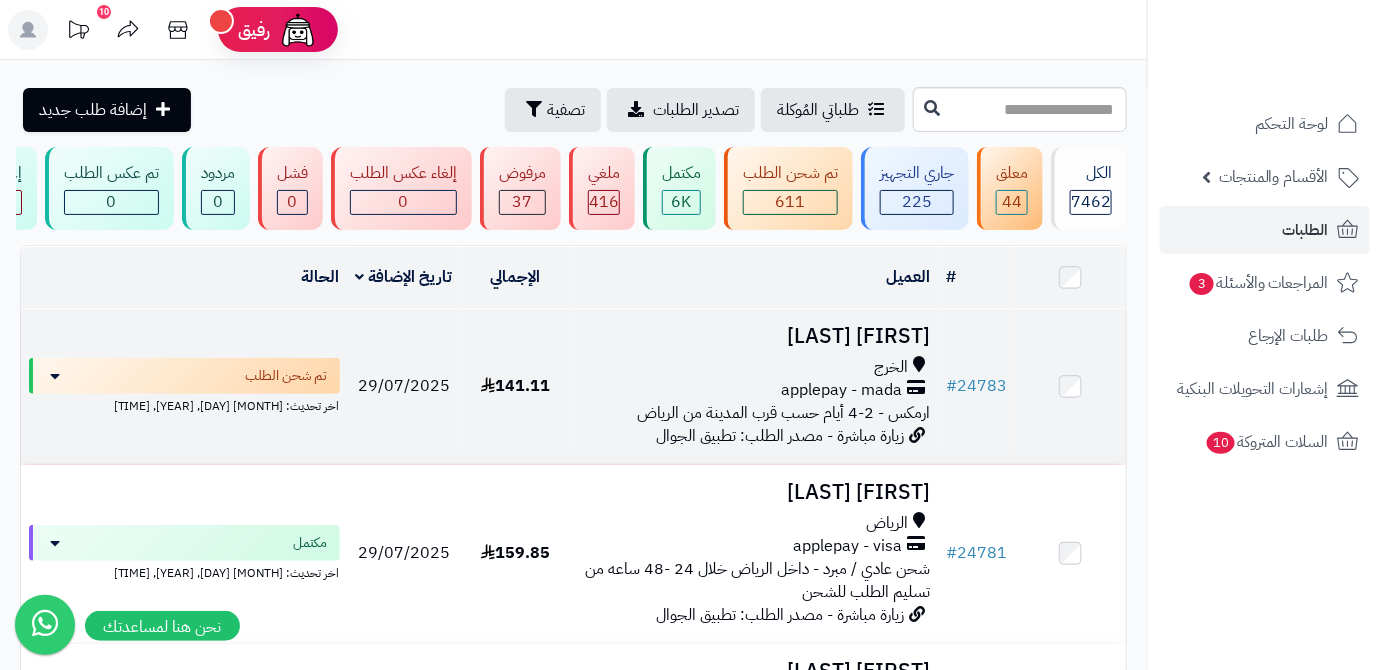 click on "[FIRST] [LAST]" at bounding box center (755, 336) 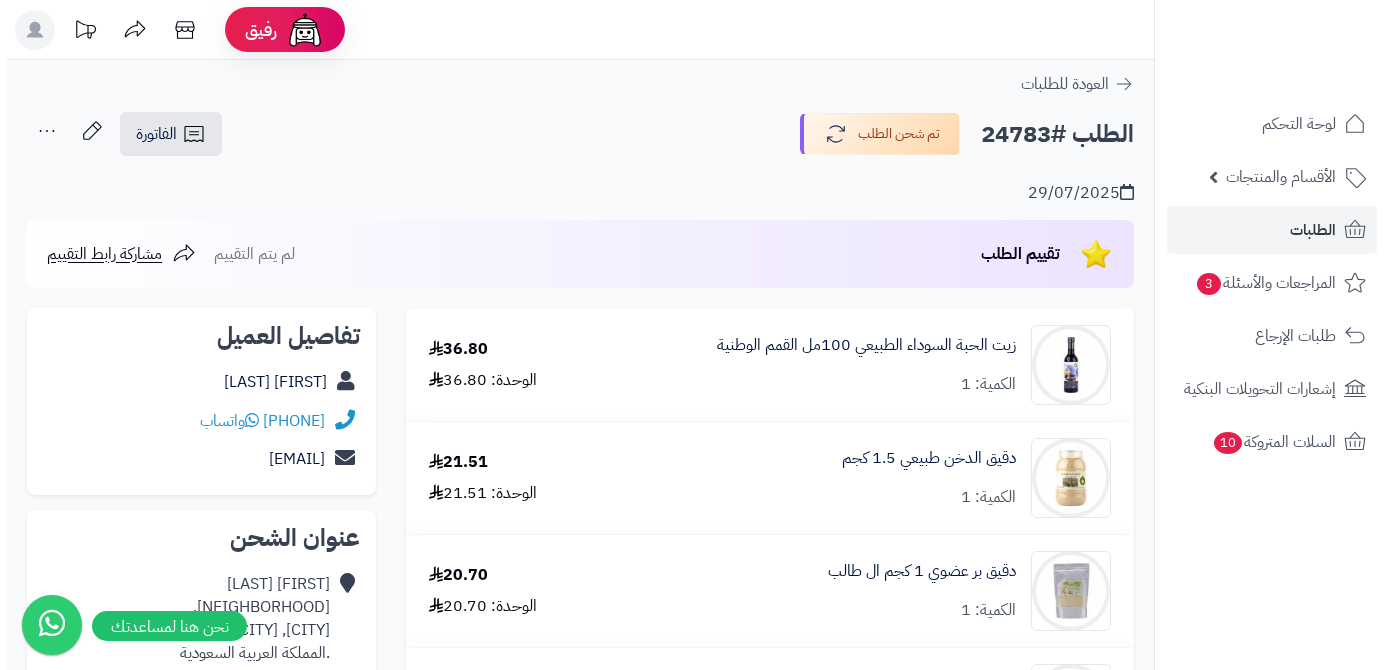 scroll, scrollTop: 0, scrollLeft: 0, axis: both 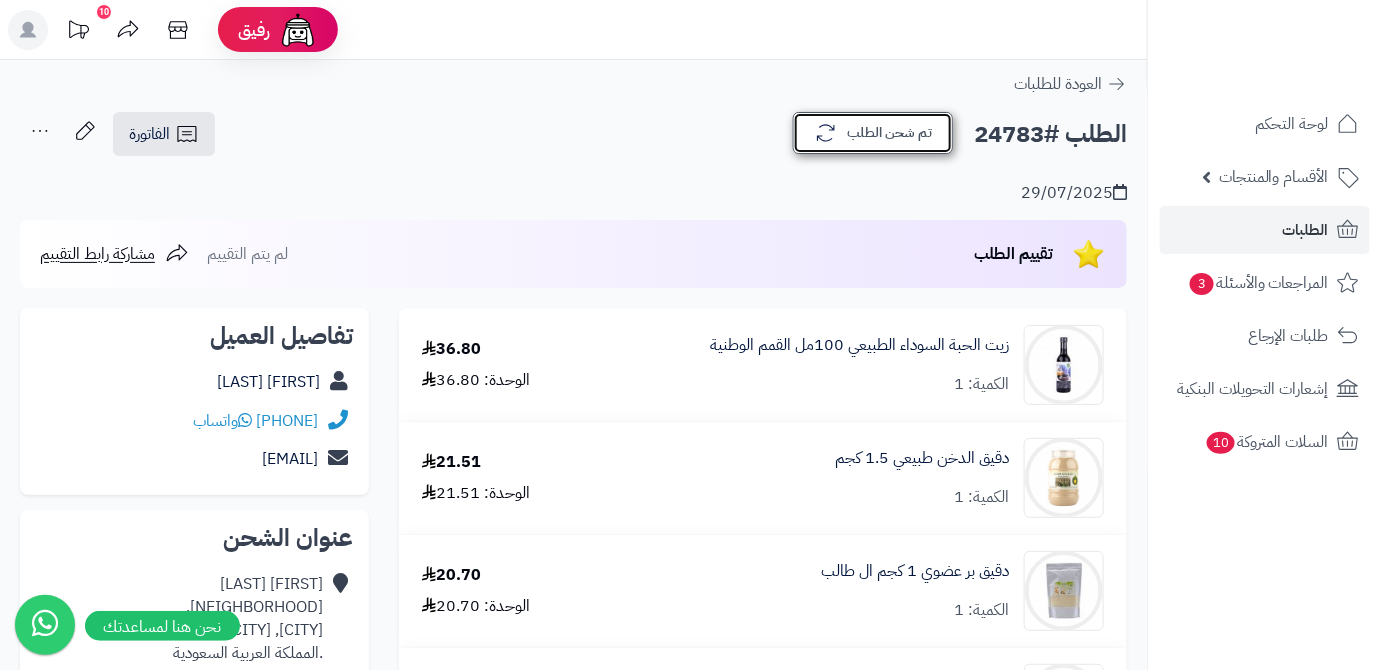 click on "تم شحن الطلب" at bounding box center (873, 133) 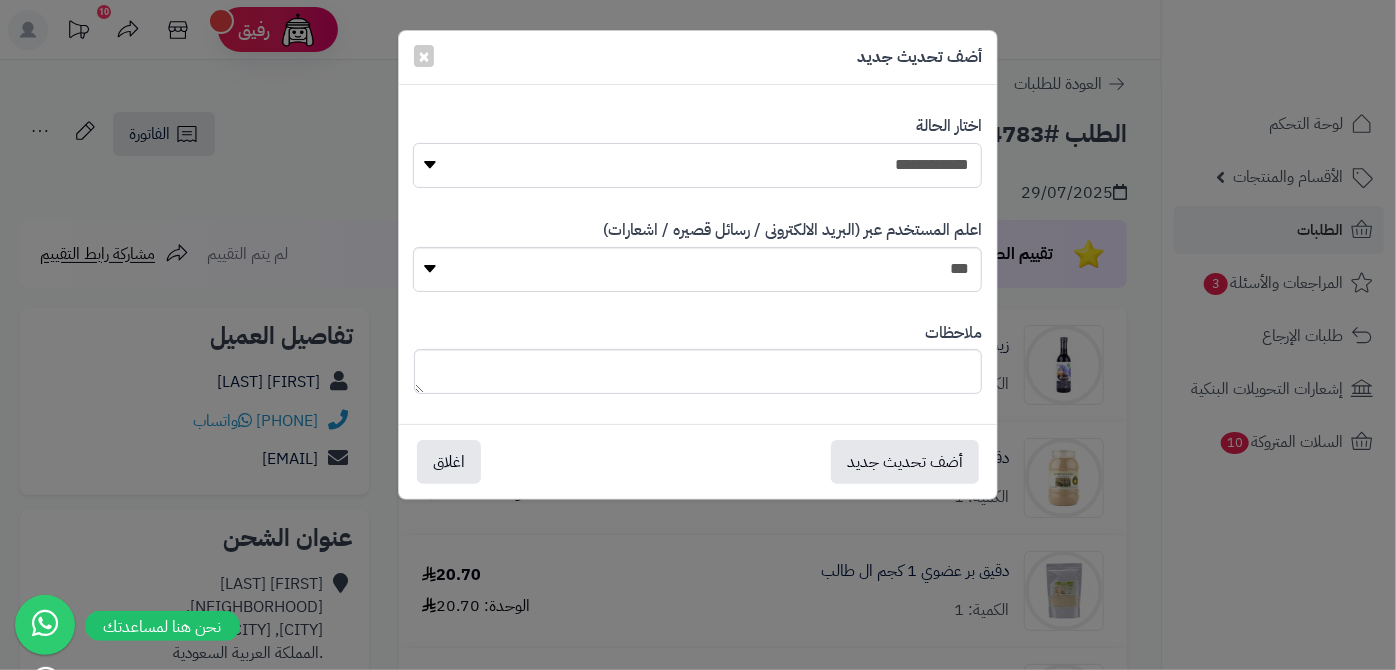 drag, startPoint x: 898, startPoint y: 167, endPoint x: 898, endPoint y: 184, distance: 17 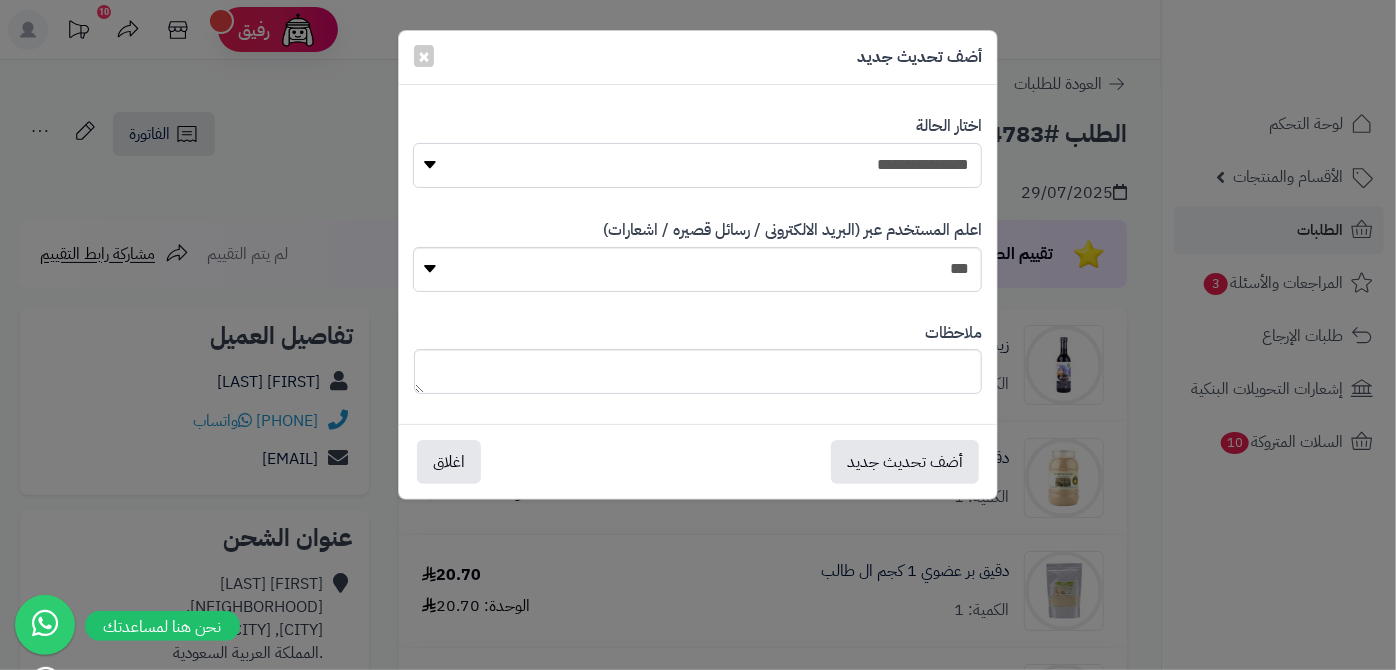 click on "**********" at bounding box center [697, 165] 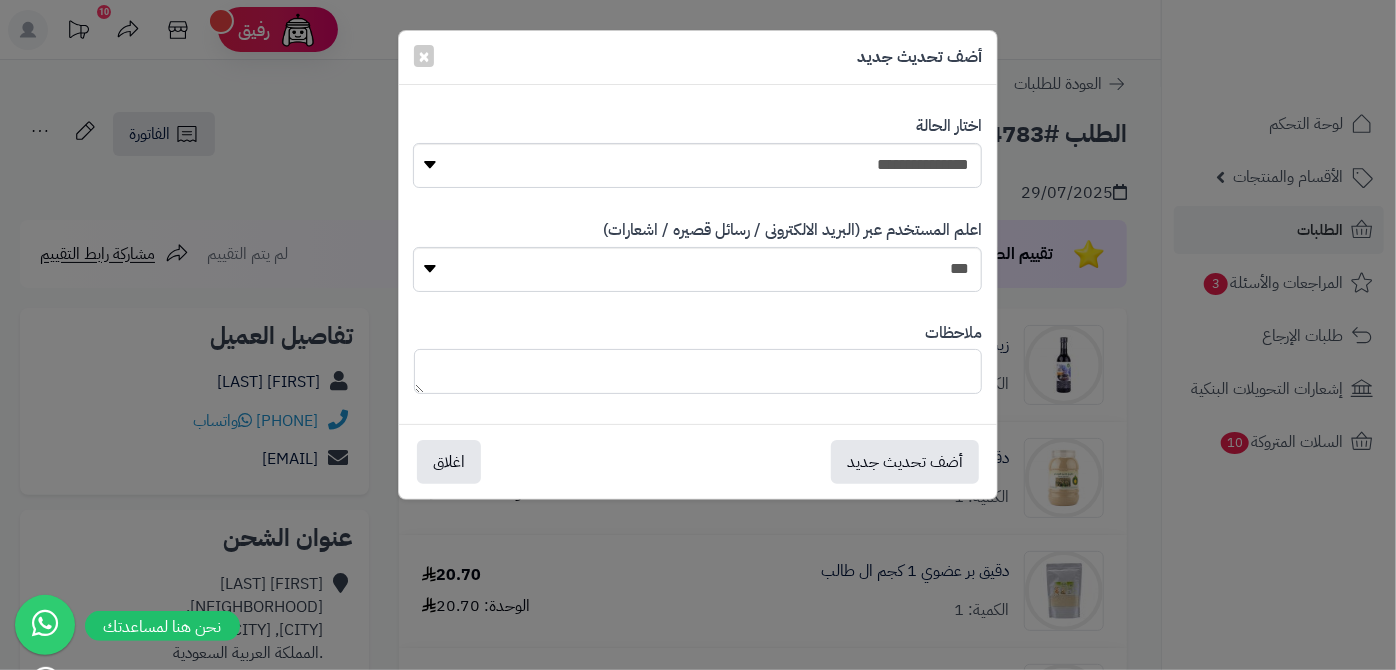paste on "**********" 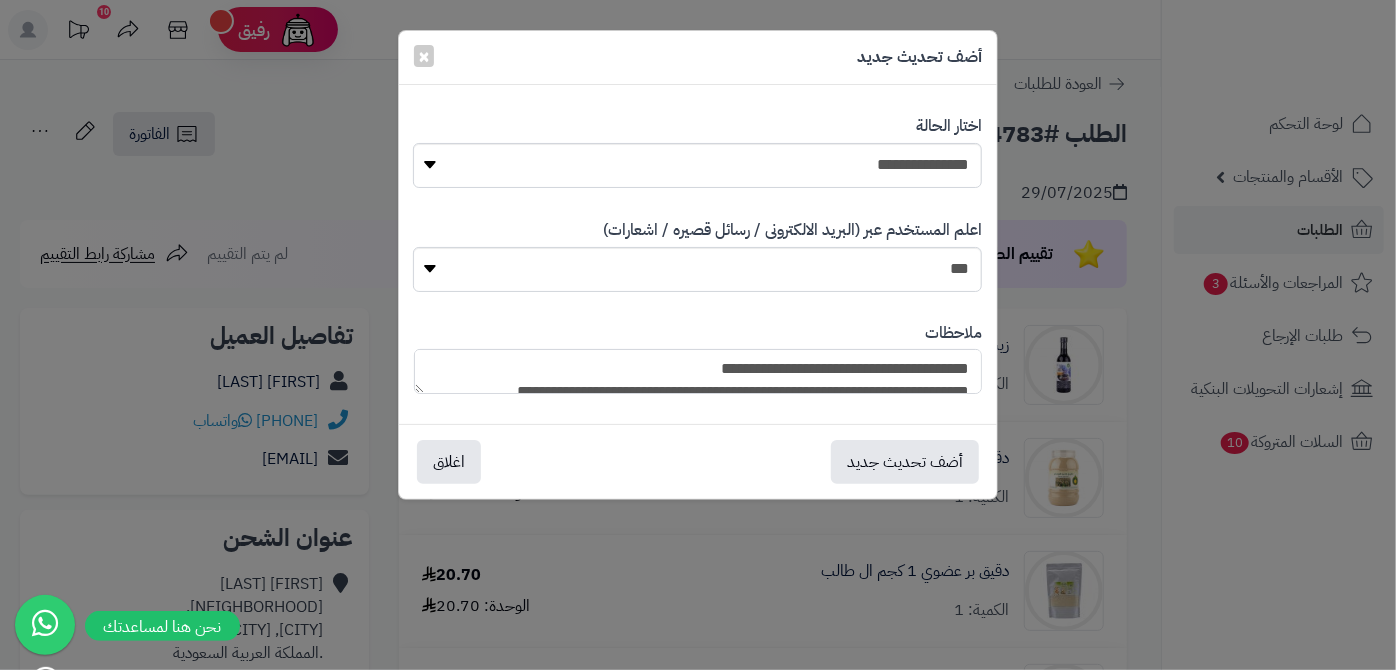 scroll, scrollTop: 193, scrollLeft: 0, axis: vertical 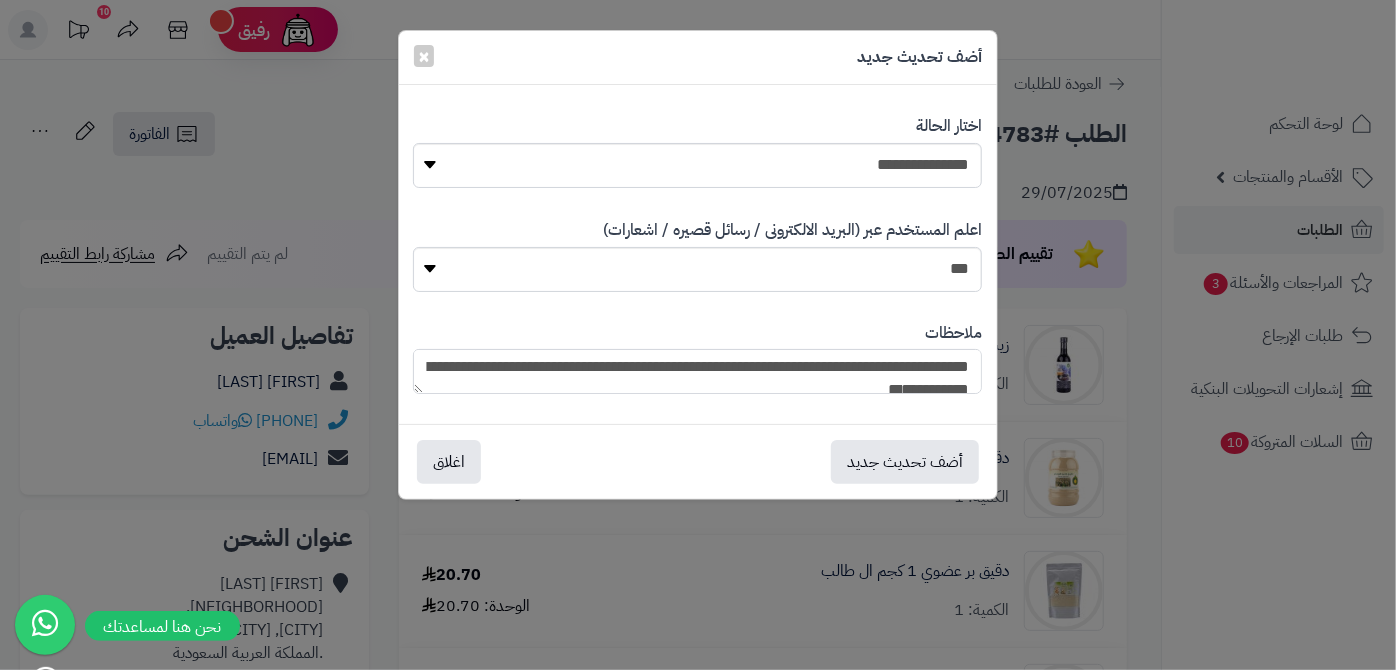 click on "**********" at bounding box center (697, 371) 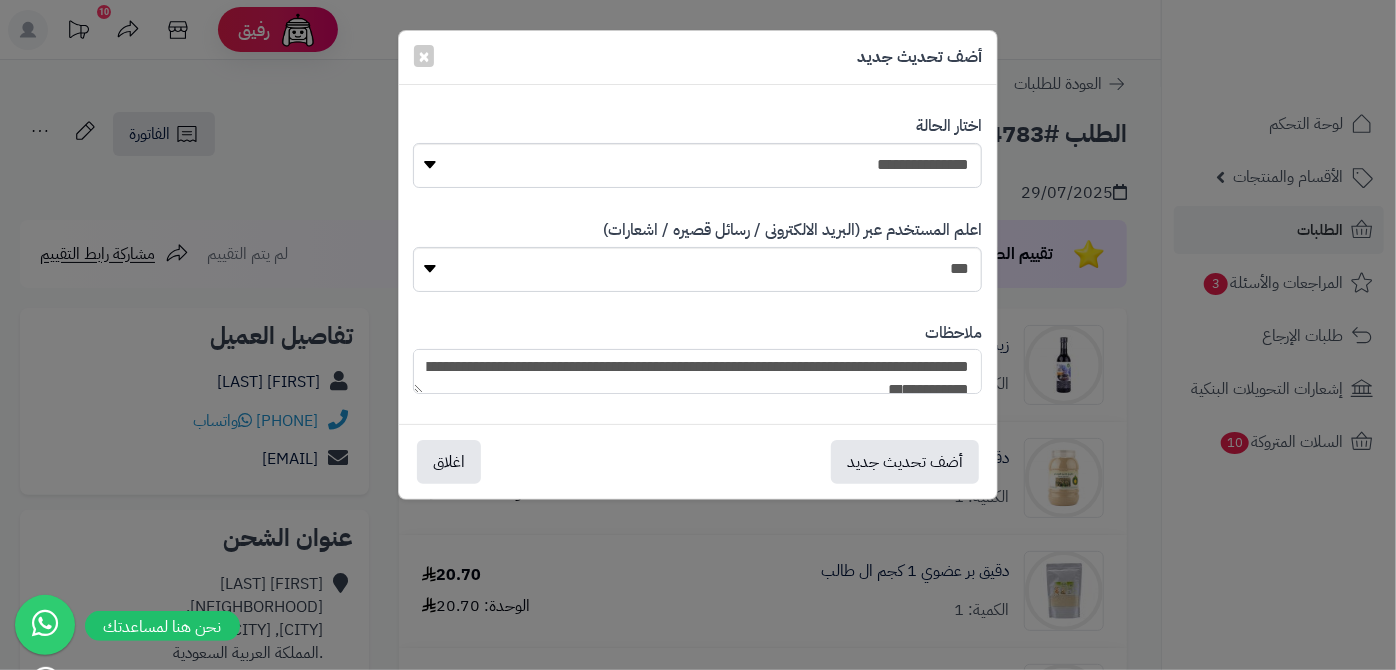 click on "**********" at bounding box center [697, 371] 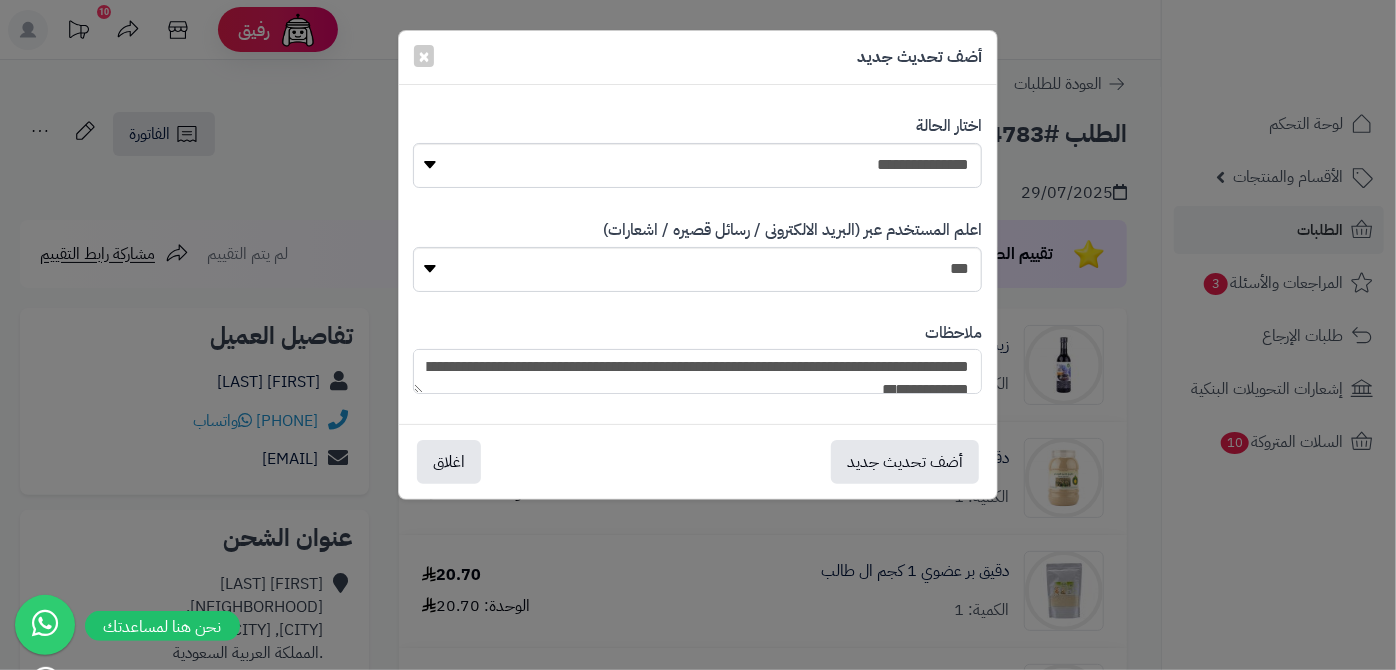 click on "**********" at bounding box center [697, 371] 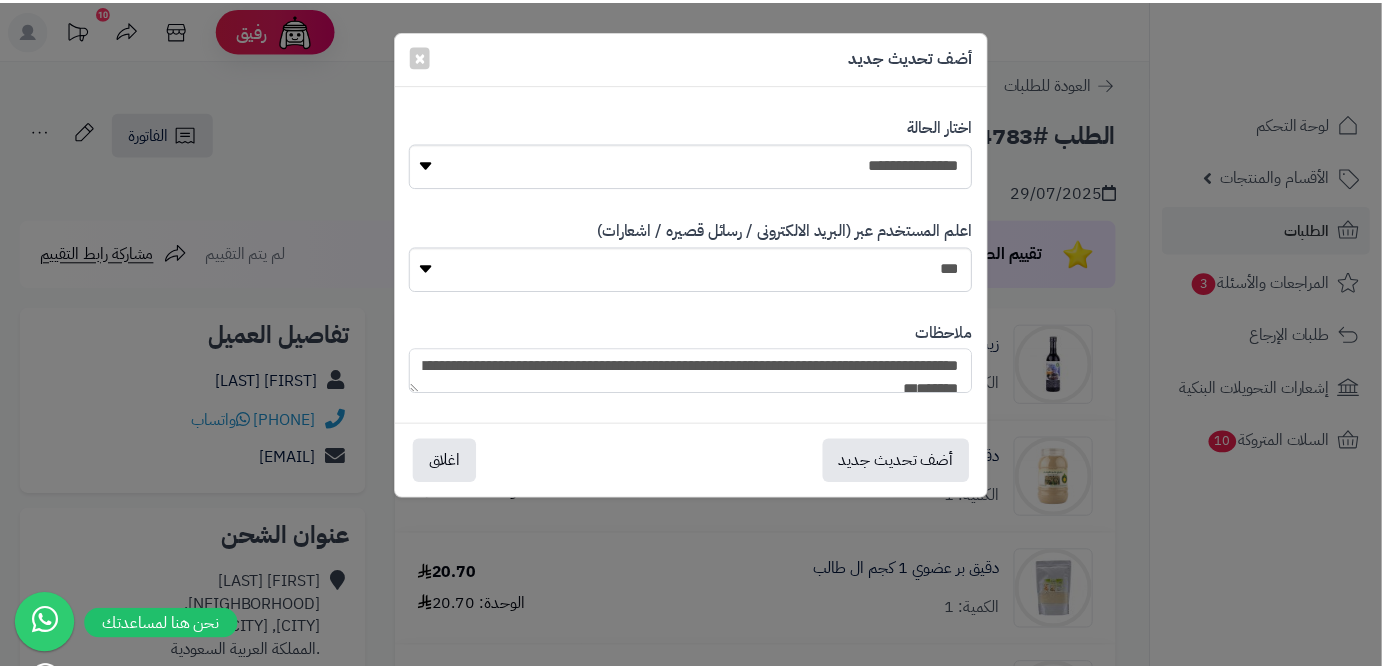 scroll, scrollTop: 56, scrollLeft: 0, axis: vertical 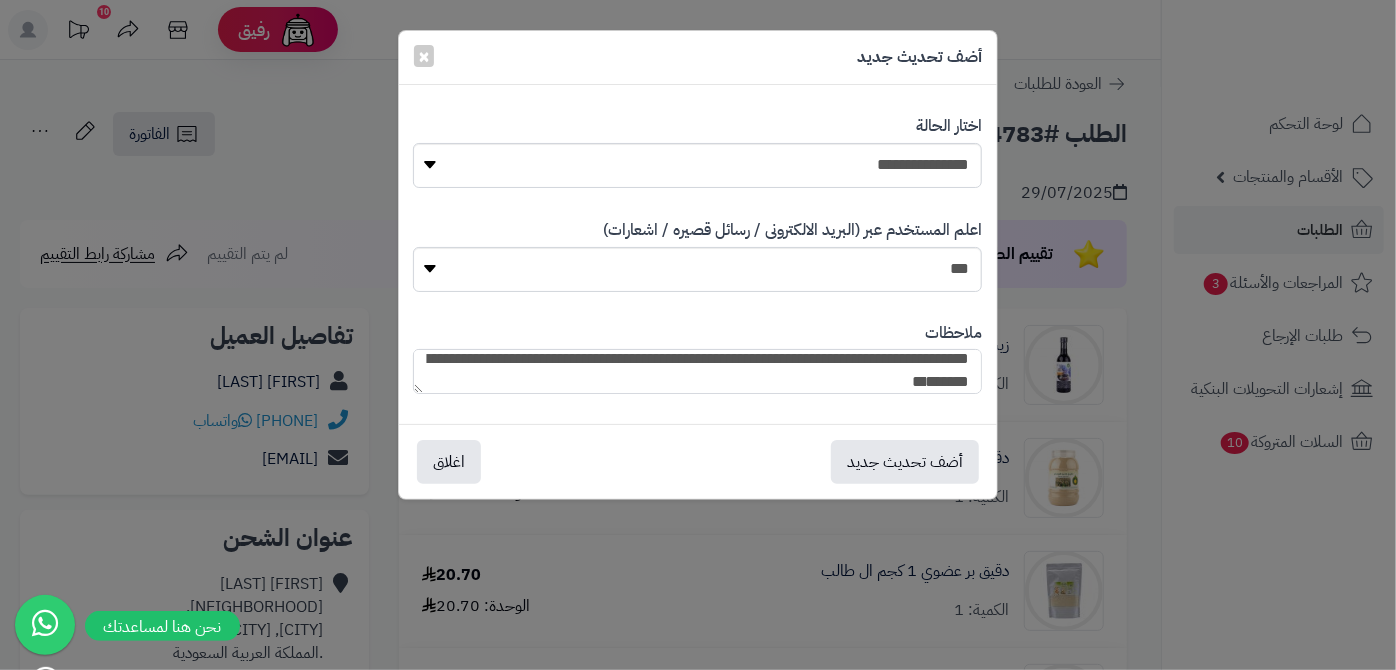 click on "**********" at bounding box center (697, 371) 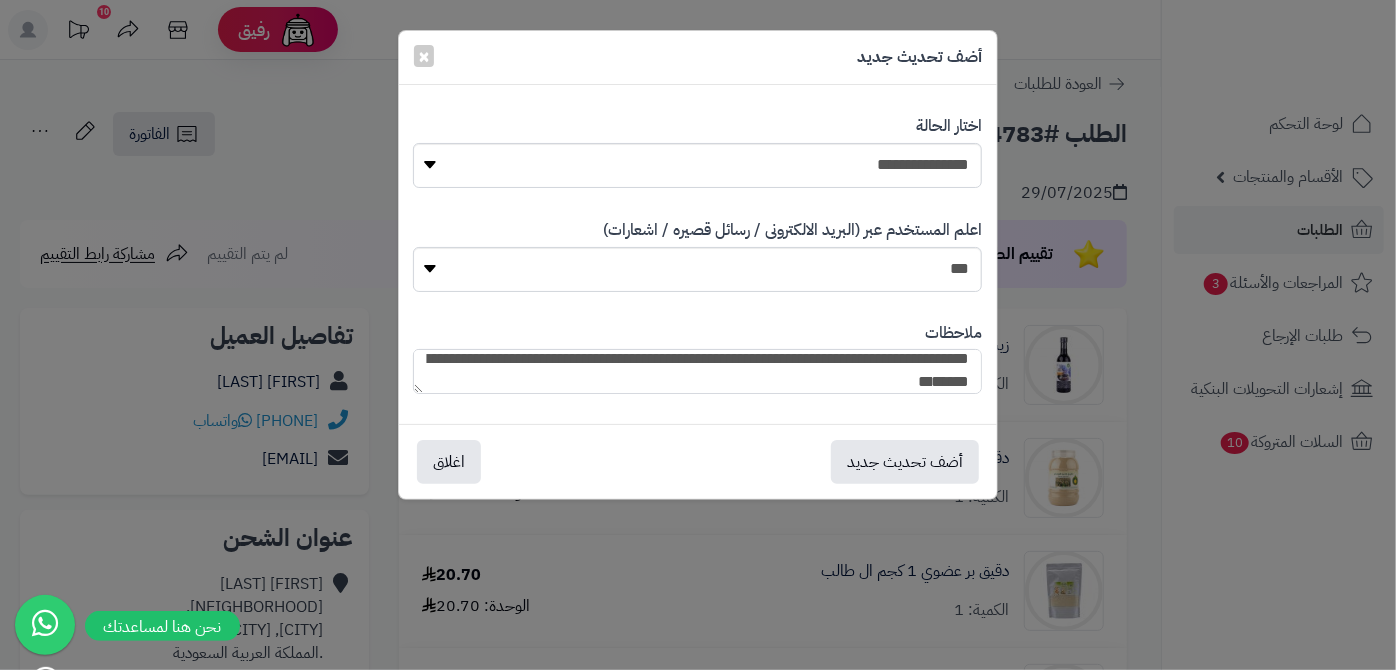 click on "**********" at bounding box center [697, 371] 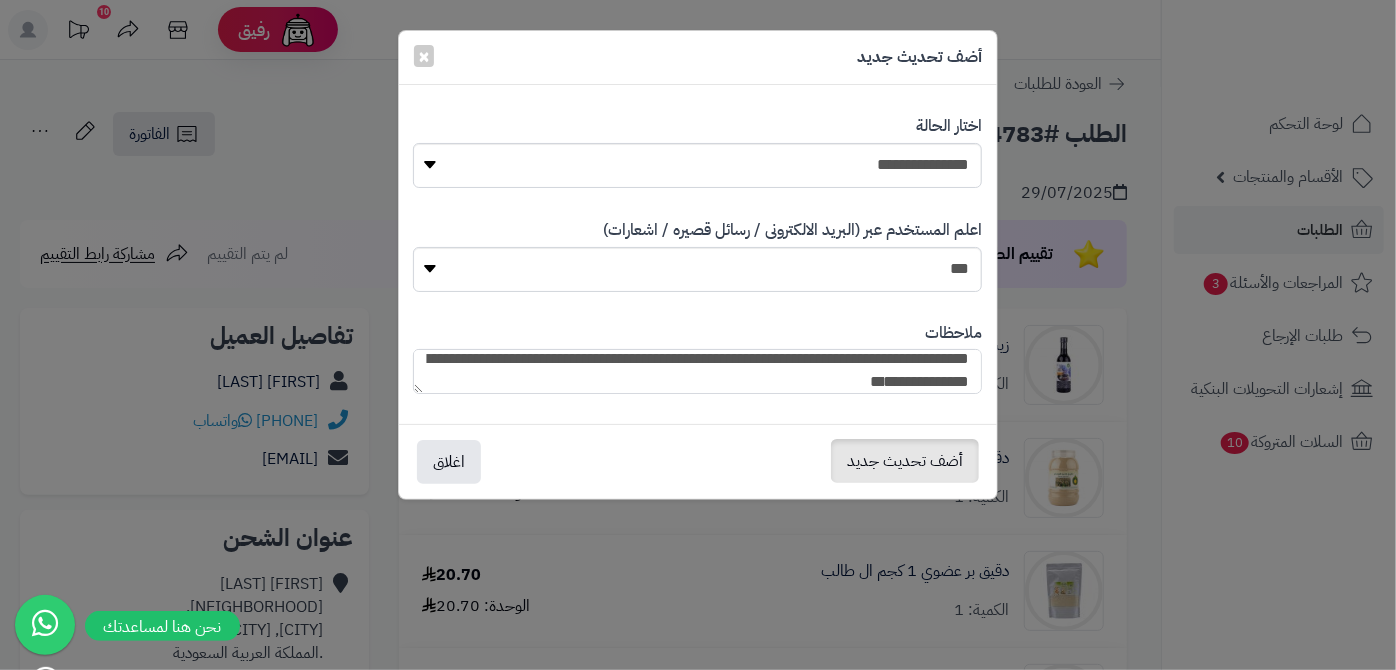 type on "**********" 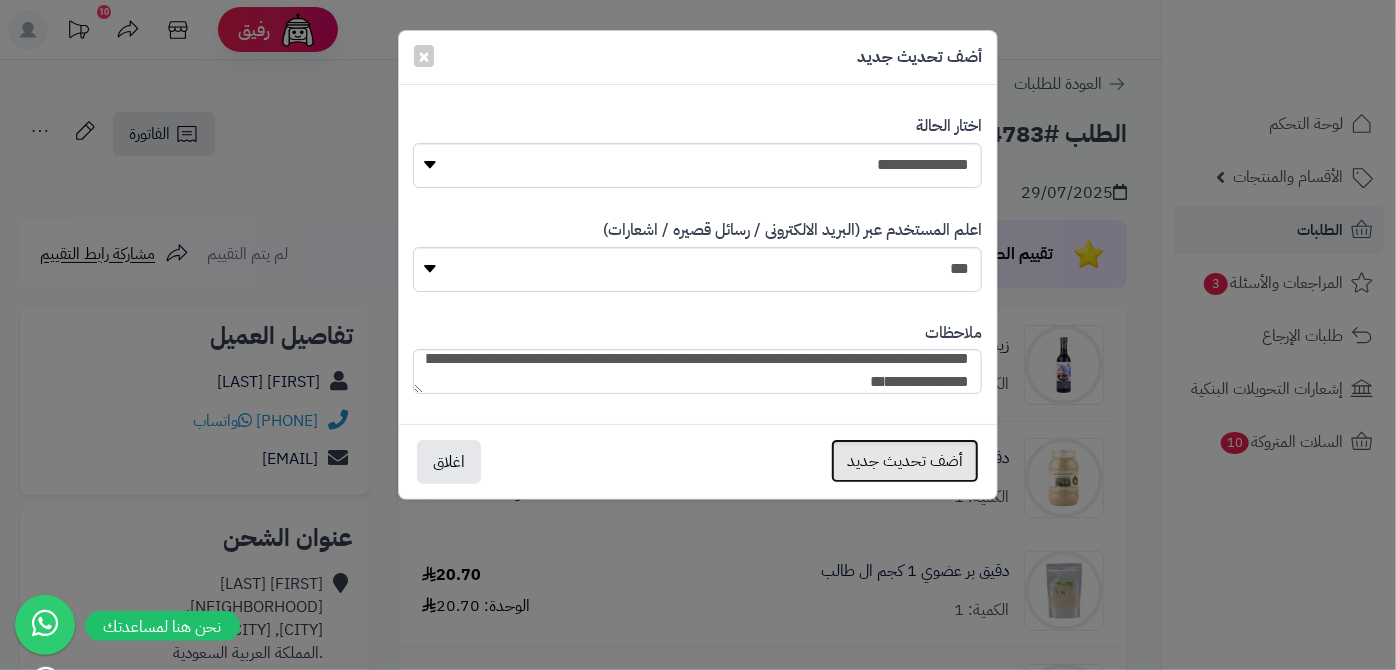 click on "أضف تحديث جديد" at bounding box center [905, 461] 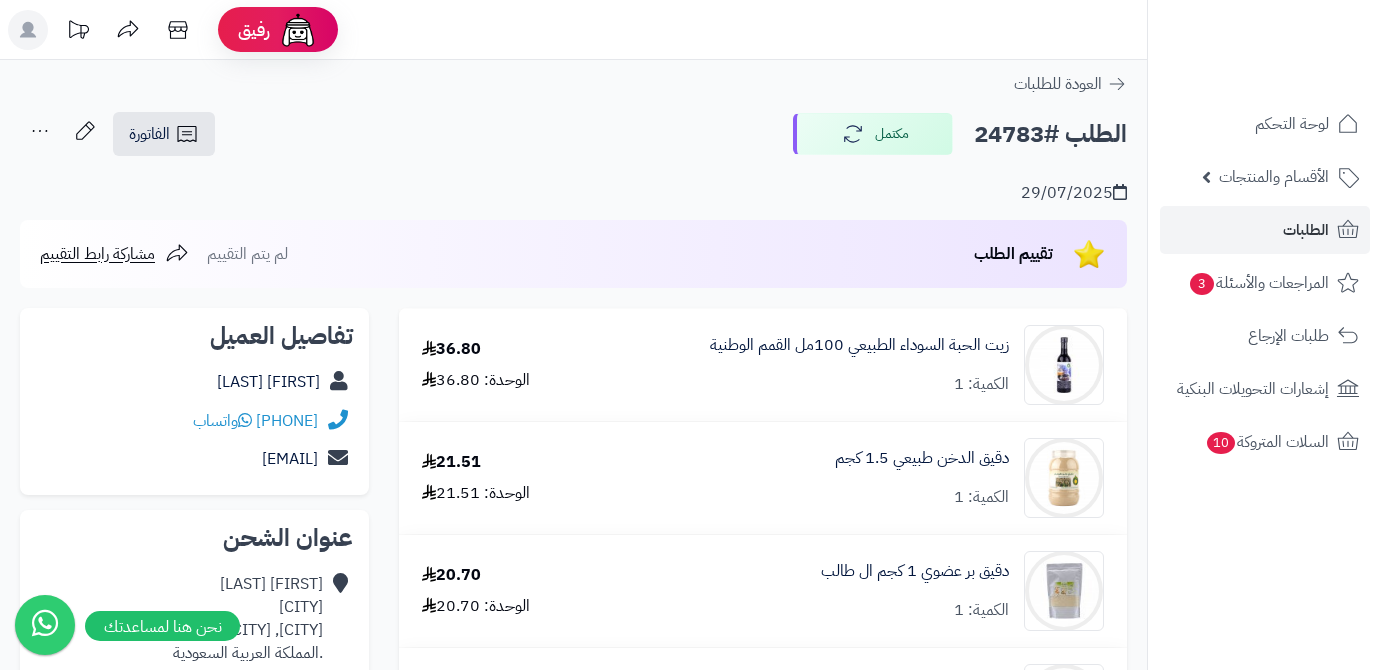 scroll, scrollTop: 0, scrollLeft: 0, axis: both 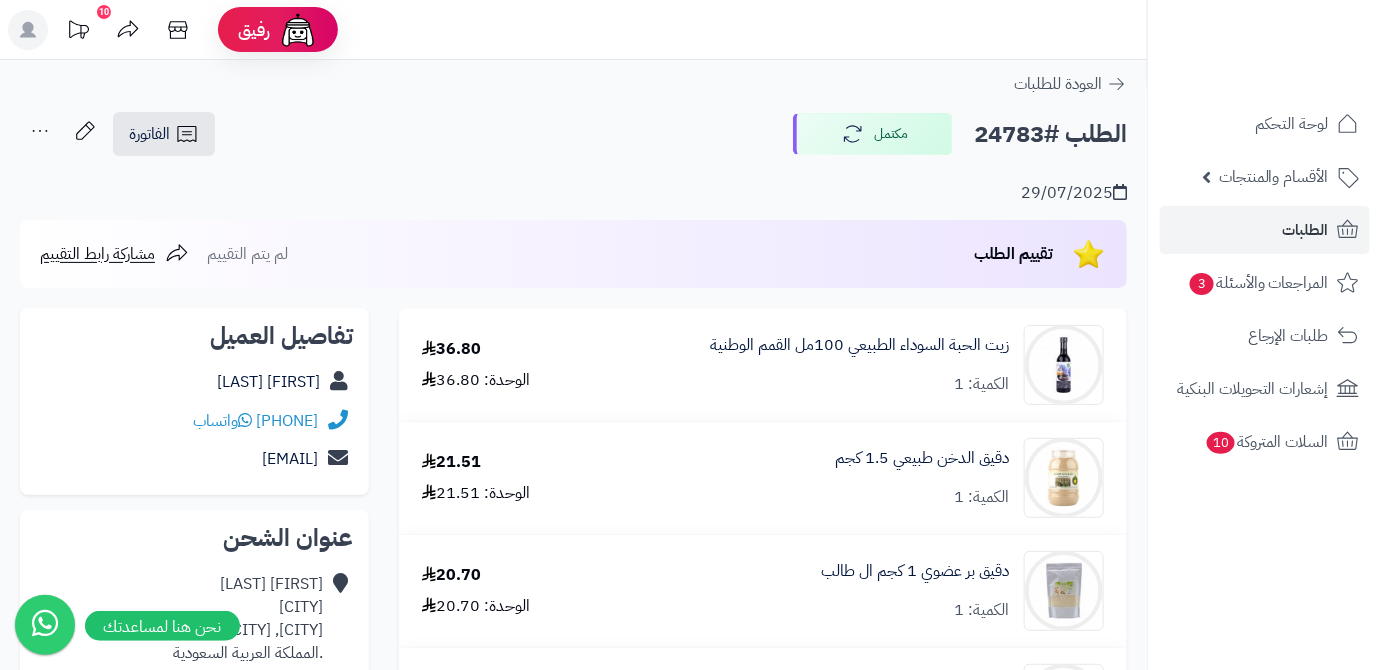 click on "الطلب #24783
مكتمل
الفاتورة
طباعة الفاتورة
إرسال الفاتورة إلى بريد العميل
إنشاء فاتورة قيود
إسناد الطلب لموظف
قائمة تجهيز الطلب
تحضير الطلب" at bounding box center [573, 134] 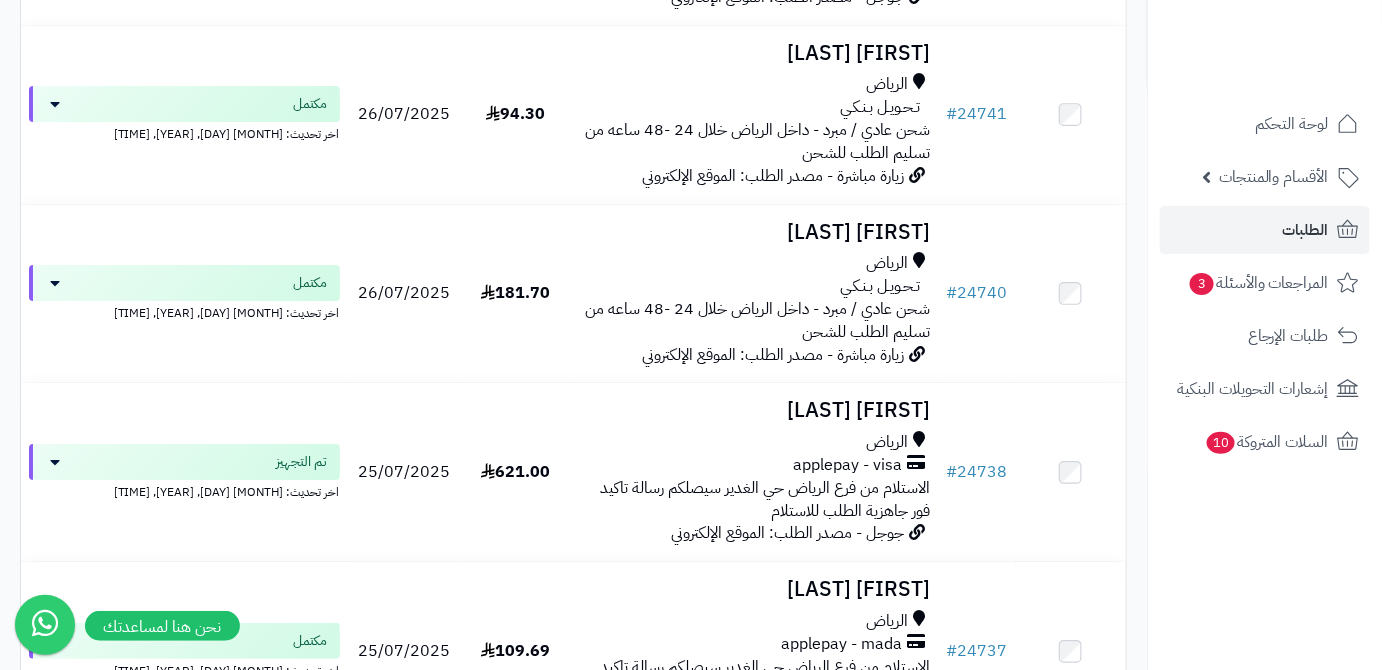 scroll, scrollTop: 5181, scrollLeft: 0, axis: vertical 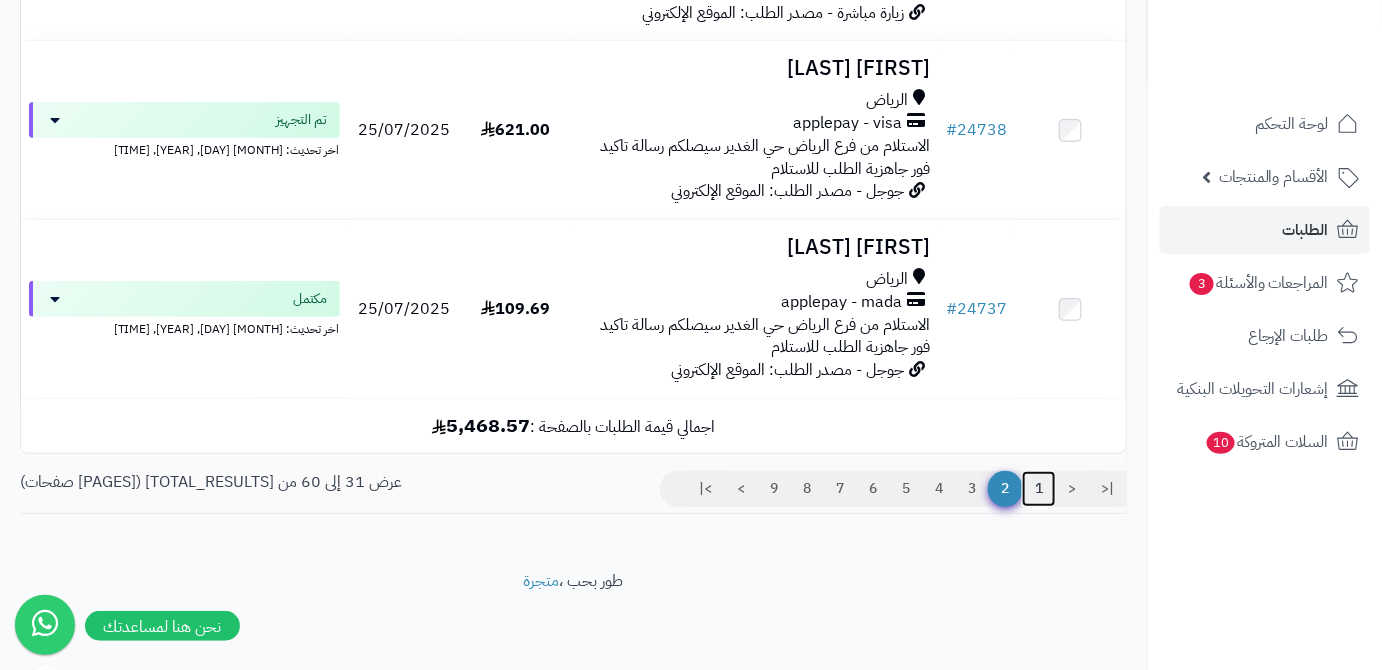 click on "1" at bounding box center [1039, 489] 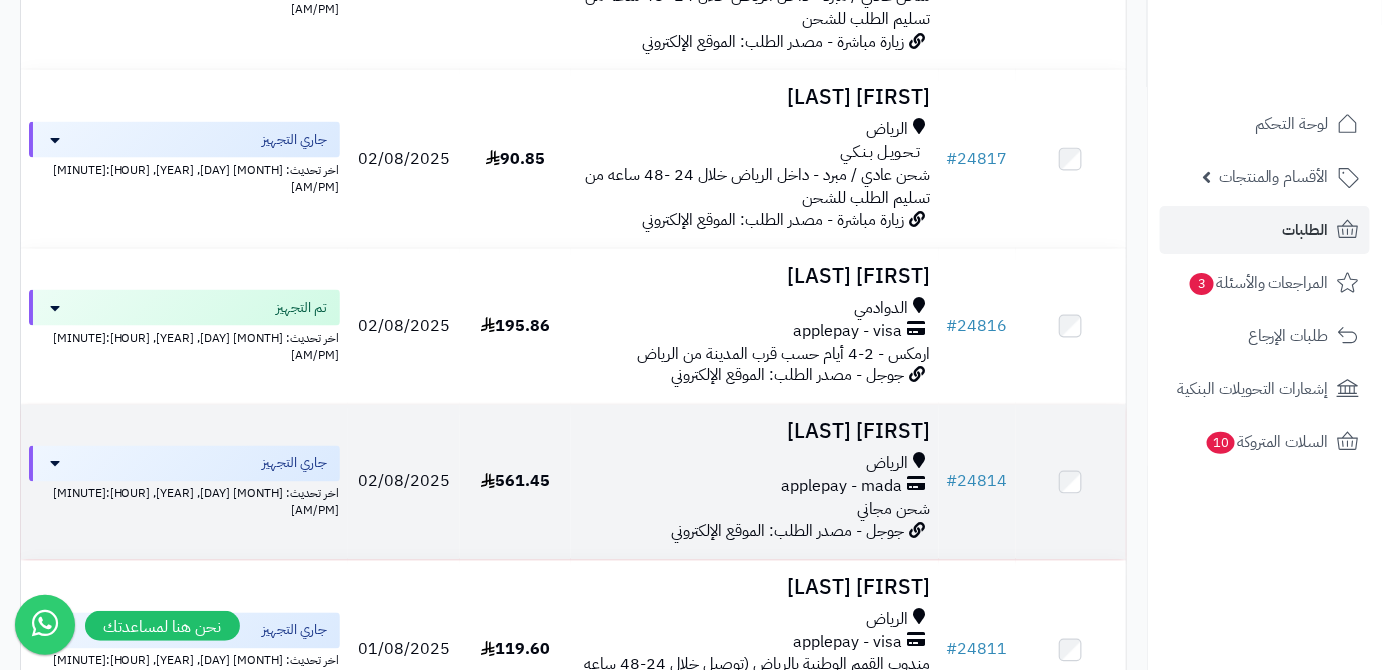 scroll, scrollTop: 1000, scrollLeft: 0, axis: vertical 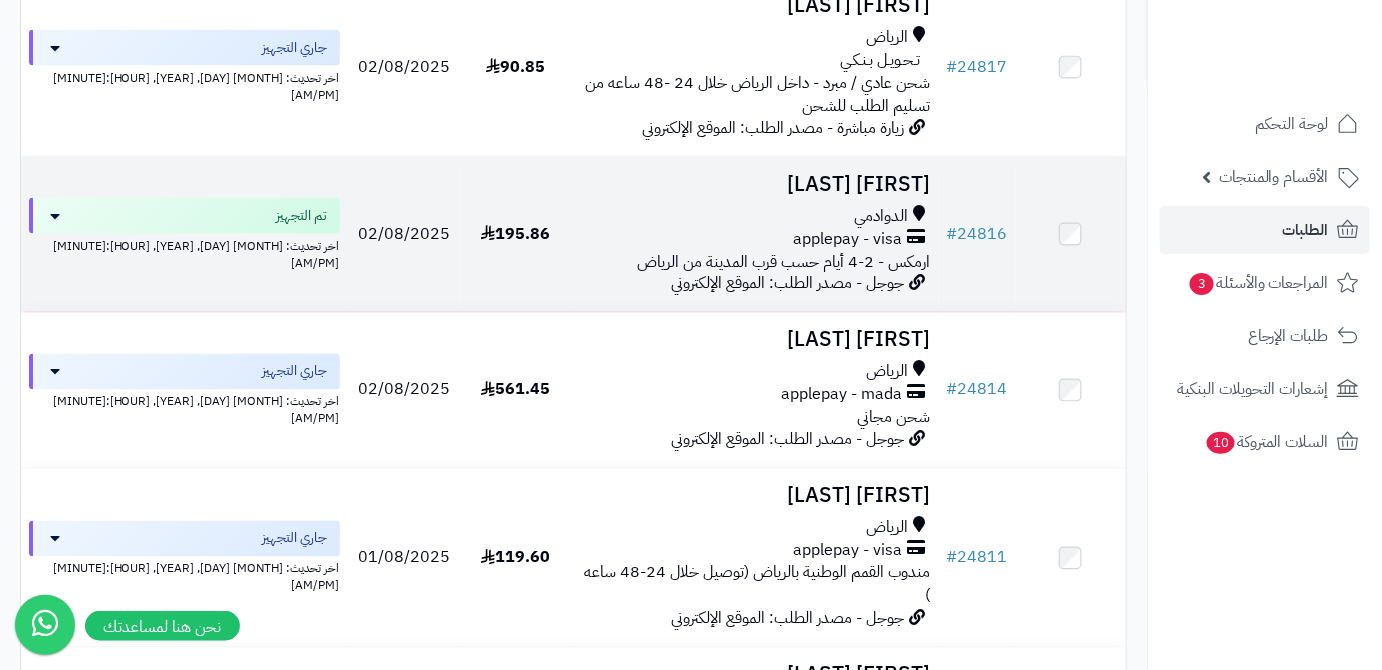 click on "[FIRST] [LAST]" at bounding box center (755, 184) 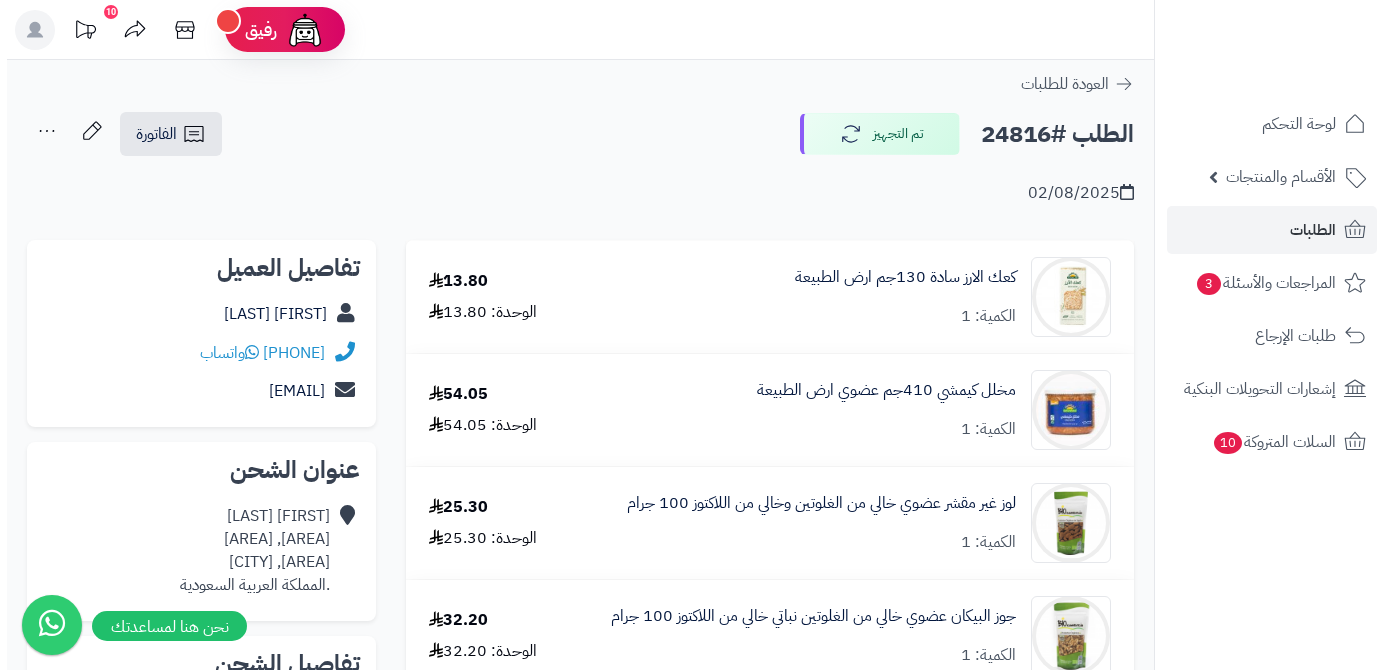 scroll, scrollTop: 0, scrollLeft: 0, axis: both 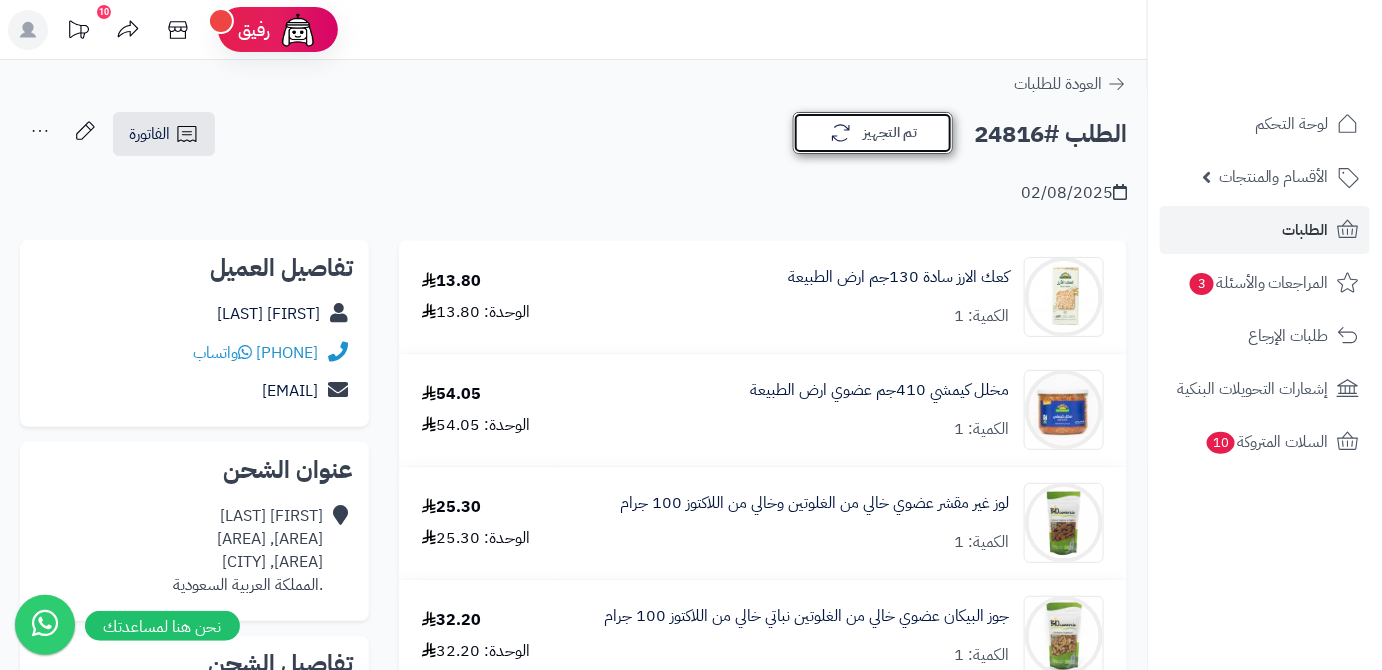 click on "تم التجهيز" at bounding box center (873, 133) 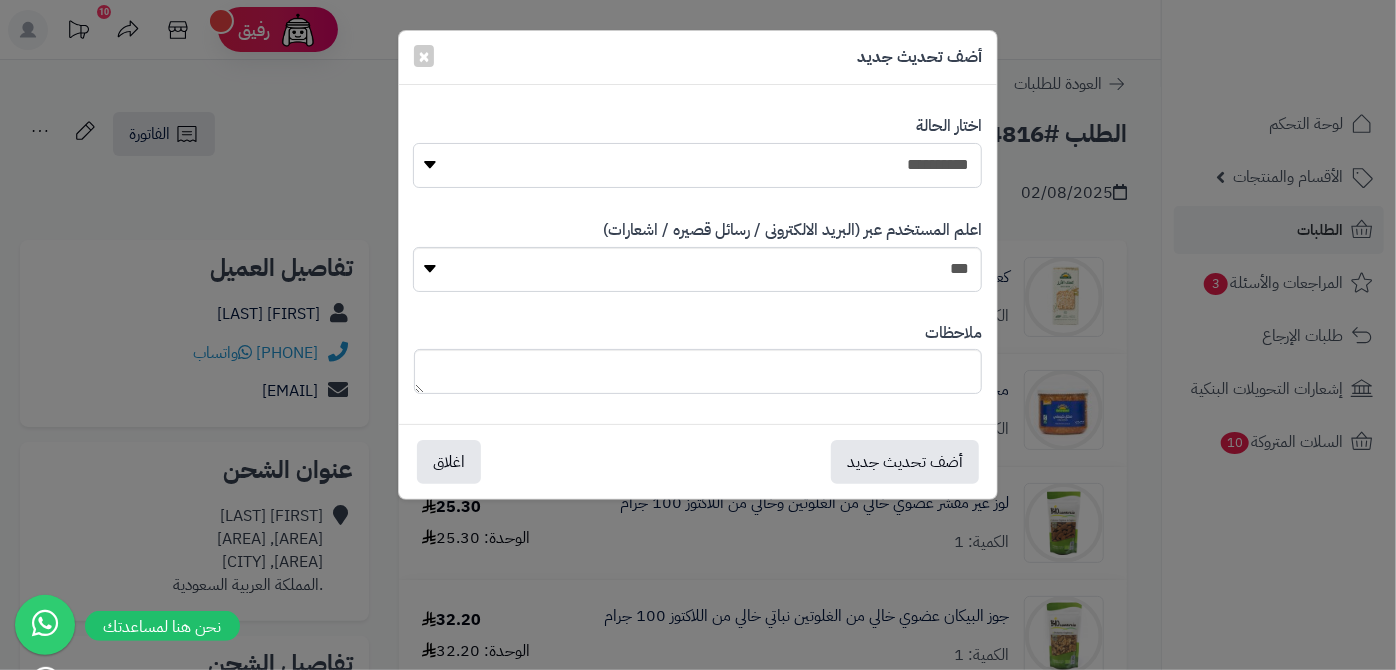 click on "**********" at bounding box center [697, 165] 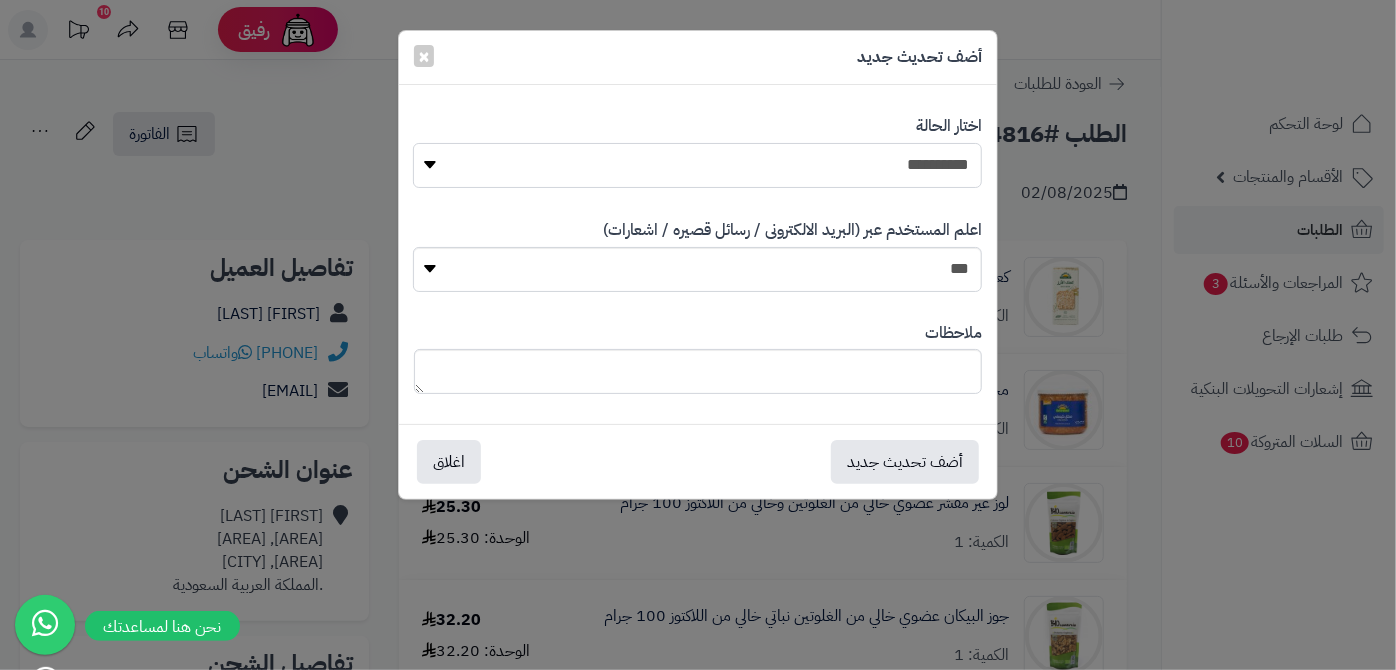 select on "*" 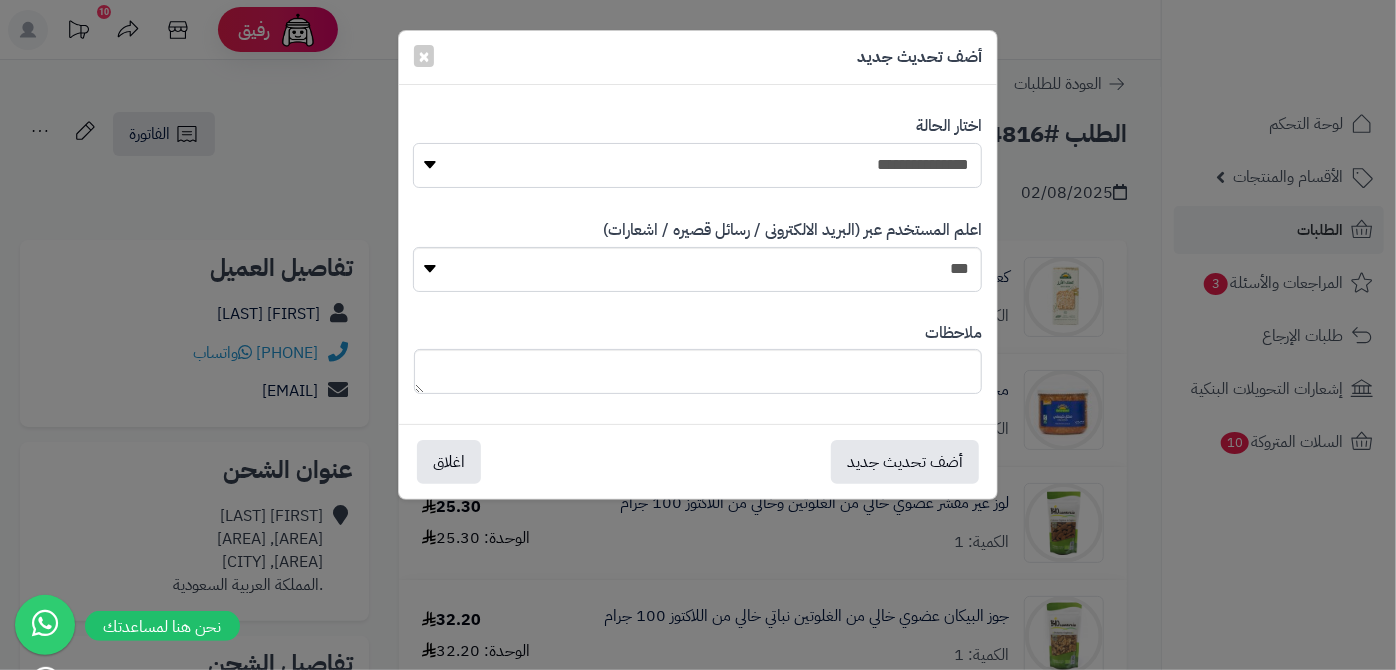 click on "**********" at bounding box center [697, 165] 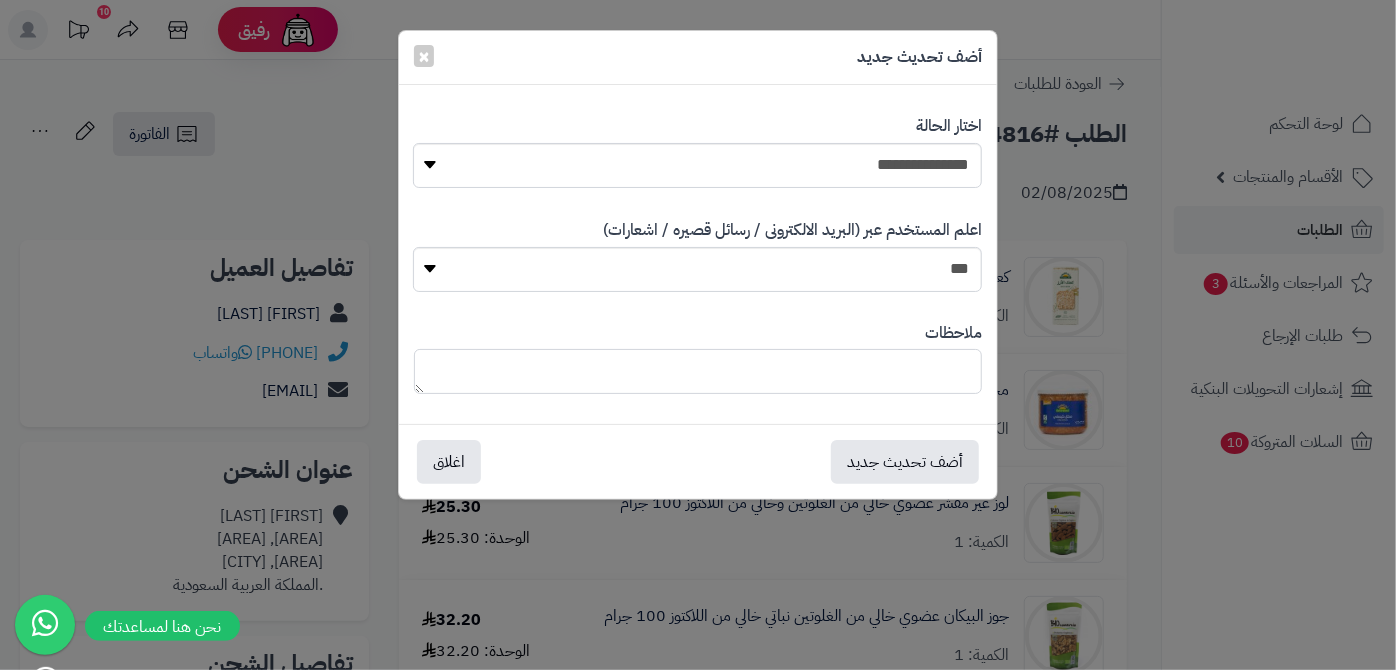 drag, startPoint x: 802, startPoint y: 401, endPoint x: 738, endPoint y: 367, distance: 72.47068 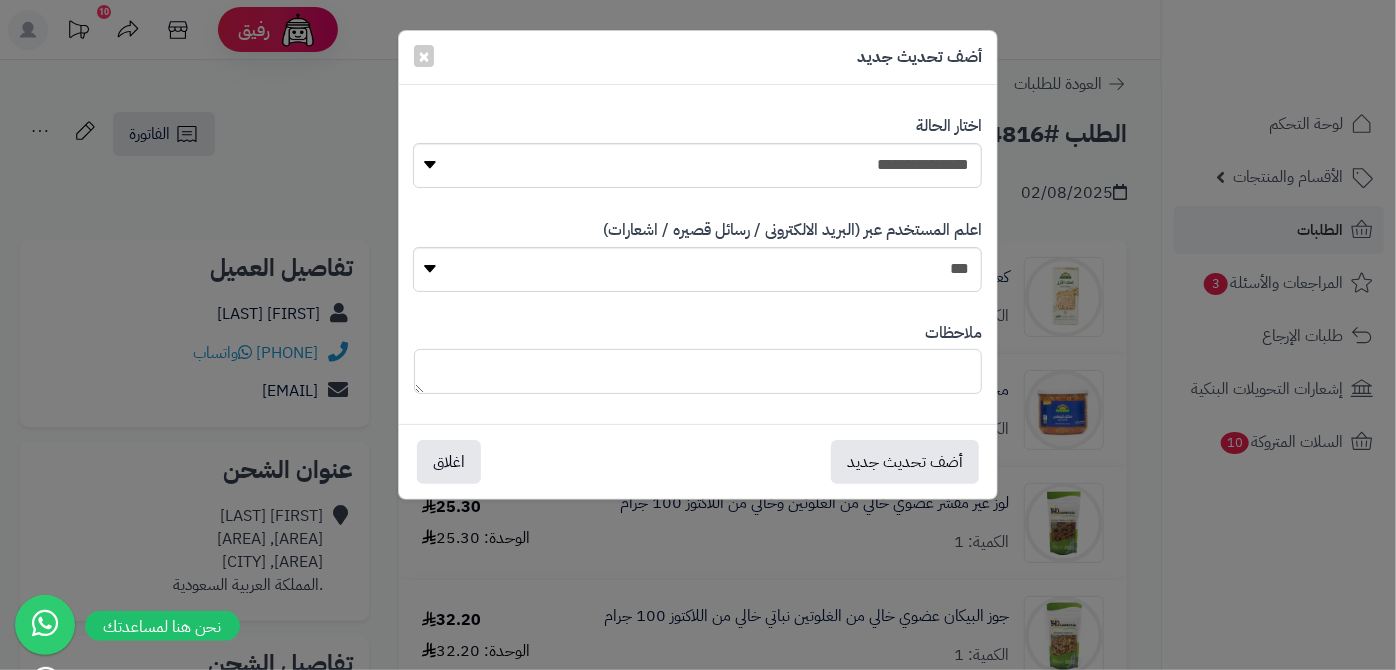 paste on "**********" 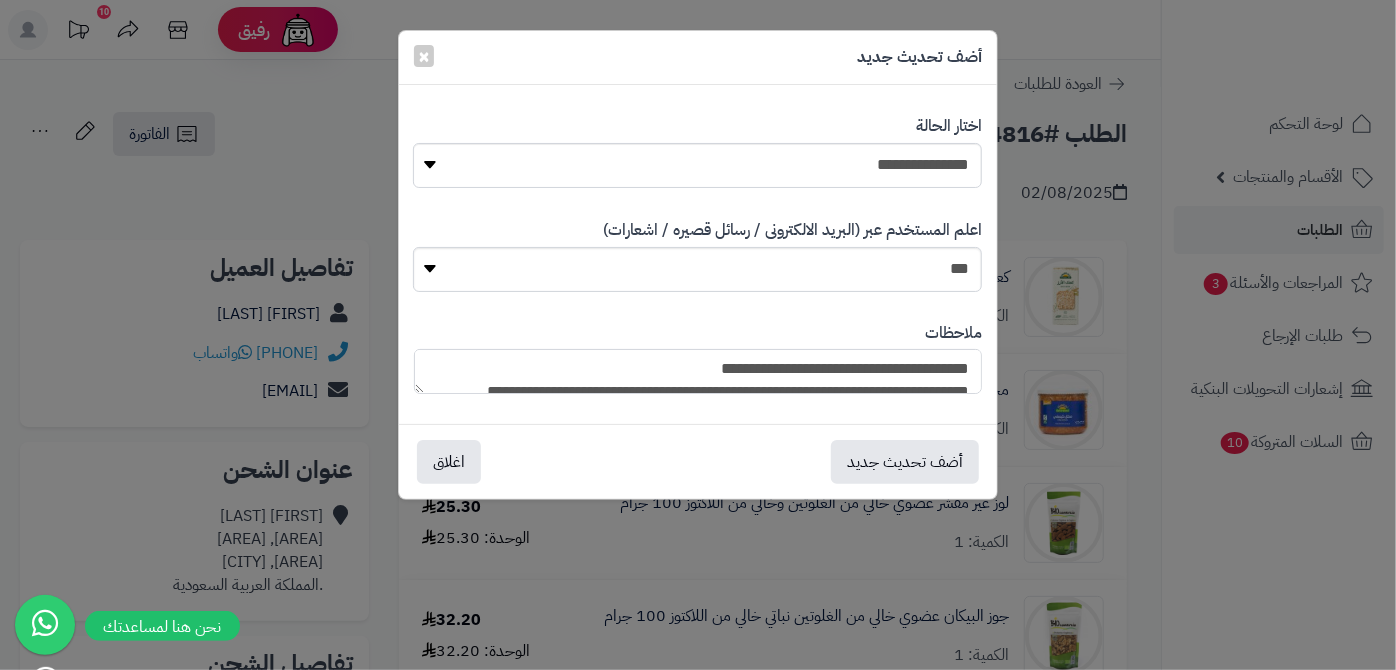 scroll, scrollTop: 193, scrollLeft: 0, axis: vertical 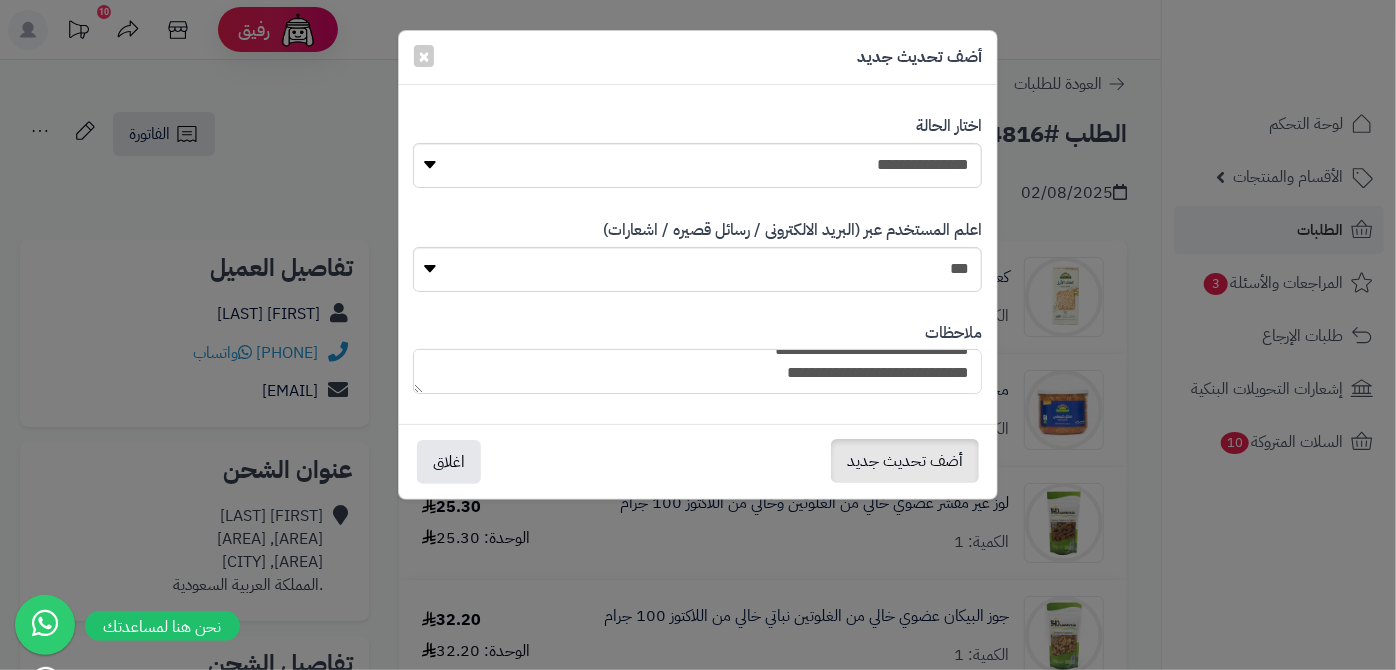 type on "**********" 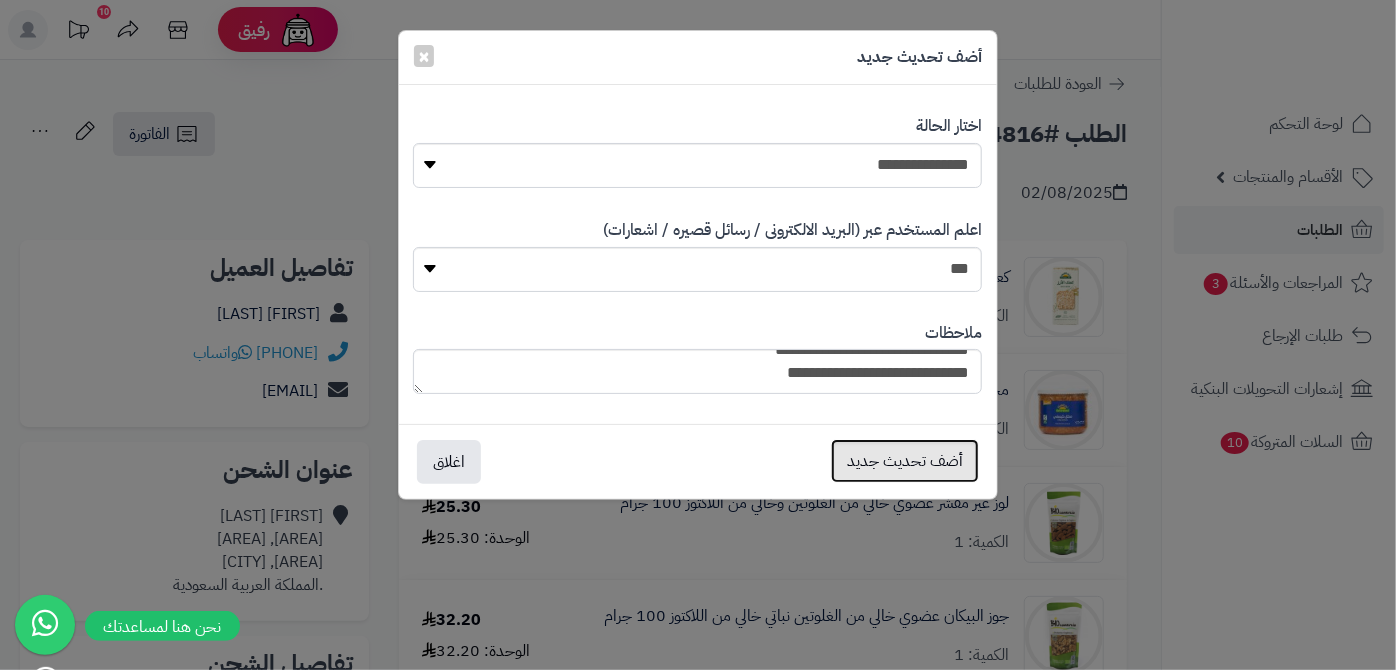 click on "أضف تحديث جديد" at bounding box center (905, 461) 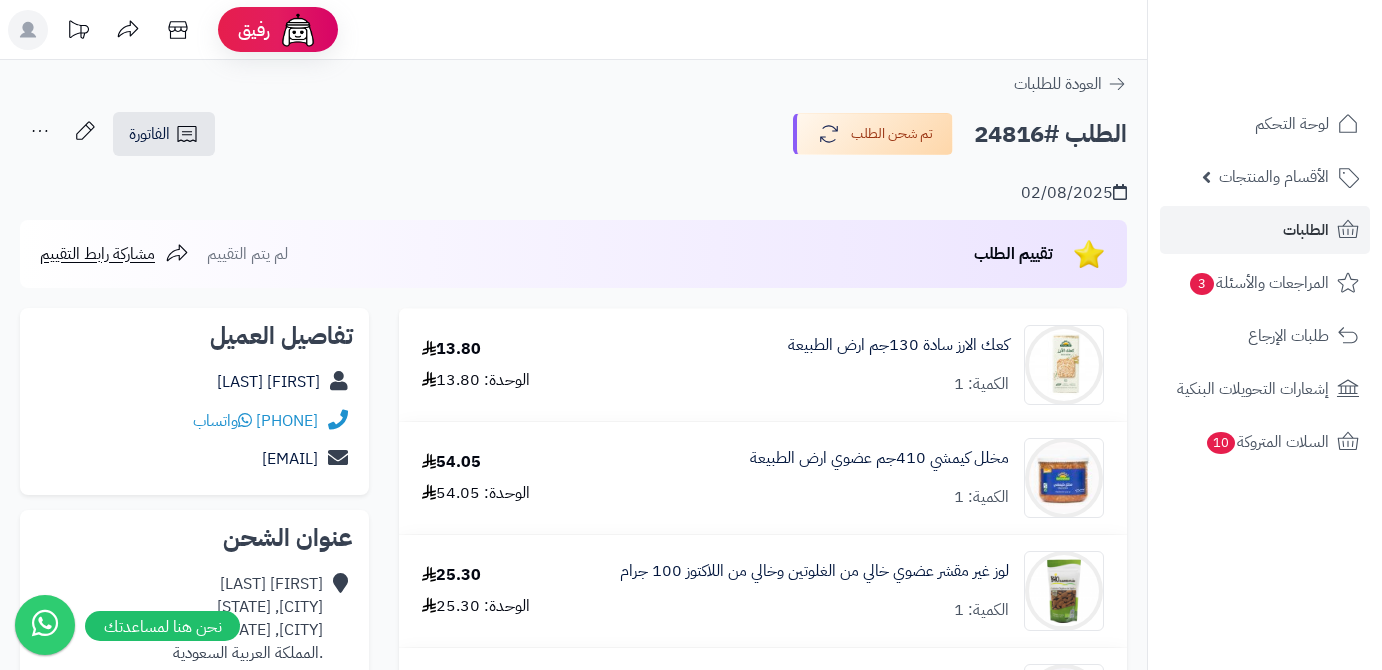 scroll, scrollTop: 0, scrollLeft: 0, axis: both 